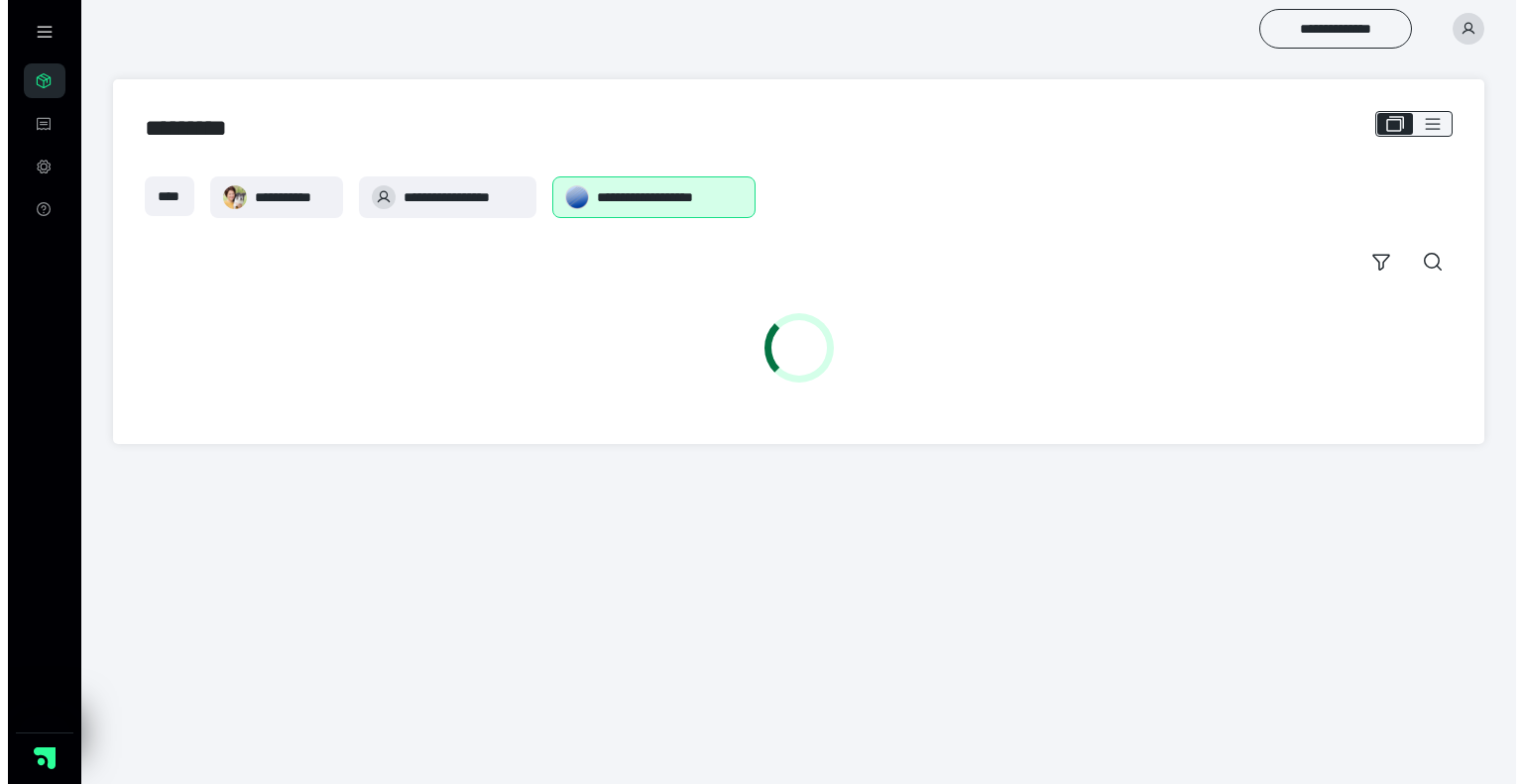 scroll, scrollTop: 0, scrollLeft: 0, axis: both 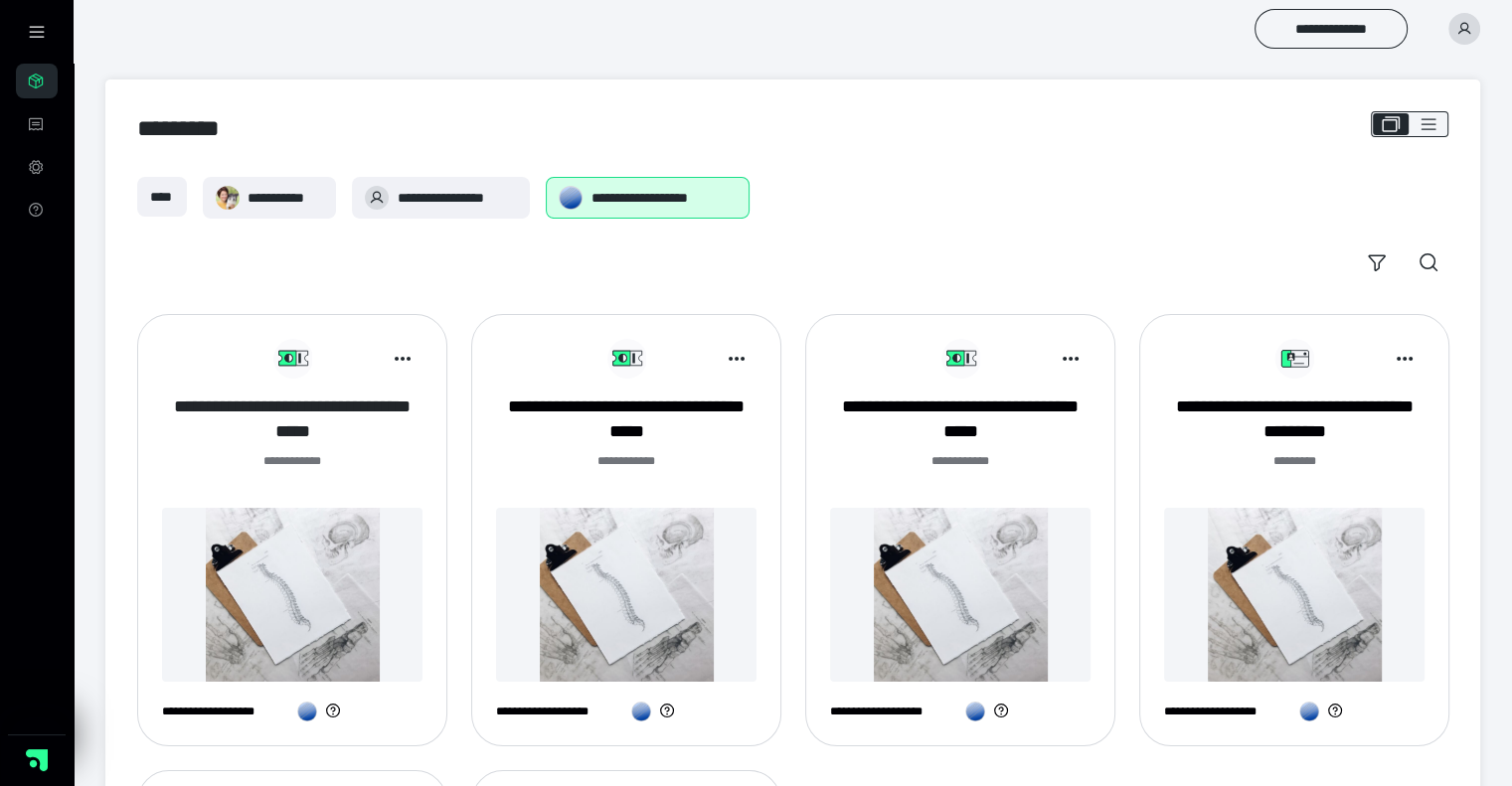 click on "**********" at bounding box center [292, 419] 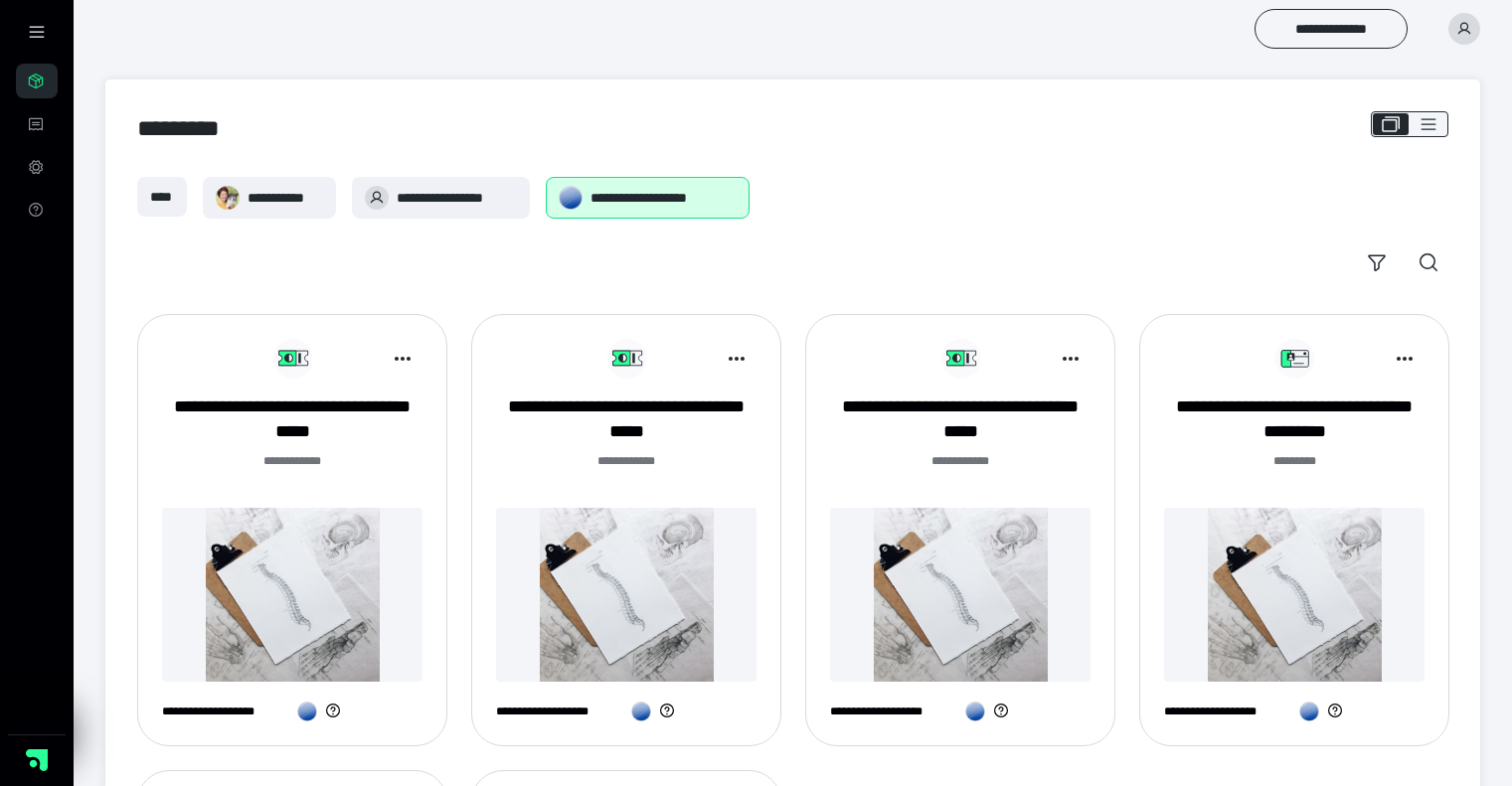 scroll, scrollTop: 0, scrollLeft: 0, axis: both 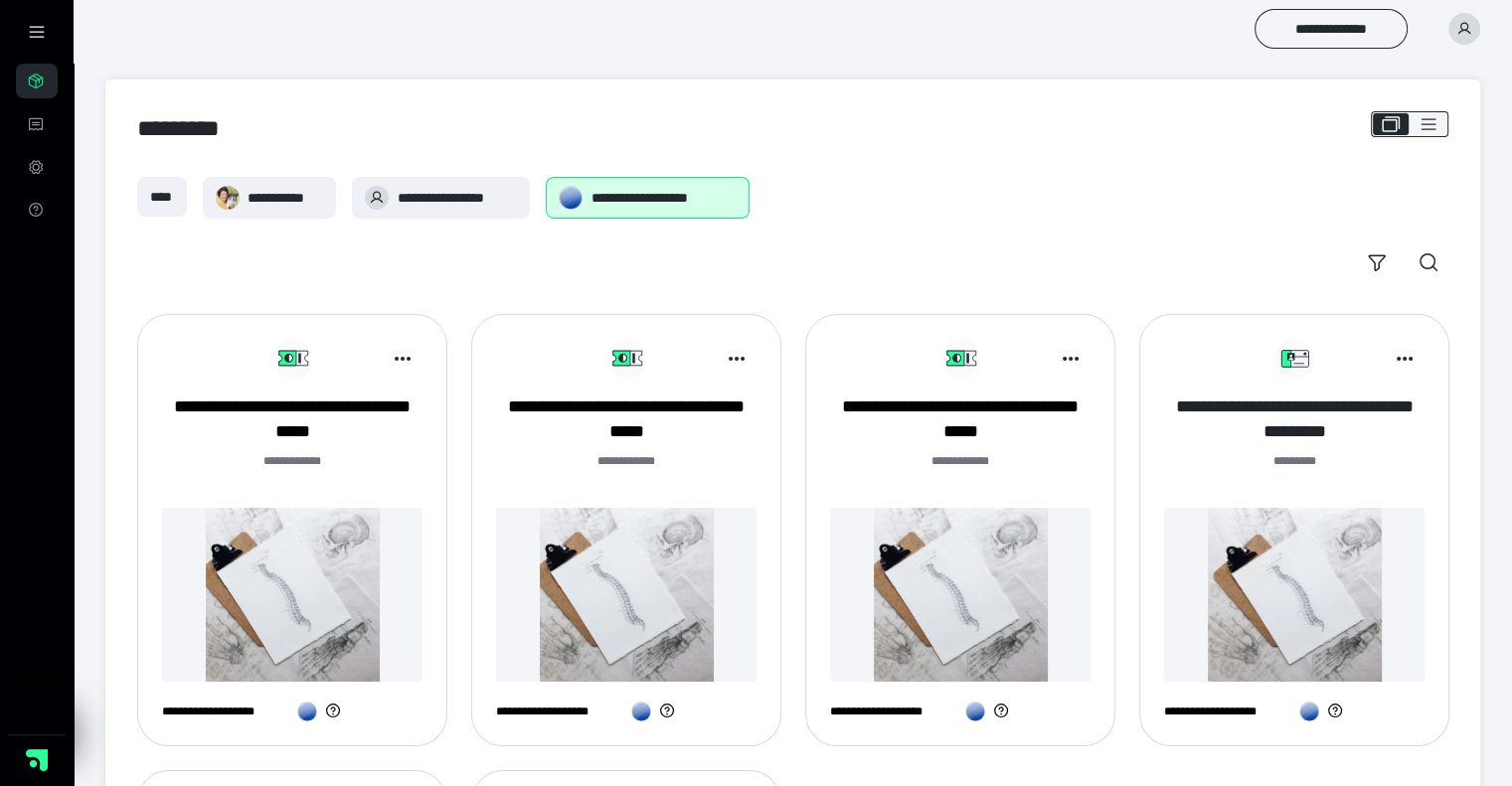 click on "**********" at bounding box center [1294, 419] 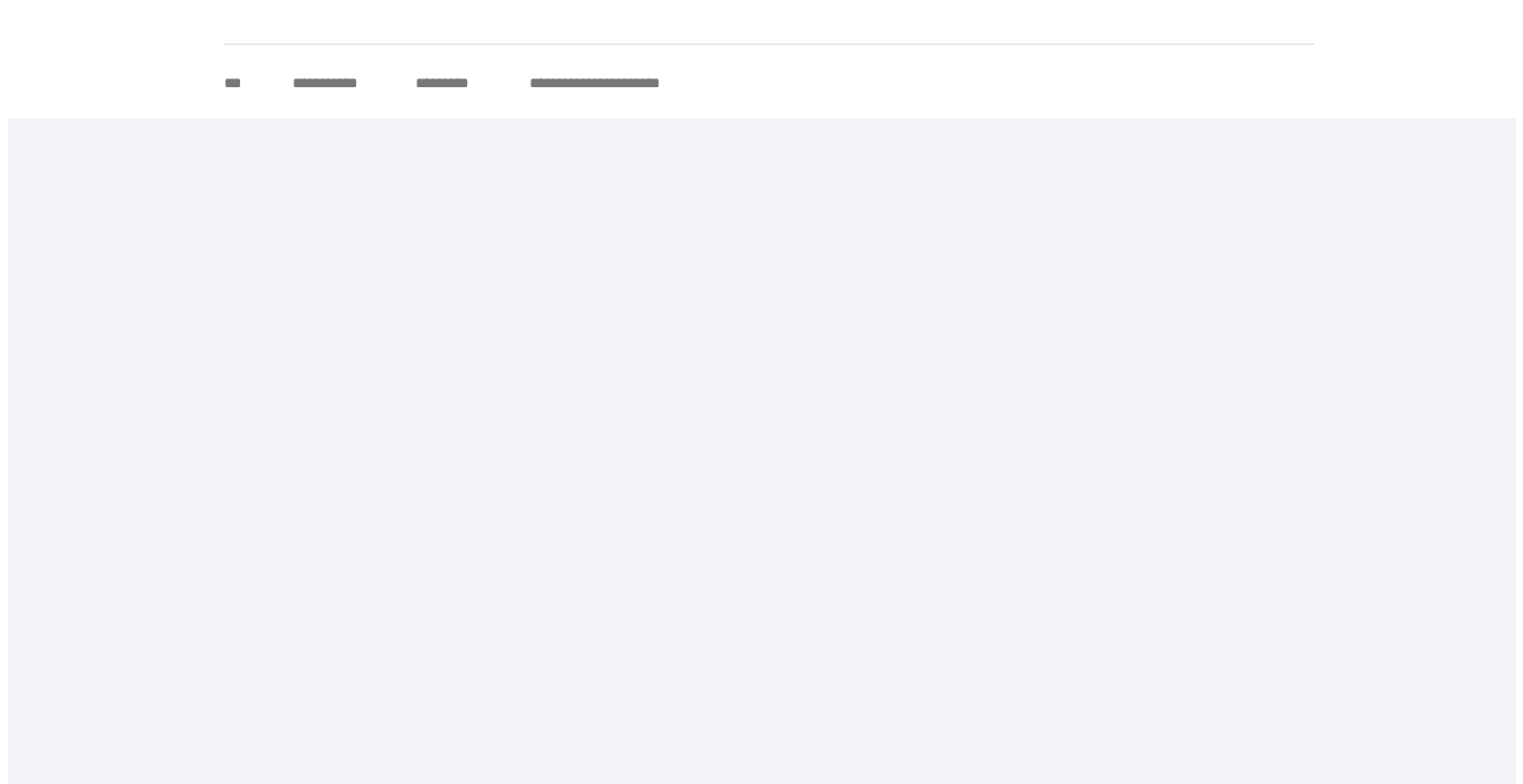 scroll, scrollTop: 0, scrollLeft: 0, axis: both 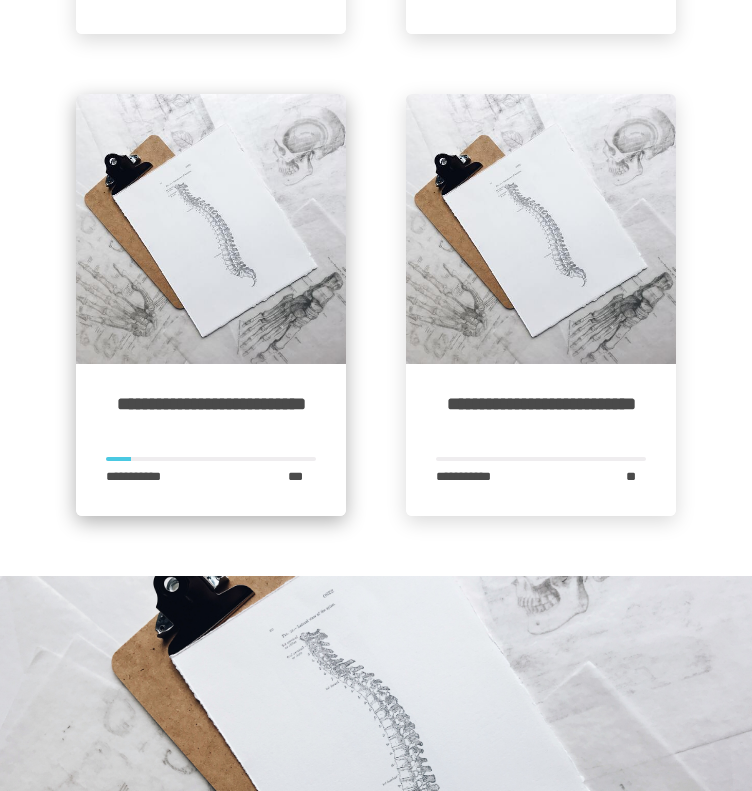 click on "**********" at bounding box center [211, 415] 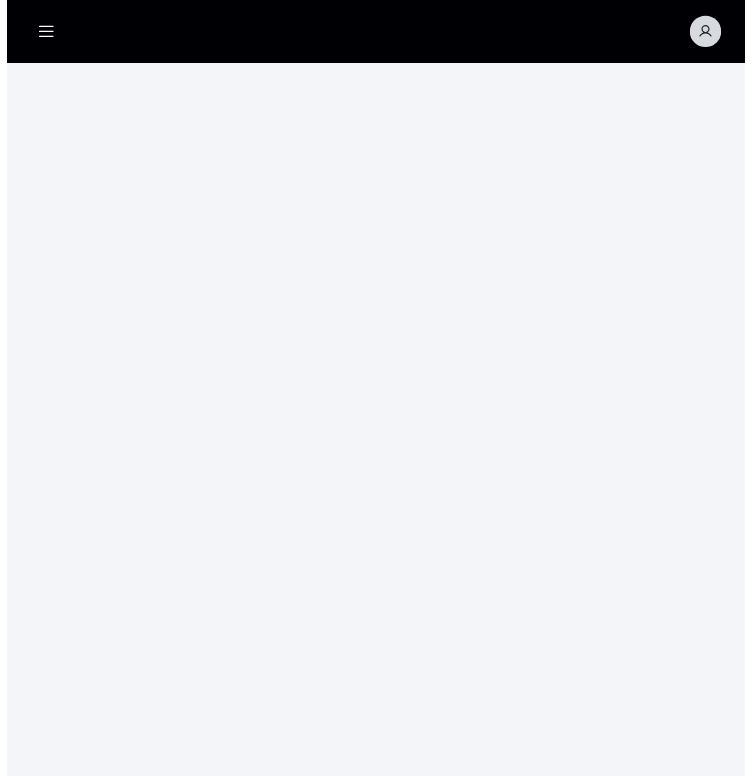scroll, scrollTop: 0, scrollLeft: 0, axis: both 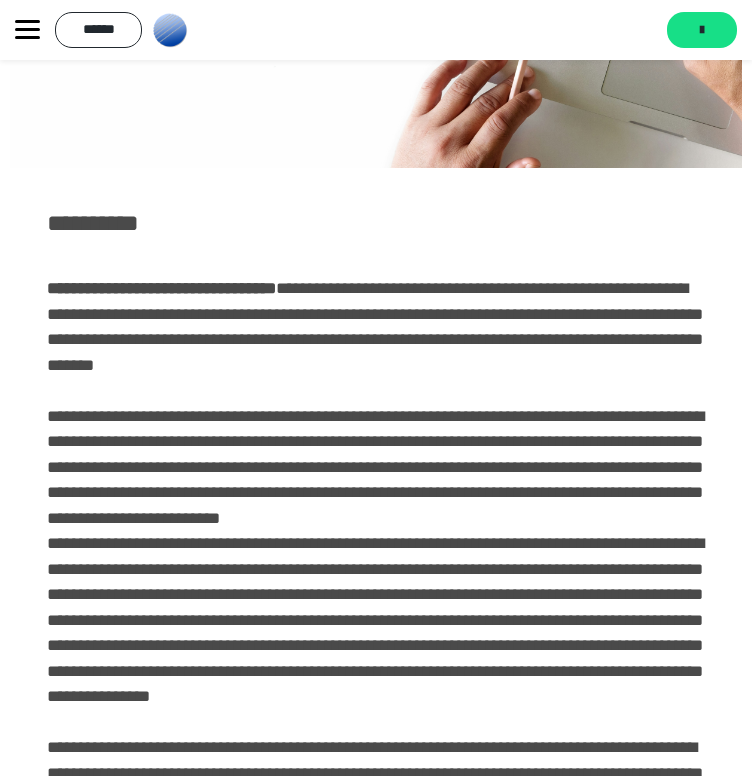 click at bounding box center (27, 30) 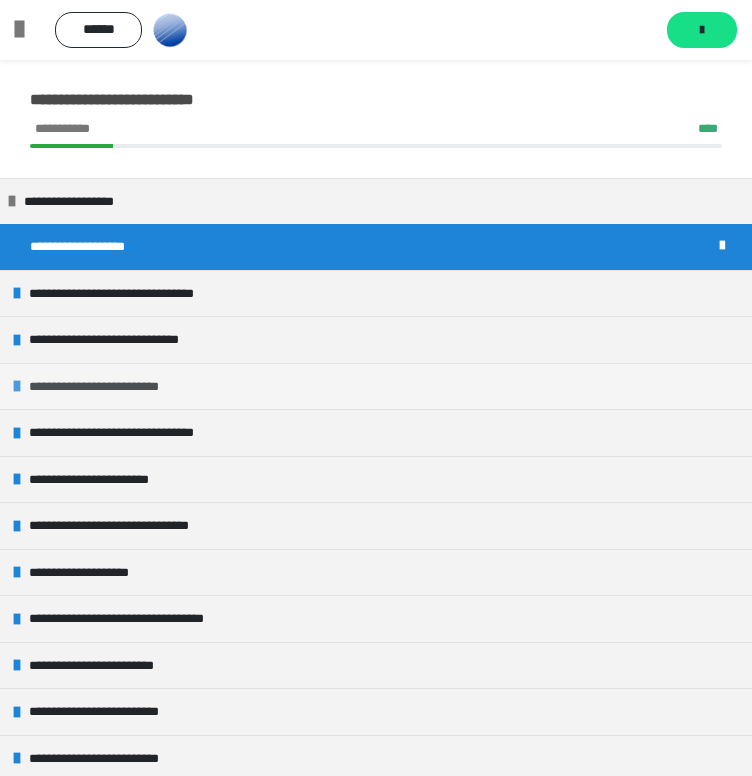click at bounding box center (17, 386) 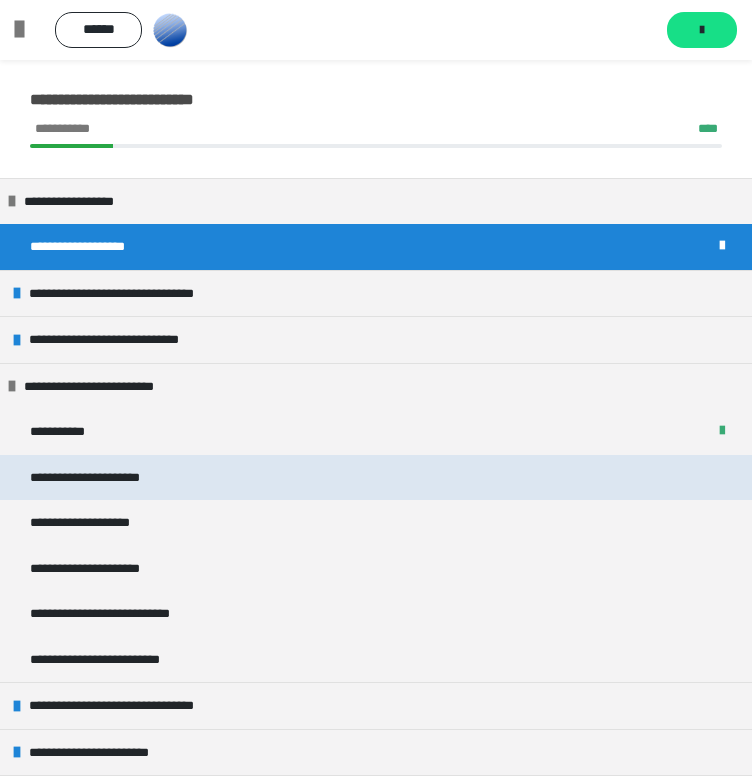 click on "**********" at bounding box center [111, 478] 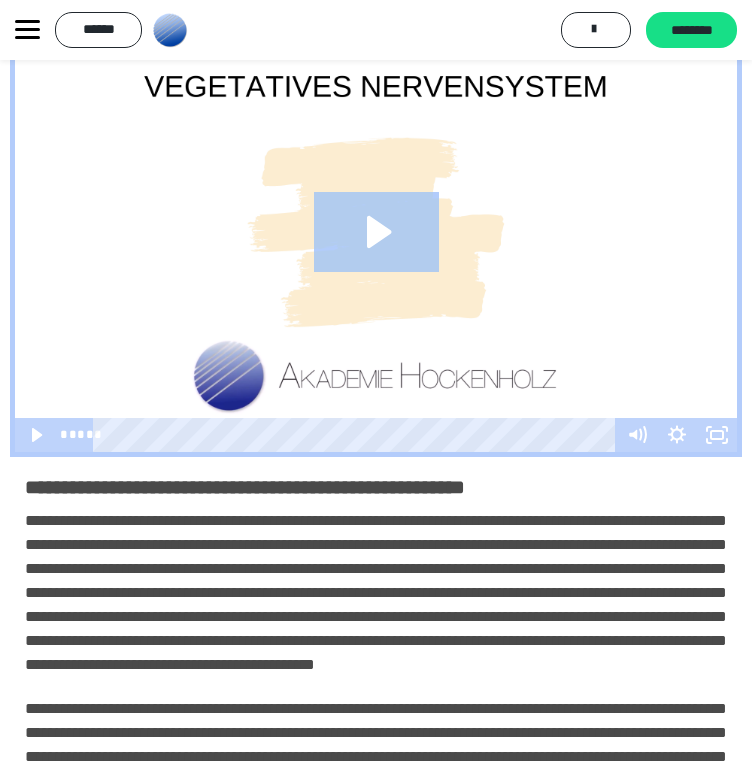 scroll, scrollTop: 972, scrollLeft: 0, axis: vertical 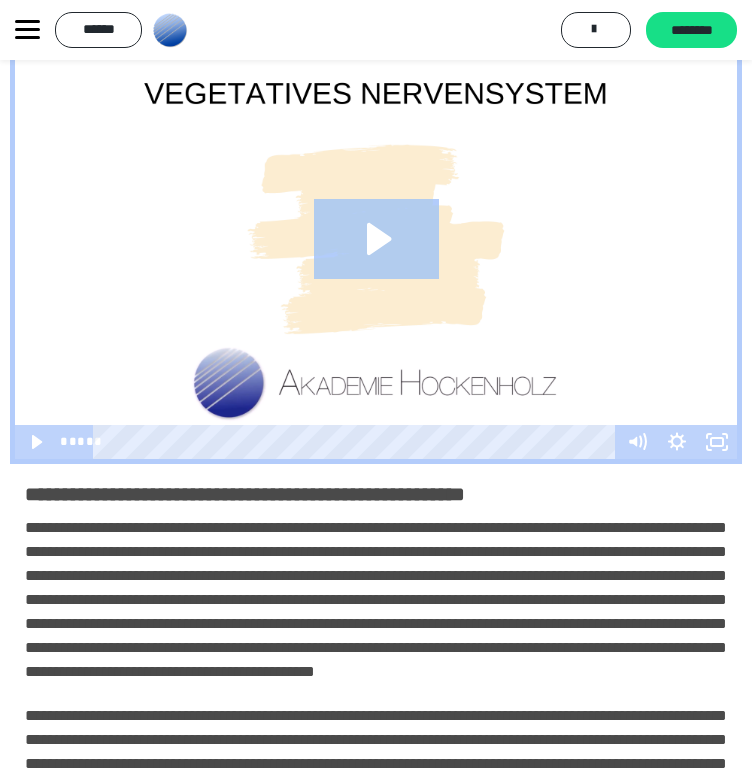 click at bounding box center (376, 256) 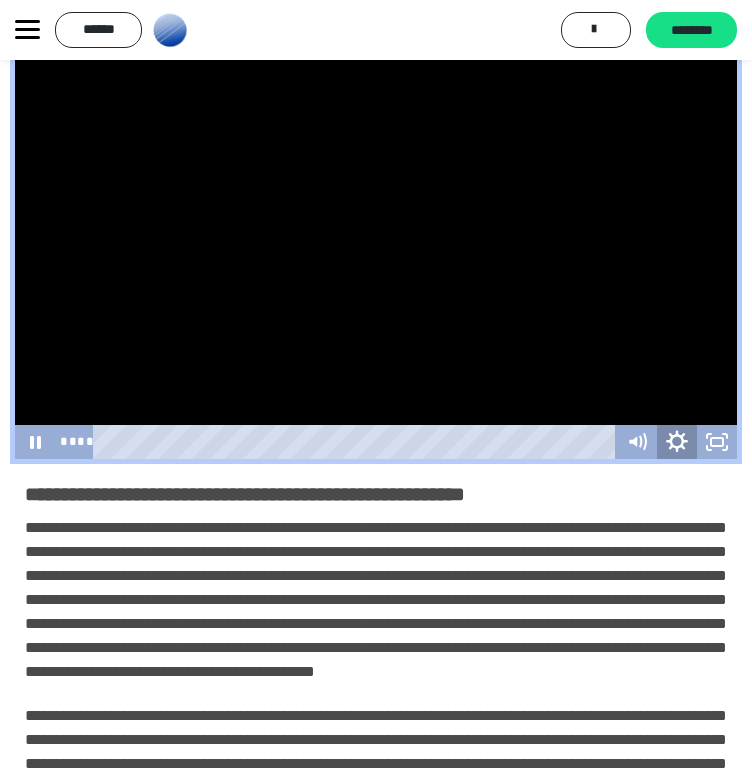 click 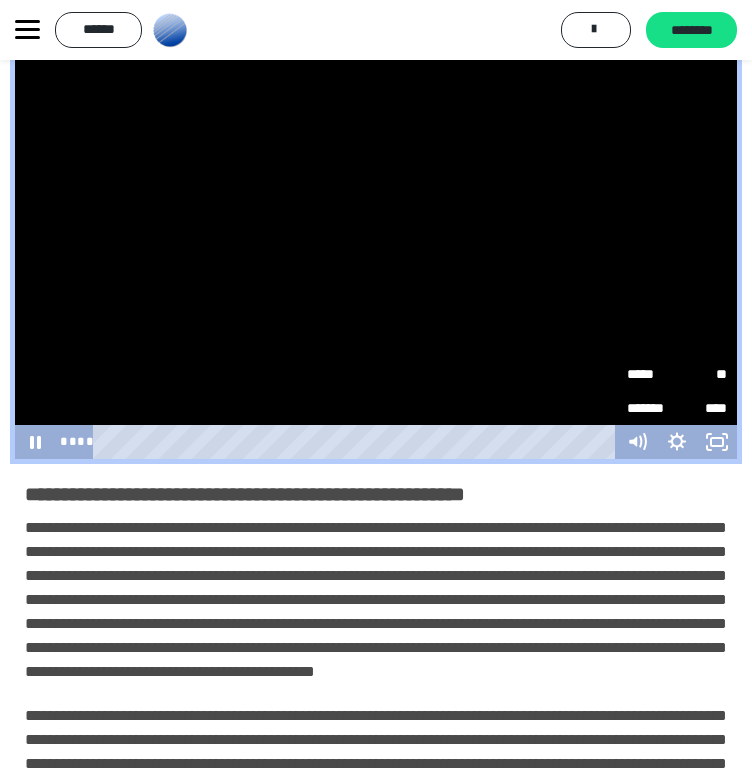 click on "*****" at bounding box center [652, 374] 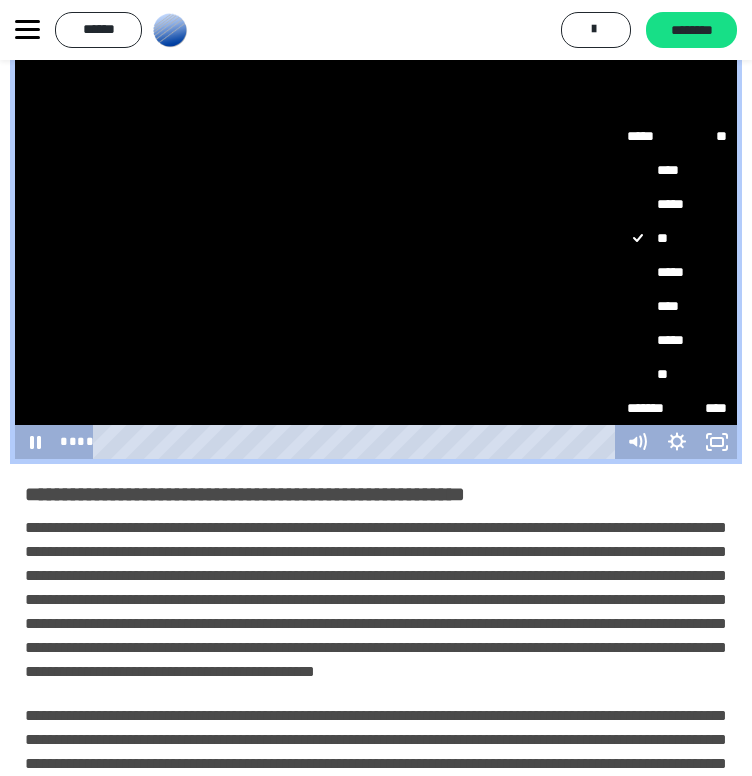 click on "*****" at bounding box center [677, 340] 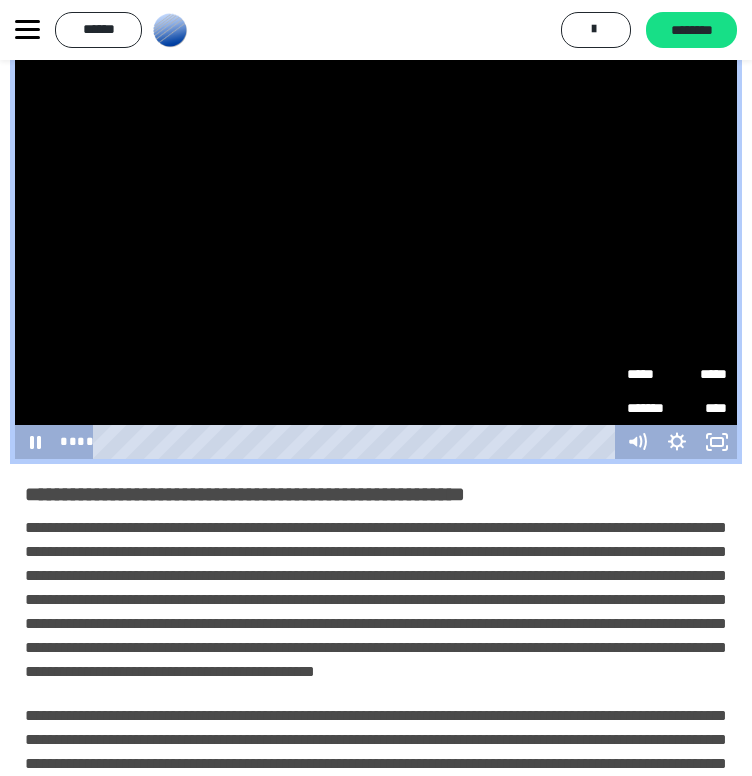 click on "**********" at bounding box center (376, 721) 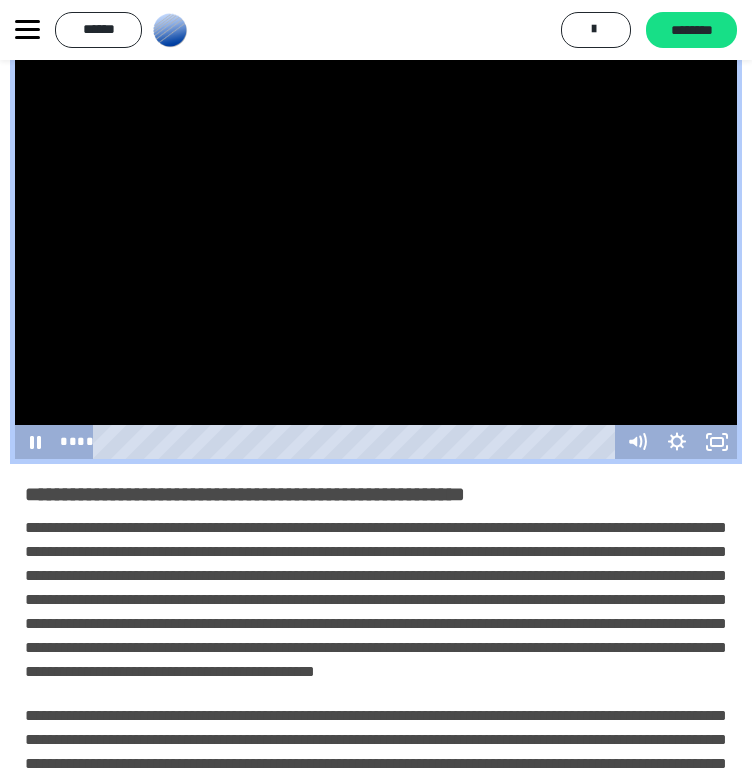 click at bounding box center (376, 256) 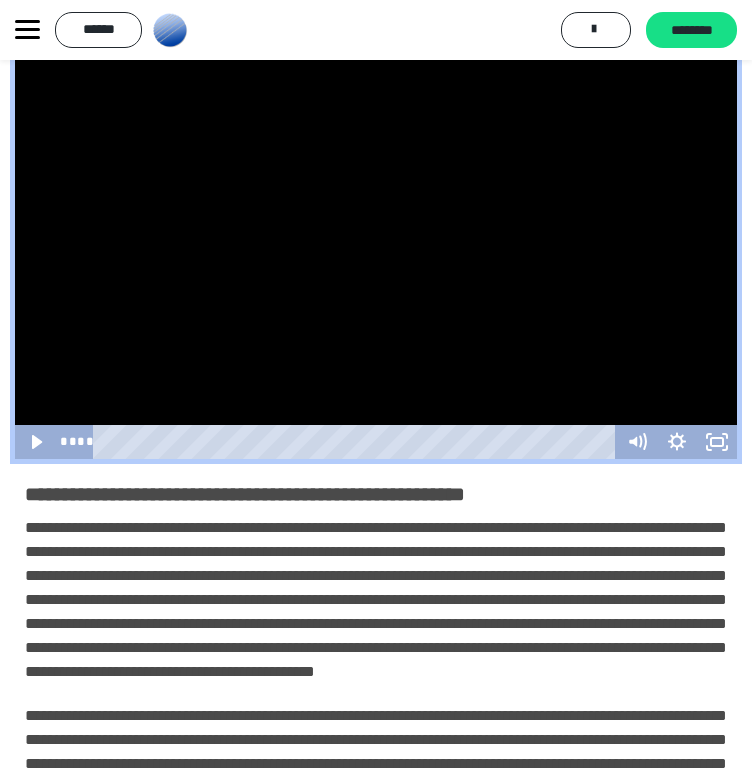 click at bounding box center [376, 256] 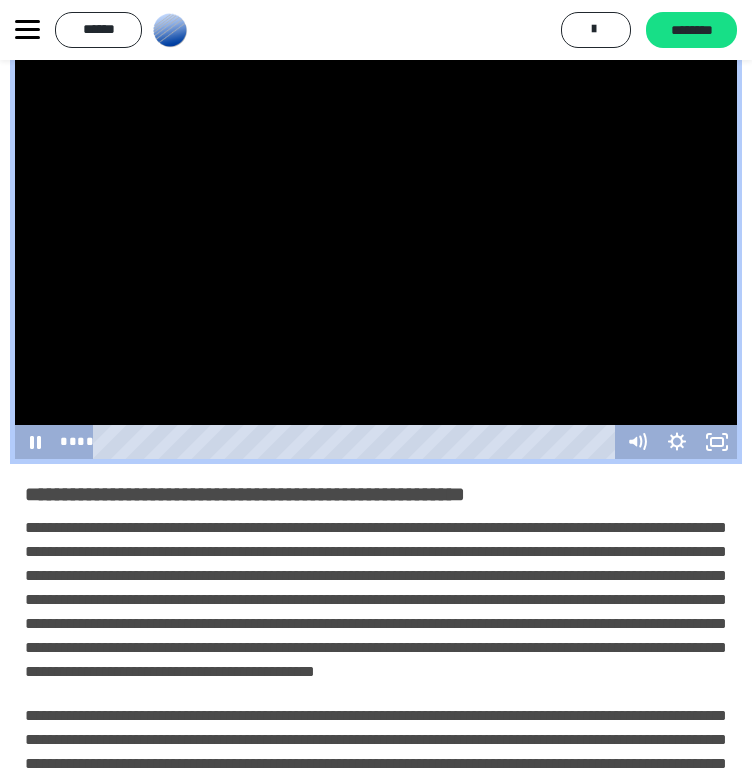 click at bounding box center [376, 256] 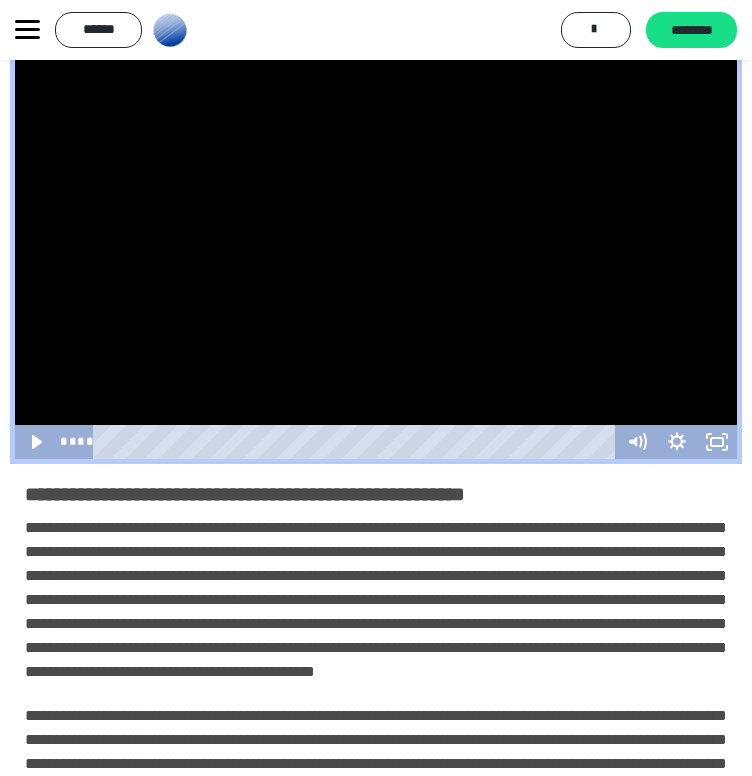click at bounding box center (376, 256) 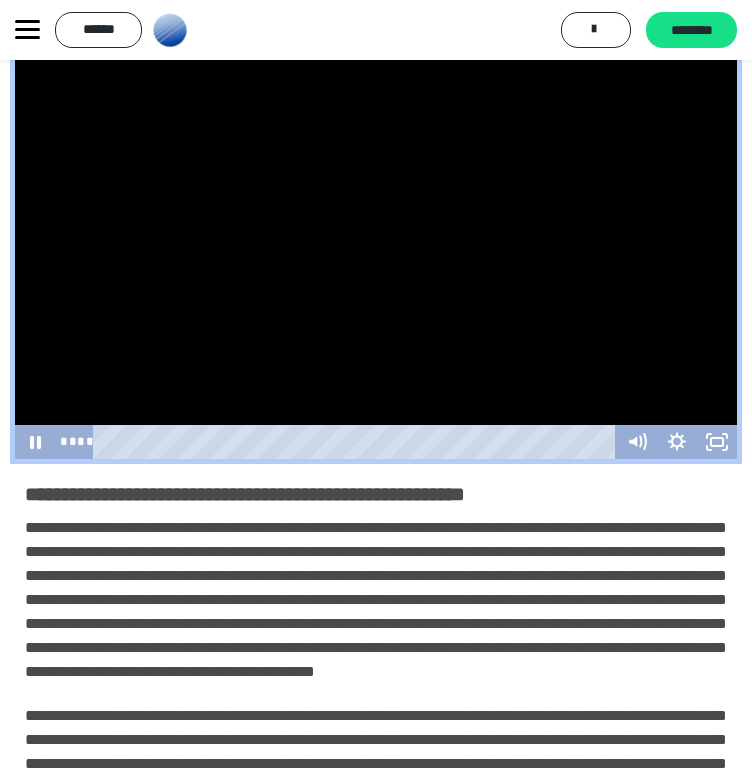 click at bounding box center (376, 256) 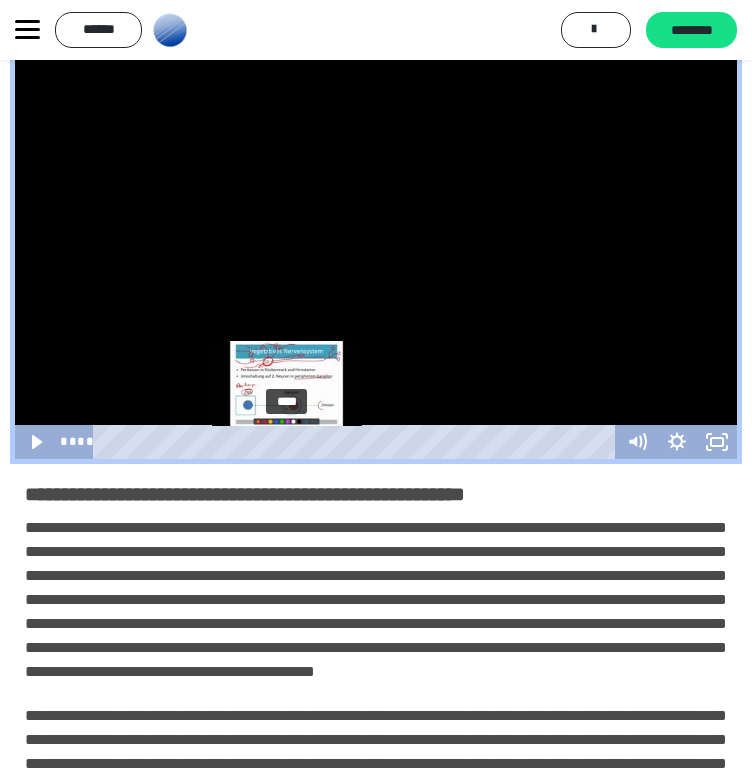 click on "****" at bounding box center [357, 442] 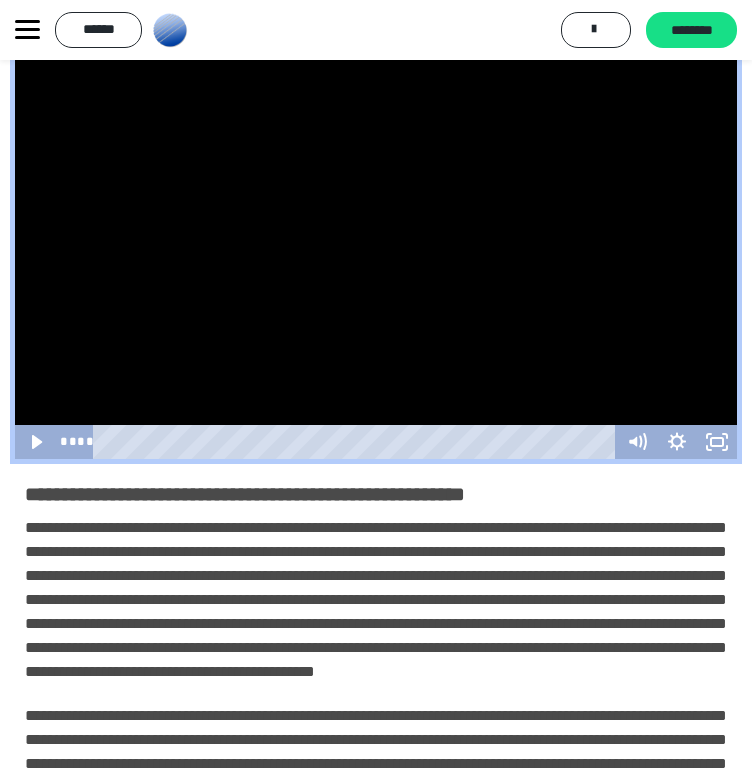 click at bounding box center (376, 256) 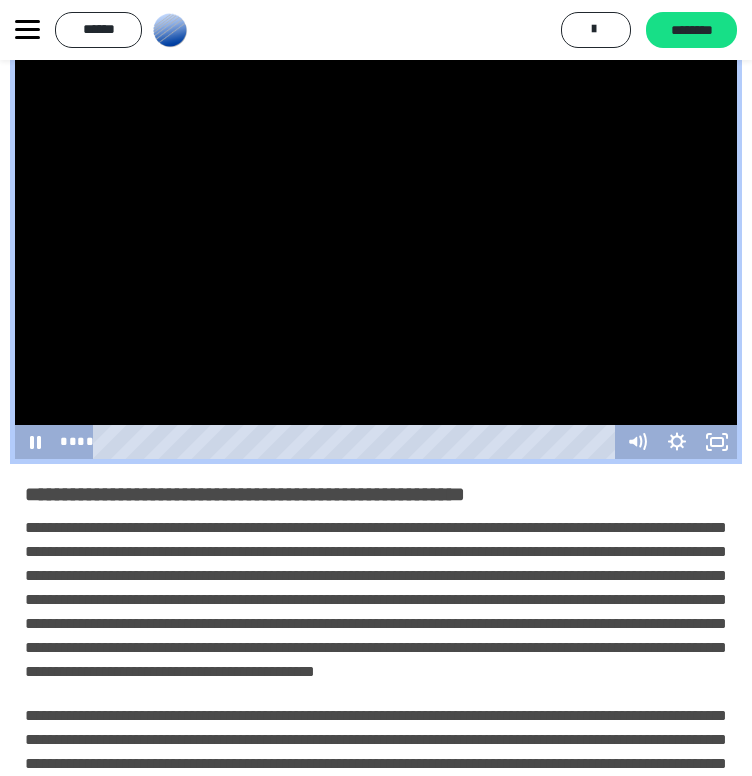 click at bounding box center [376, 256] 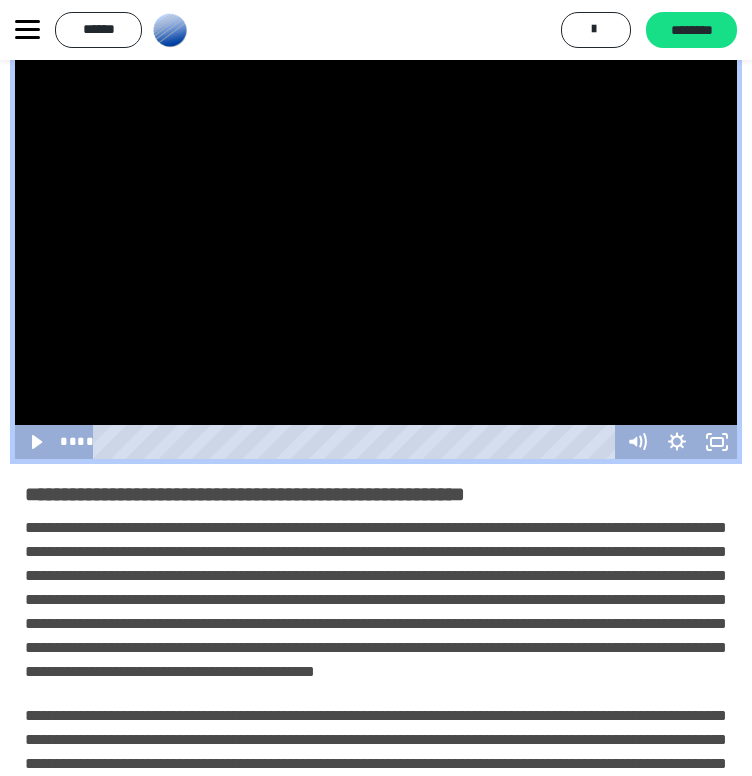 click at bounding box center [376, 256] 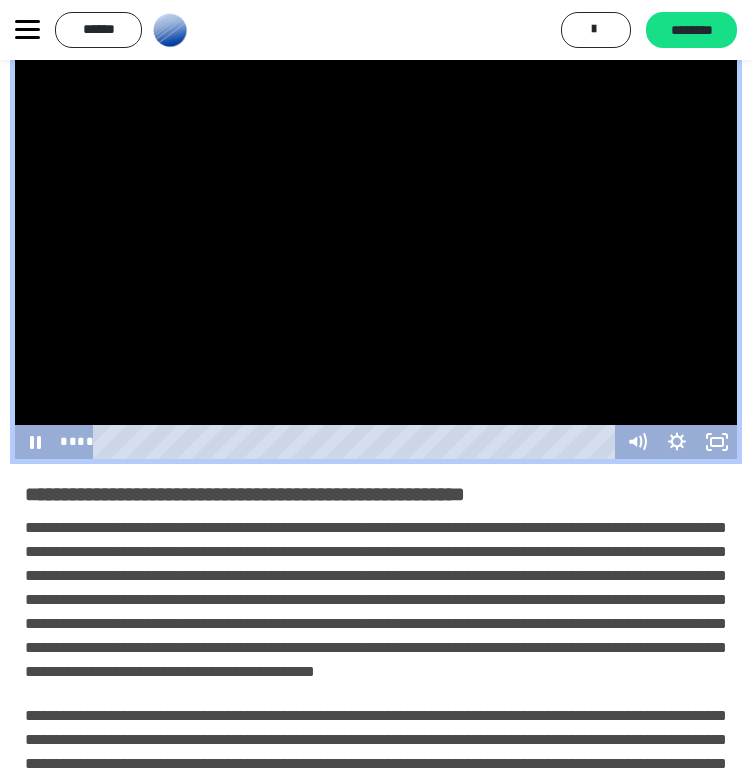 click at bounding box center (376, 256) 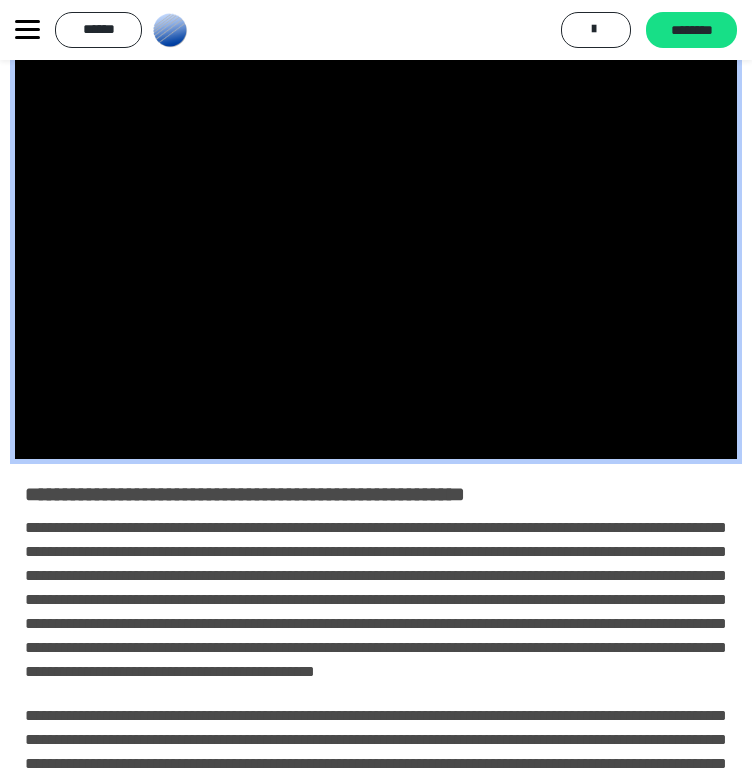 click at bounding box center [376, 256] 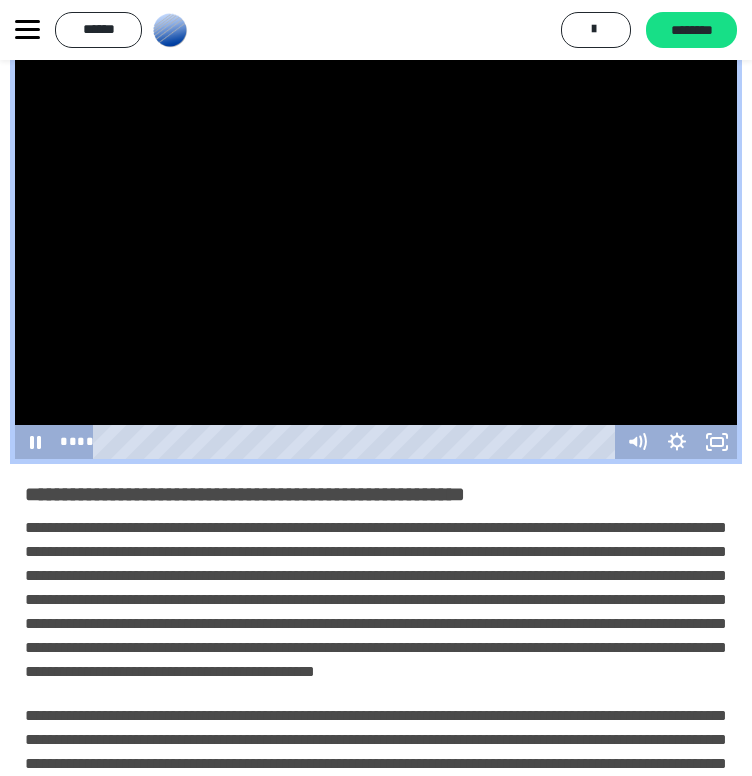 click at bounding box center [376, 256] 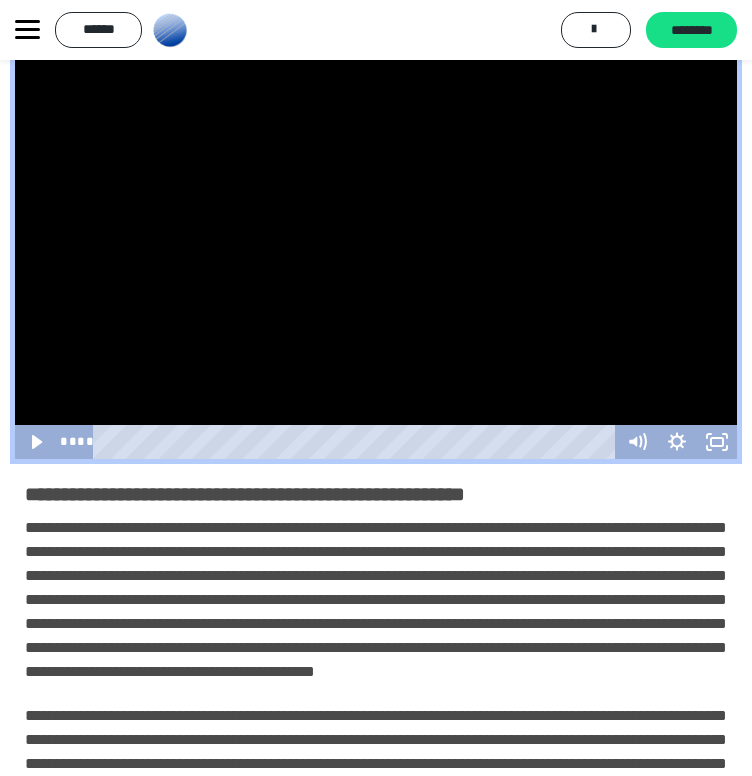 click at bounding box center (376, 256) 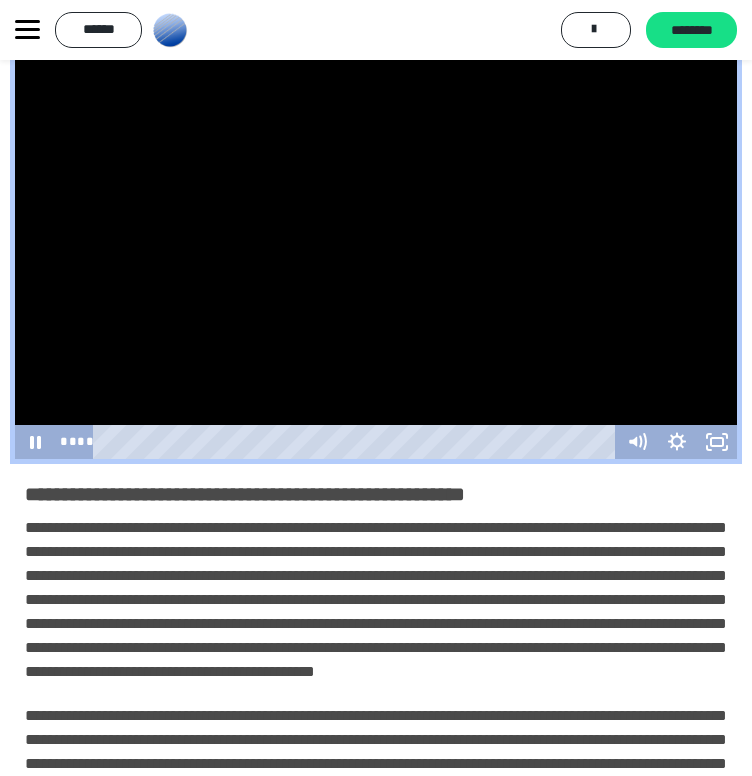 click at bounding box center [376, 256] 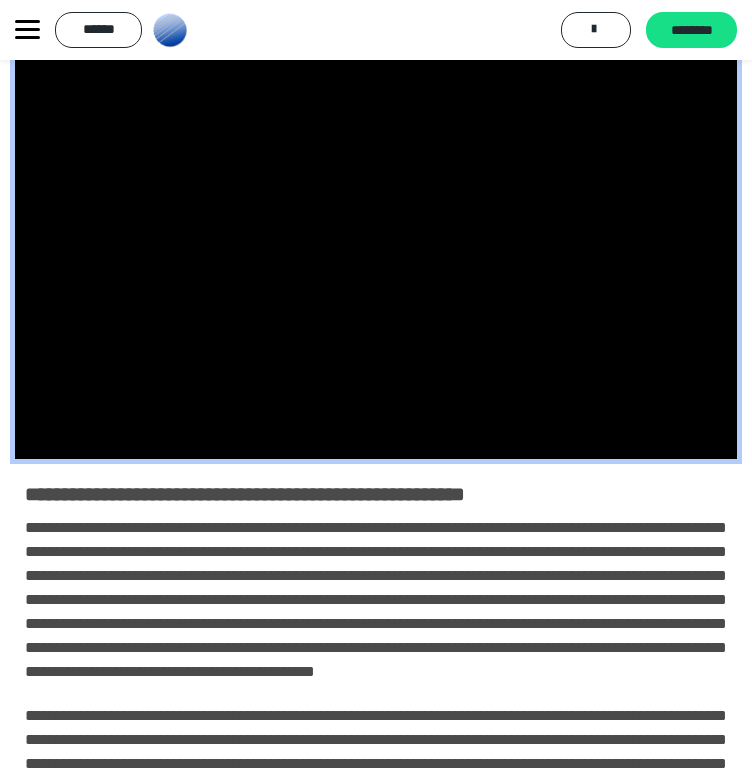 type 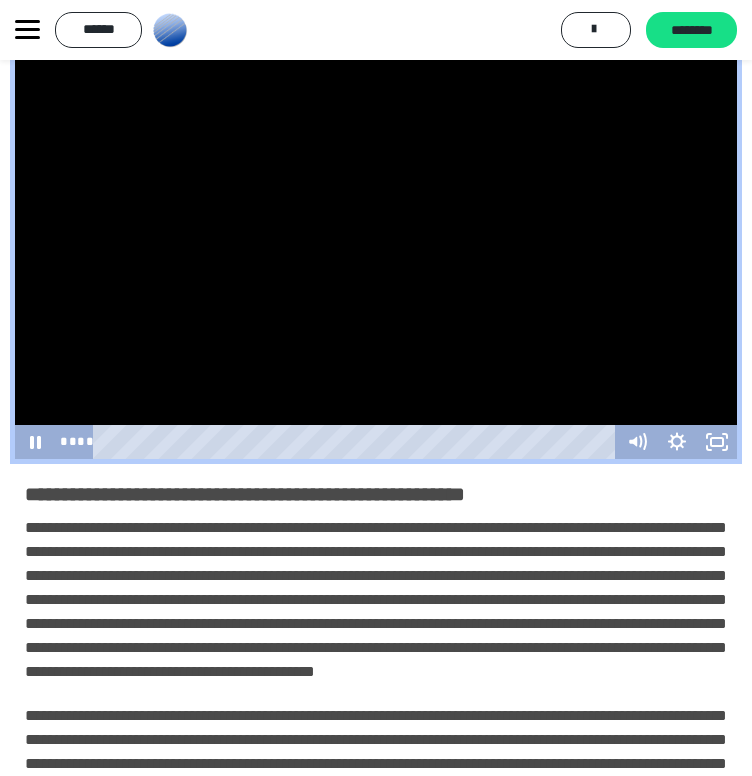click at bounding box center [376, 256] 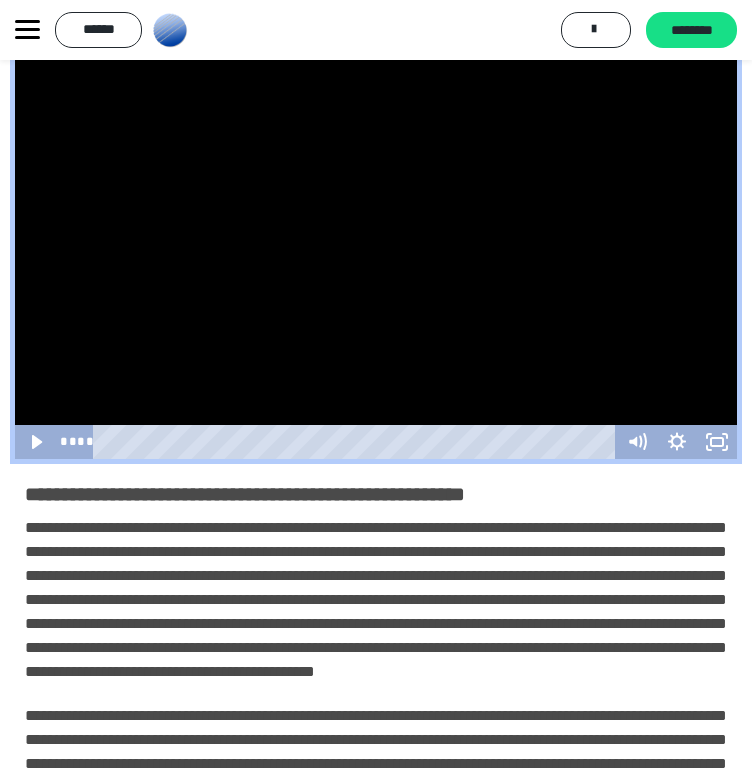 click at bounding box center [376, 256] 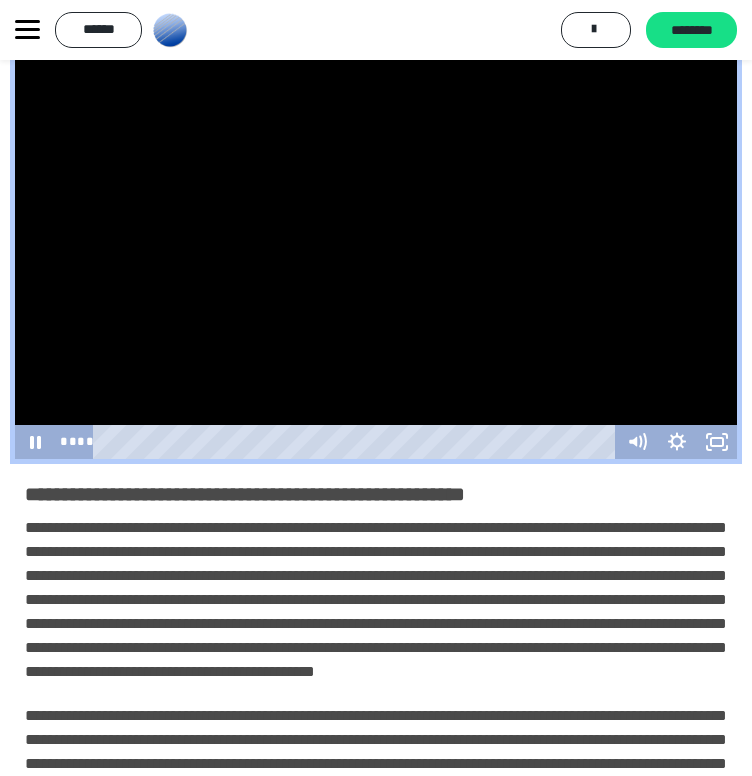 drag, startPoint x: 629, startPoint y: 457, endPoint x: 652, endPoint y: 457, distance: 23 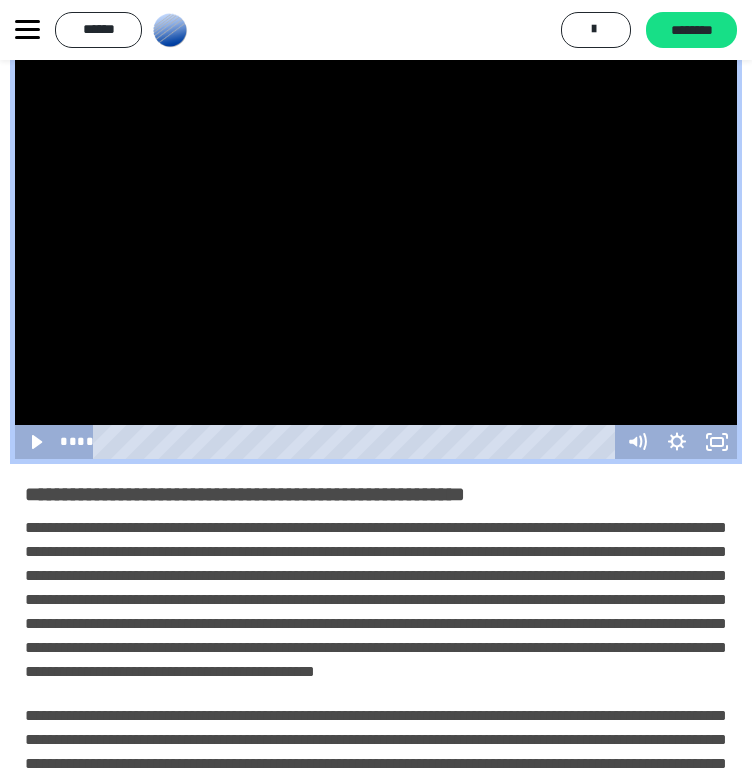 click at bounding box center [376, 256] 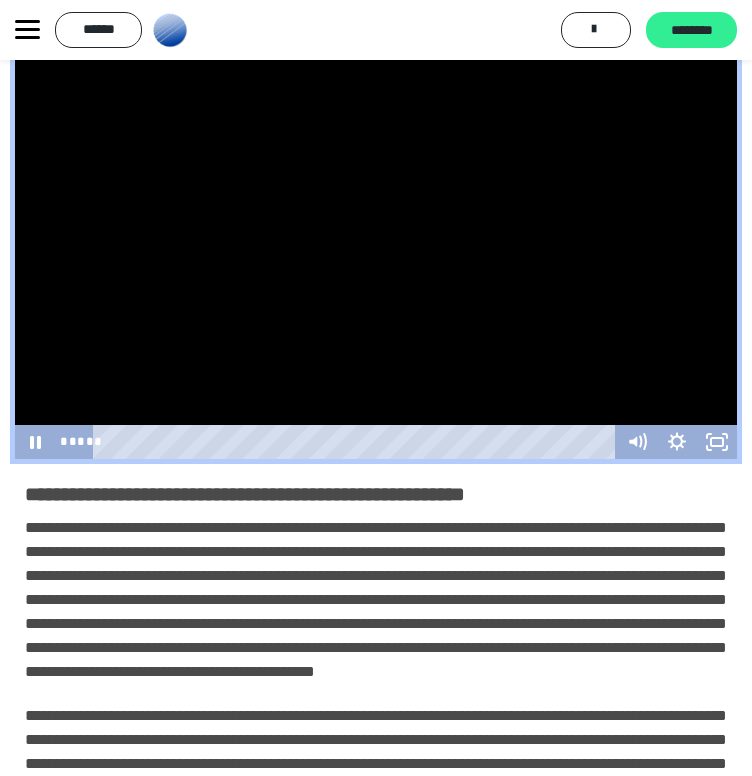 click on "********" at bounding box center [691, 31] 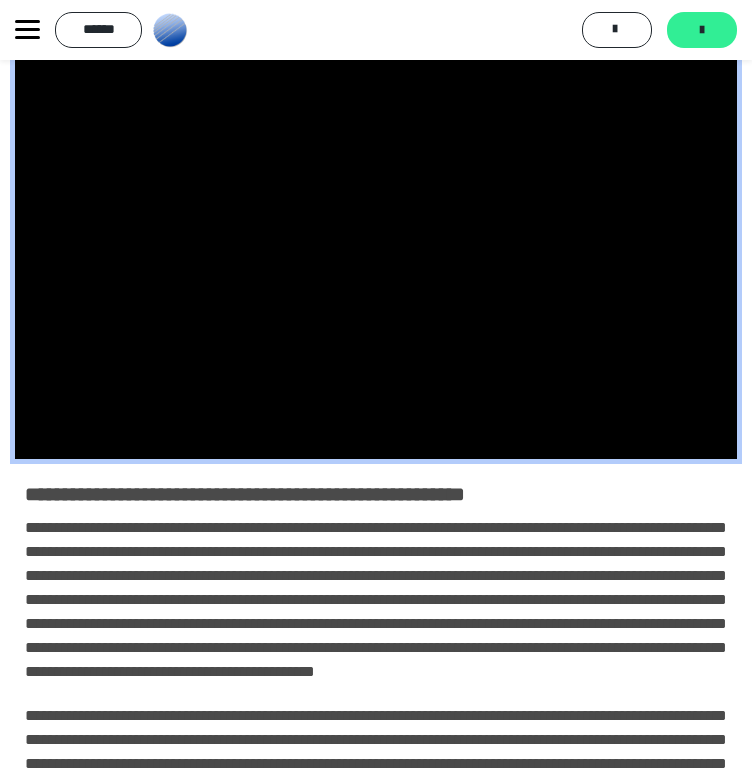 click at bounding box center [702, 30] 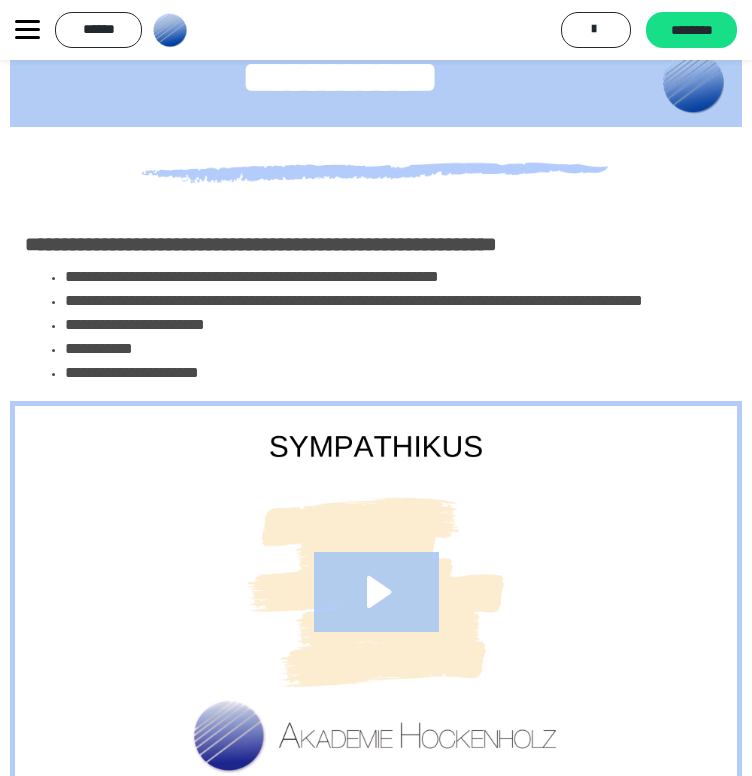 scroll, scrollTop: 0, scrollLeft: 0, axis: both 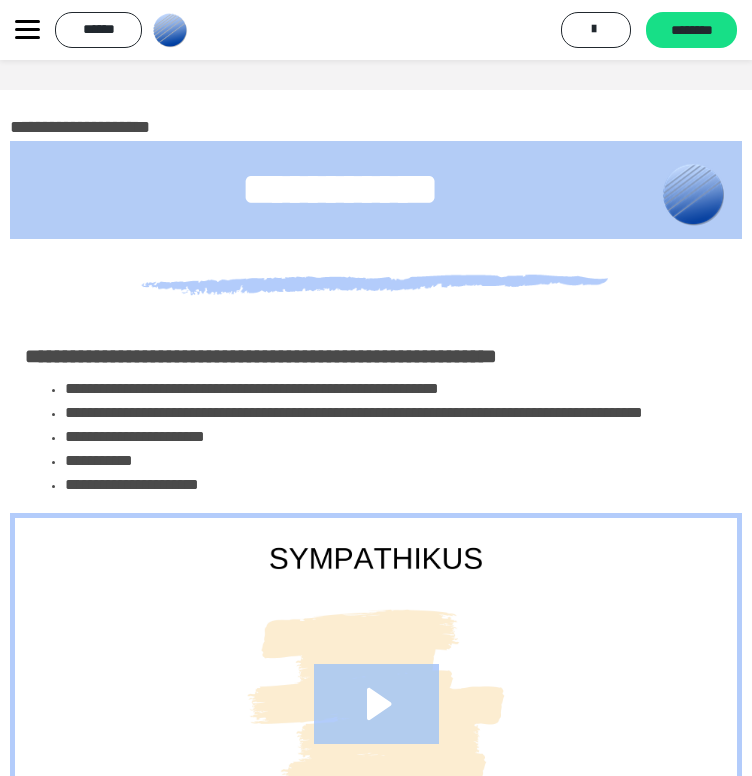 click 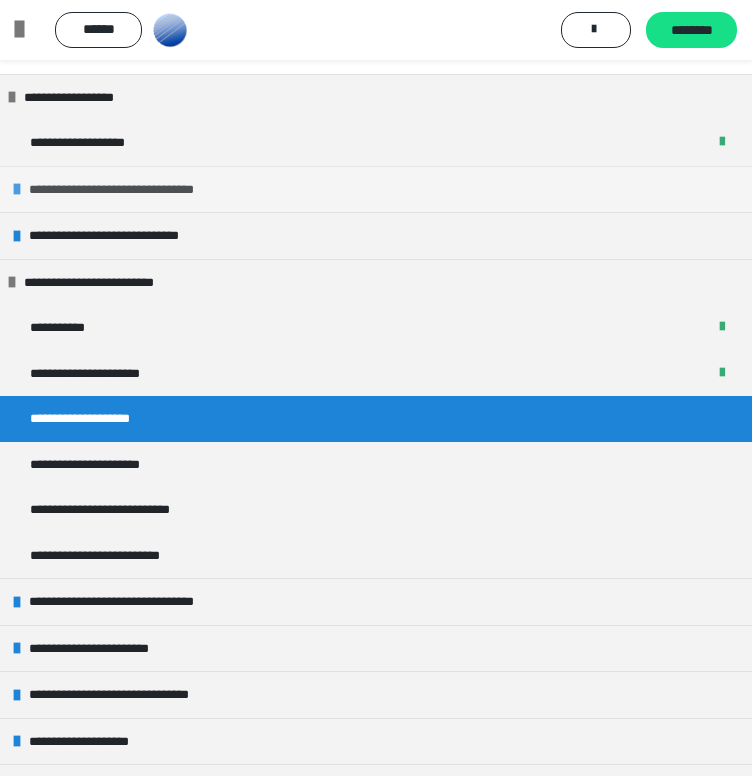 scroll, scrollTop: 104, scrollLeft: 0, axis: vertical 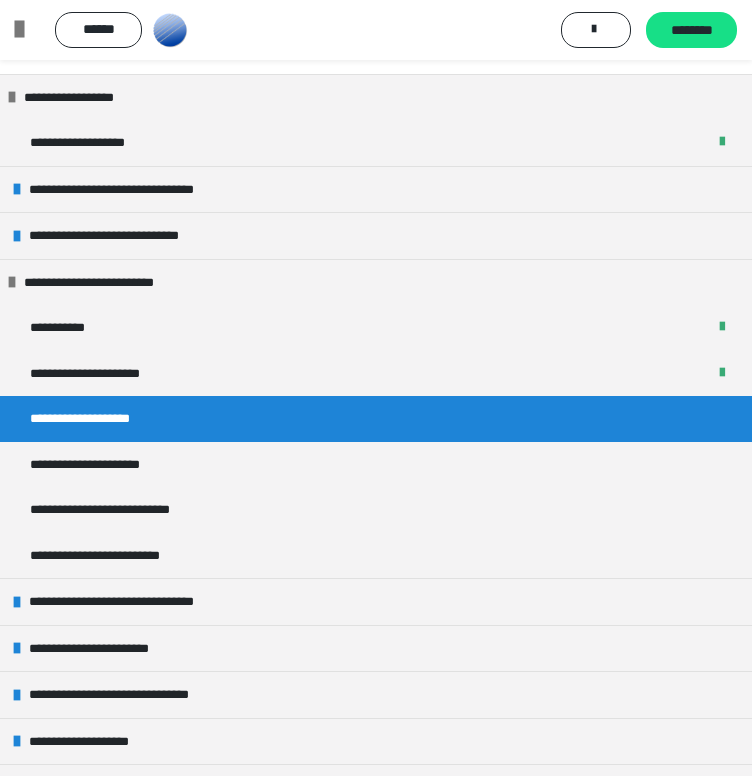 click on "**********" at bounding box center [94, 30] 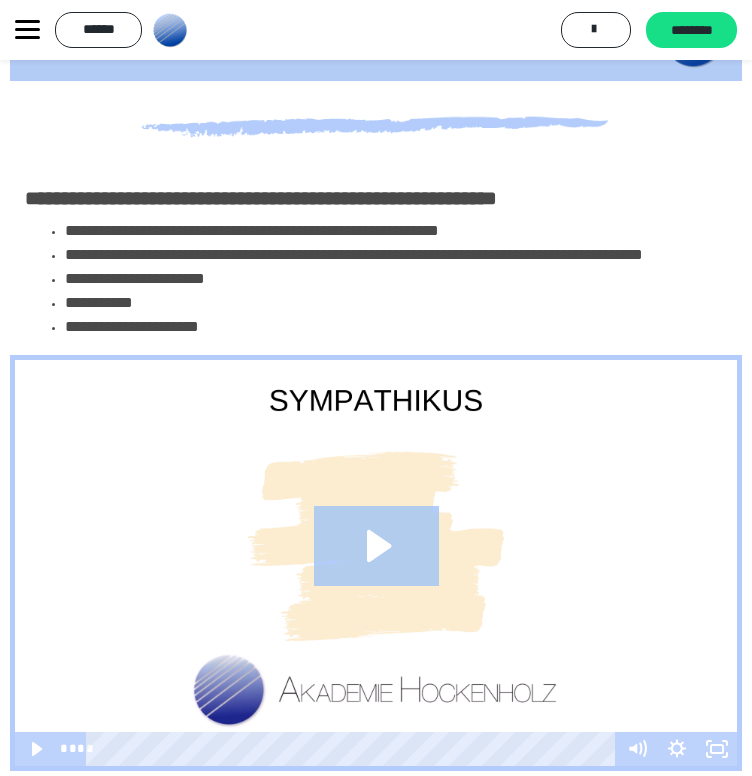 scroll, scrollTop: 396, scrollLeft: 0, axis: vertical 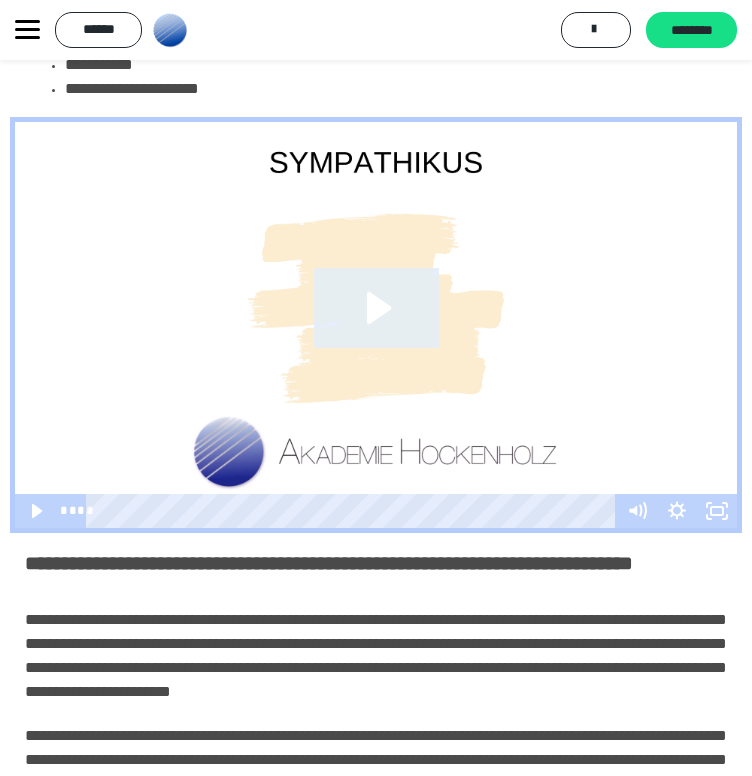 click 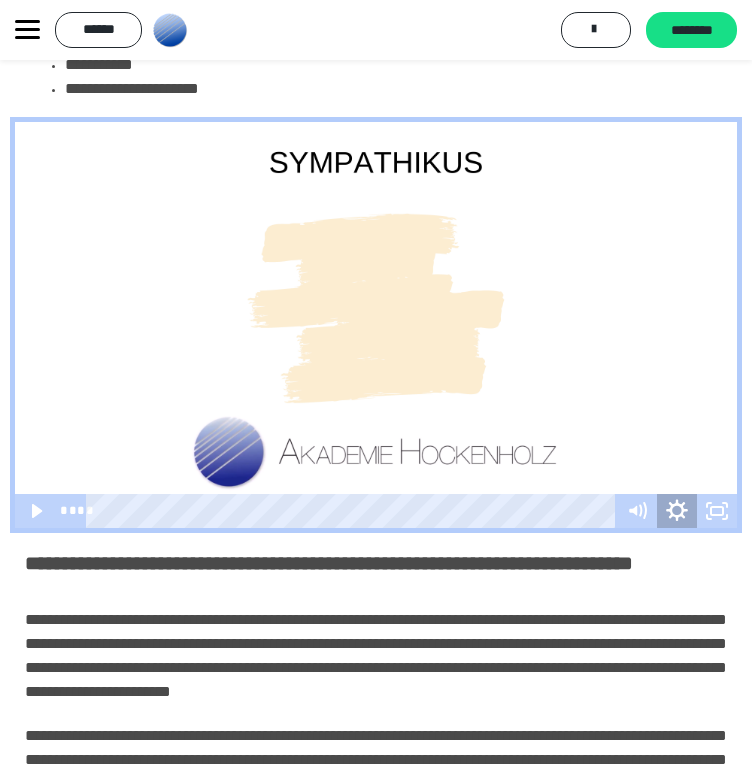 click 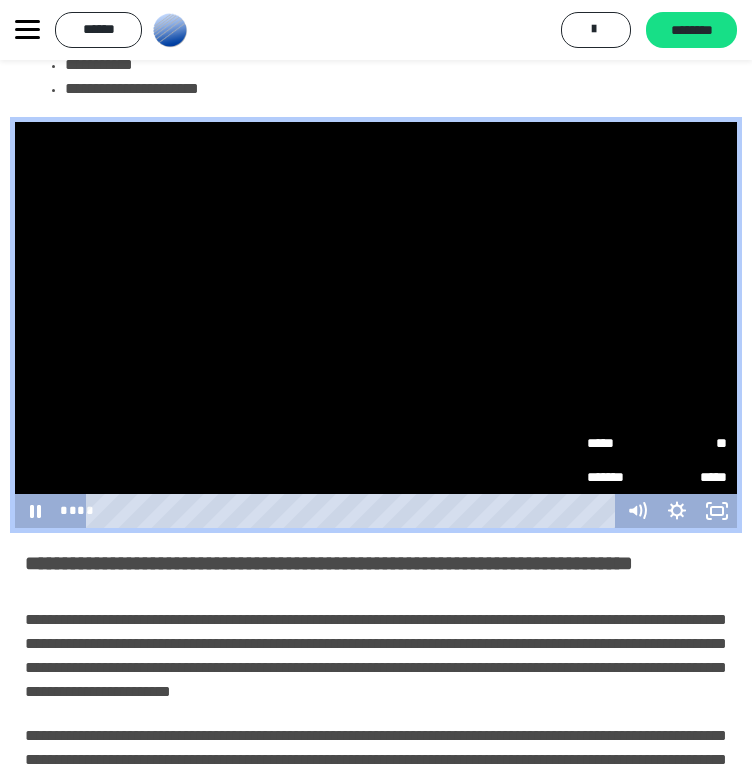 click on "*****" at bounding box center [622, 443] 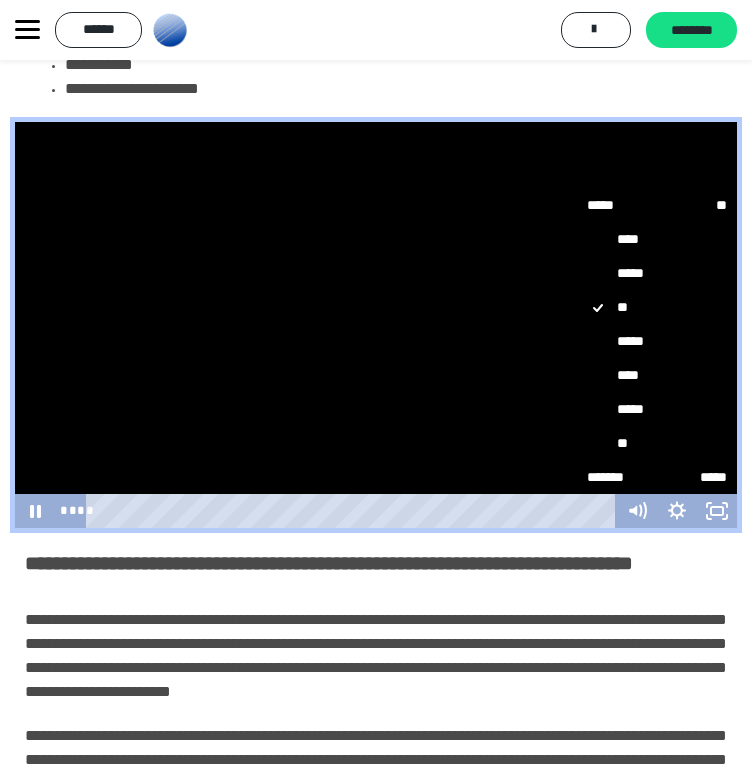 click on "****" at bounding box center [657, 375] 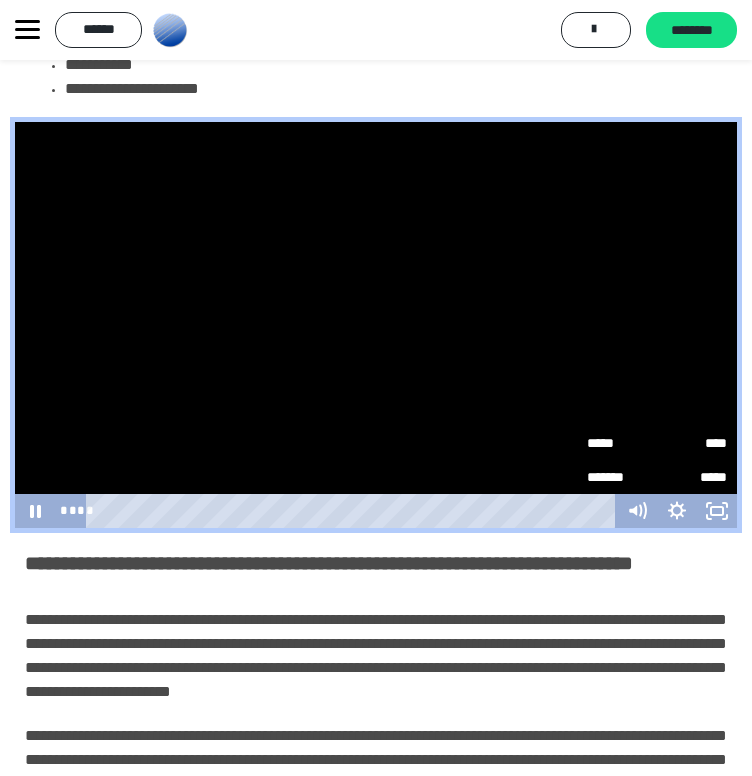click on "**********" at bounding box center [376, 578] 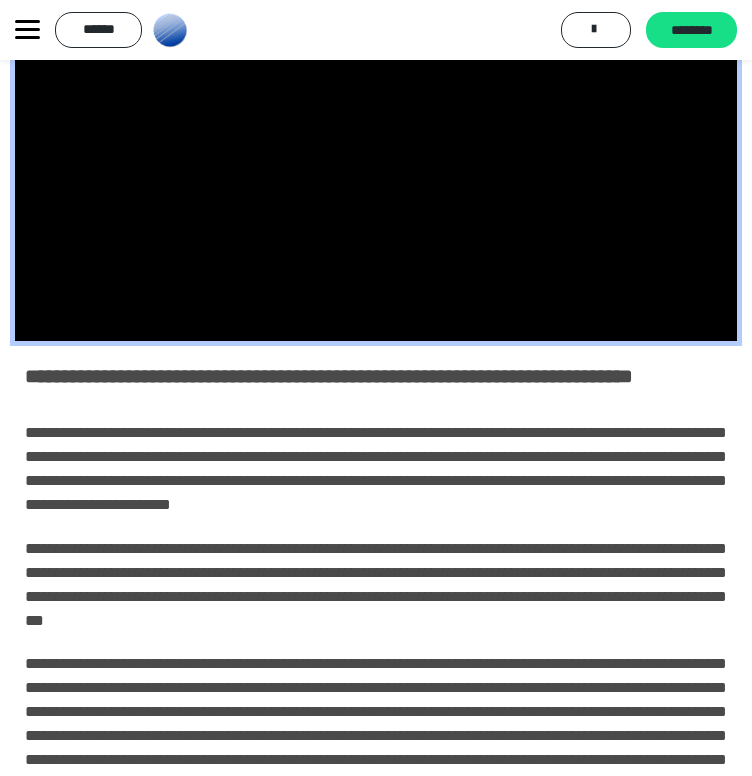 scroll, scrollTop: 420, scrollLeft: 0, axis: vertical 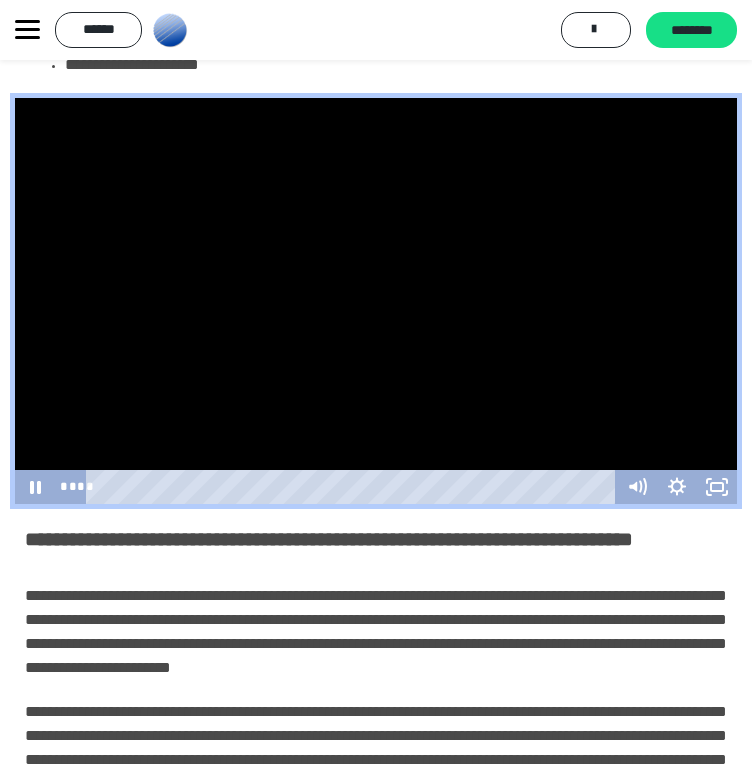 click at bounding box center [376, 301] 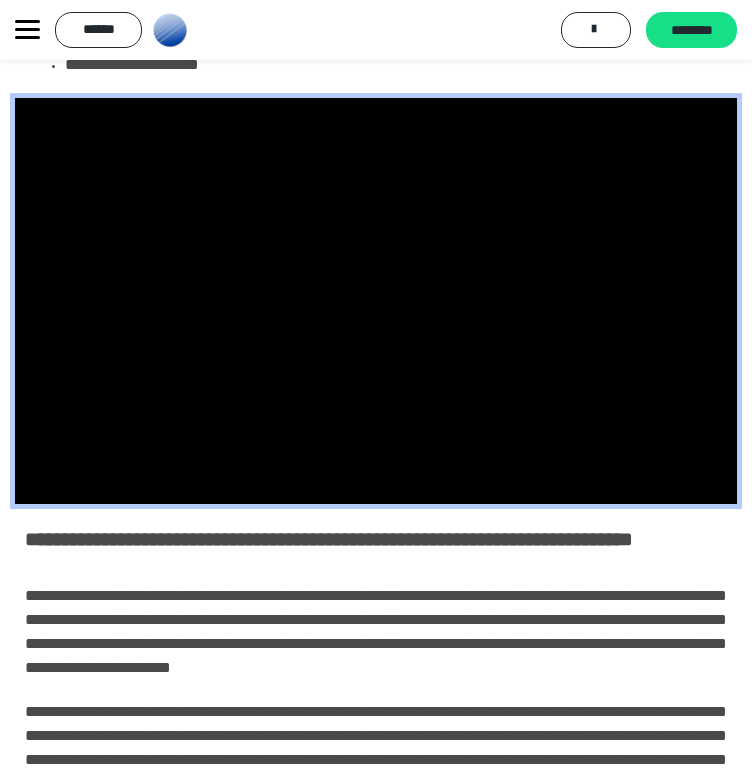 click at bounding box center [376, 301] 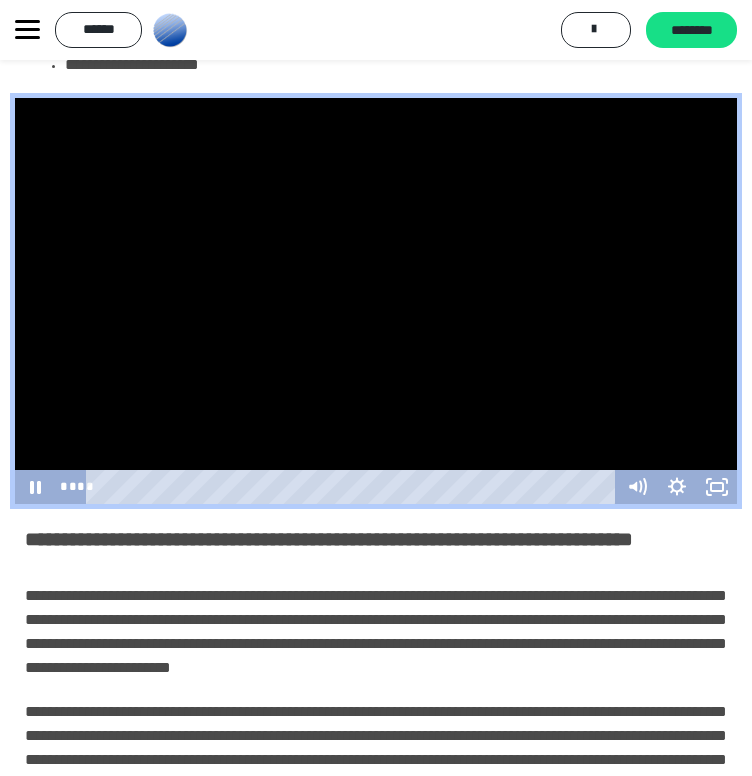 click at bounding box center (376, 301) 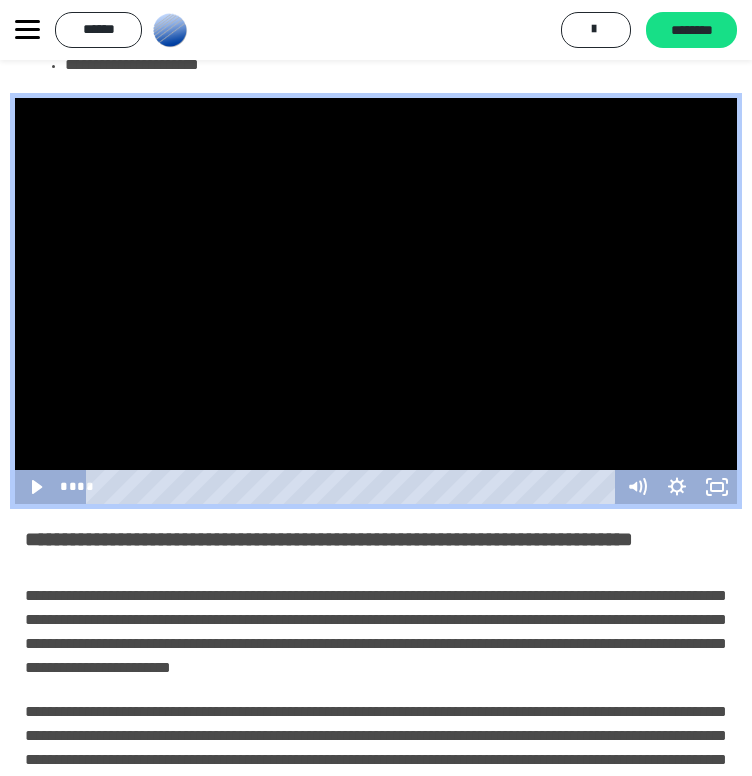 click at bounding box center (376, 301) 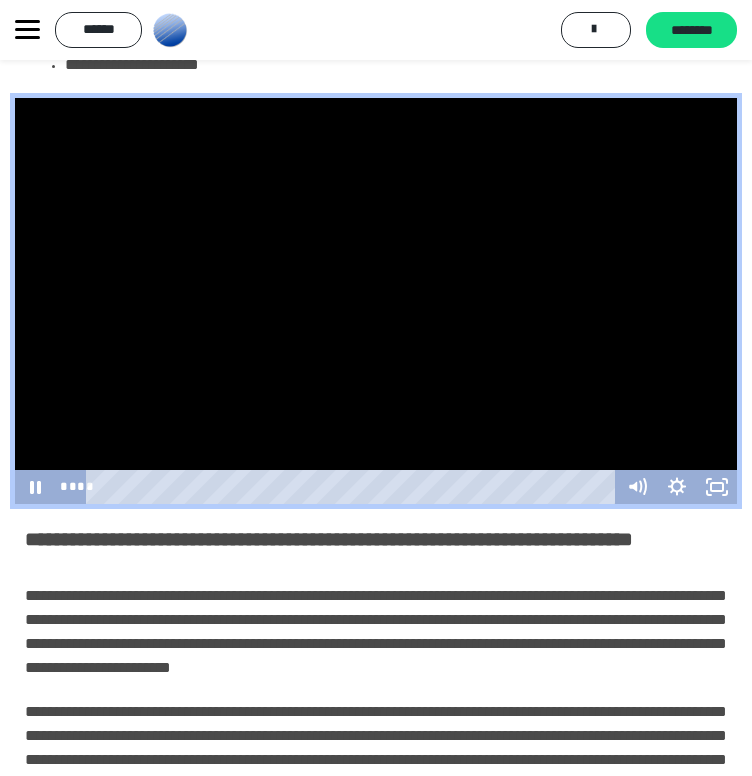 click at bounding box center [376, 301] 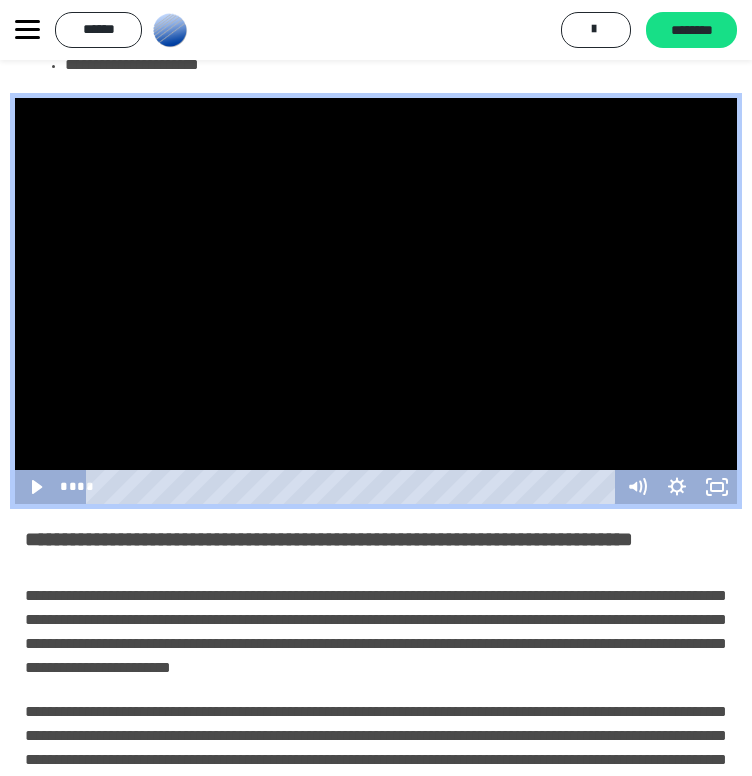 click at bounding box center [376, 301] 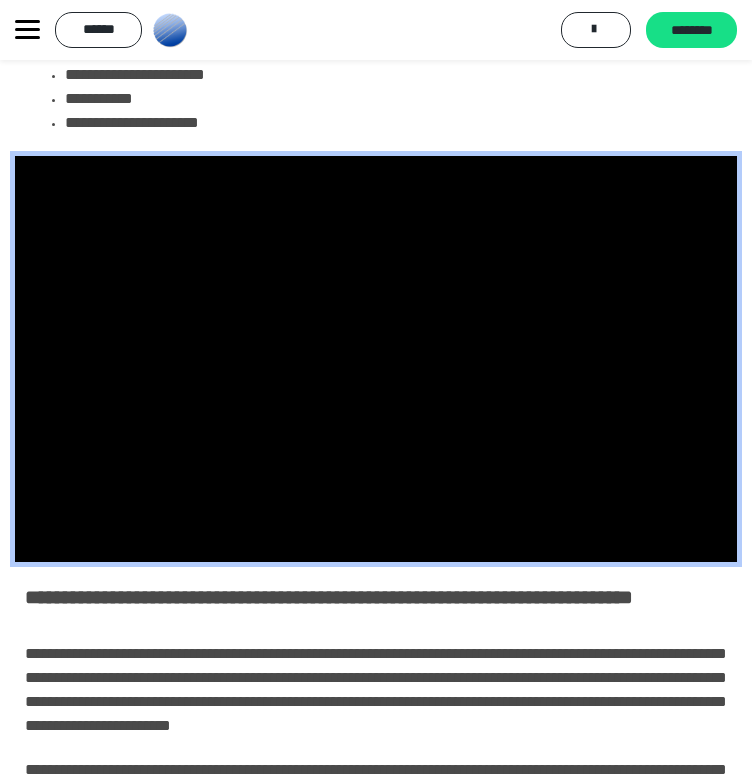 scroll, scrollTop: 370, scrollLeft: 0, axis: vertical 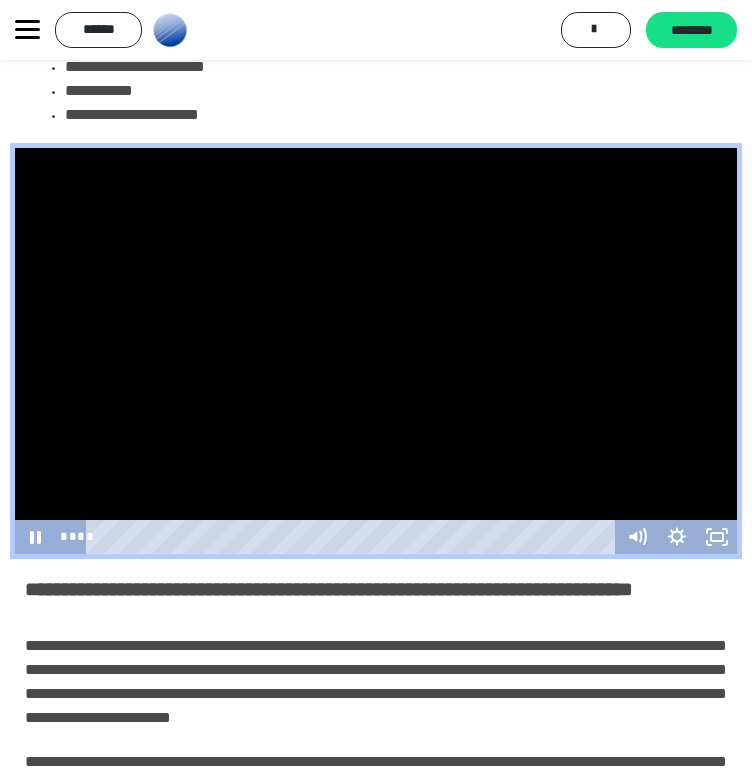 click at bounding box center [376, 351] 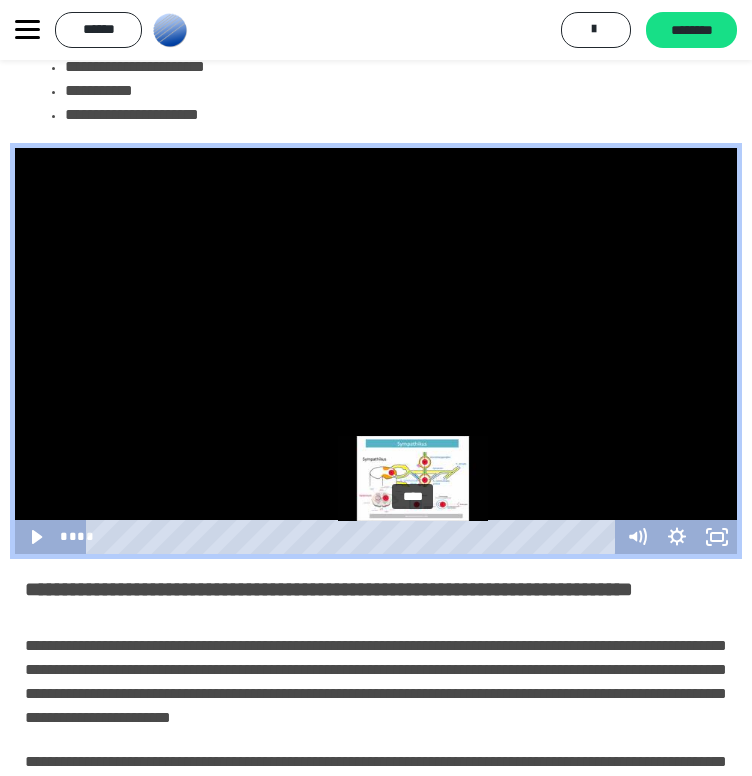 click on "****" at bounding box center (354, 537) 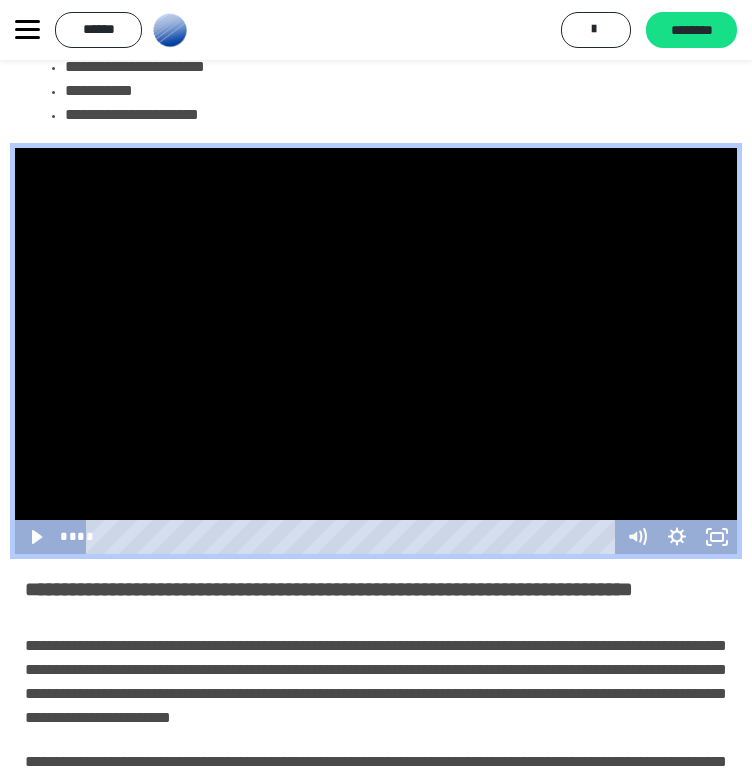click at bounding box center [376, 351] 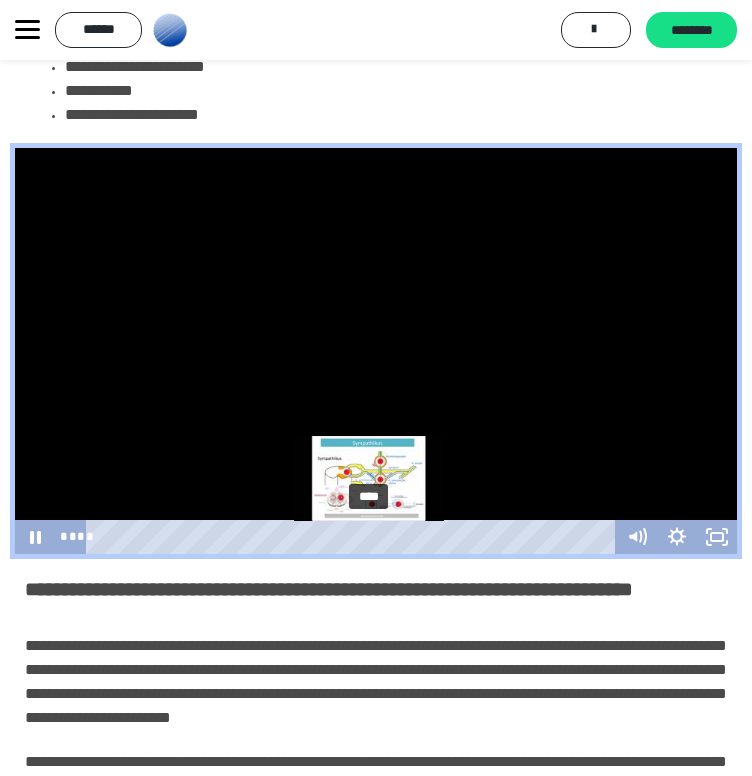 click on "****" at bounding box center [354, 537] 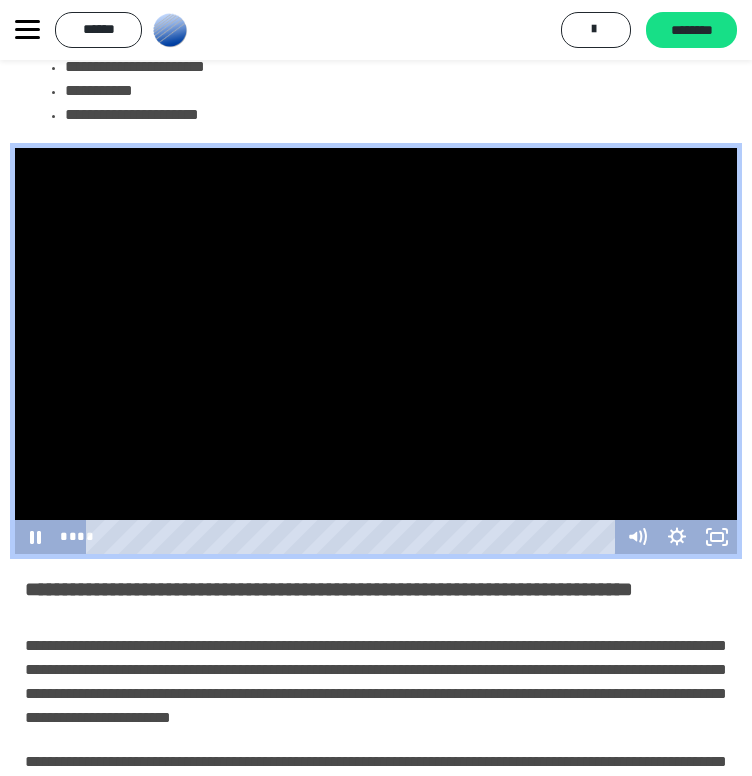 click at bounding box center (376, 351) 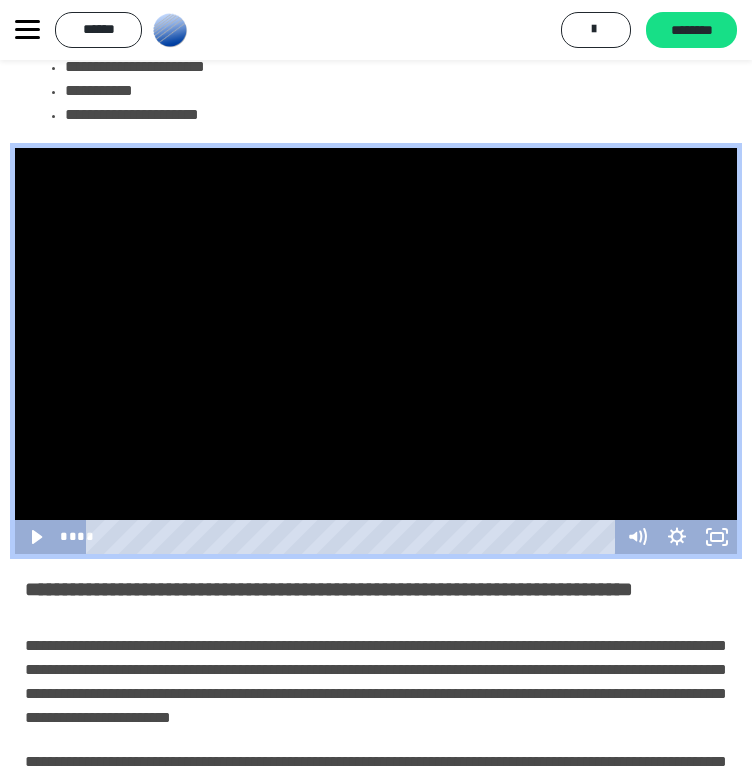 click at bounding box center (376, 351) 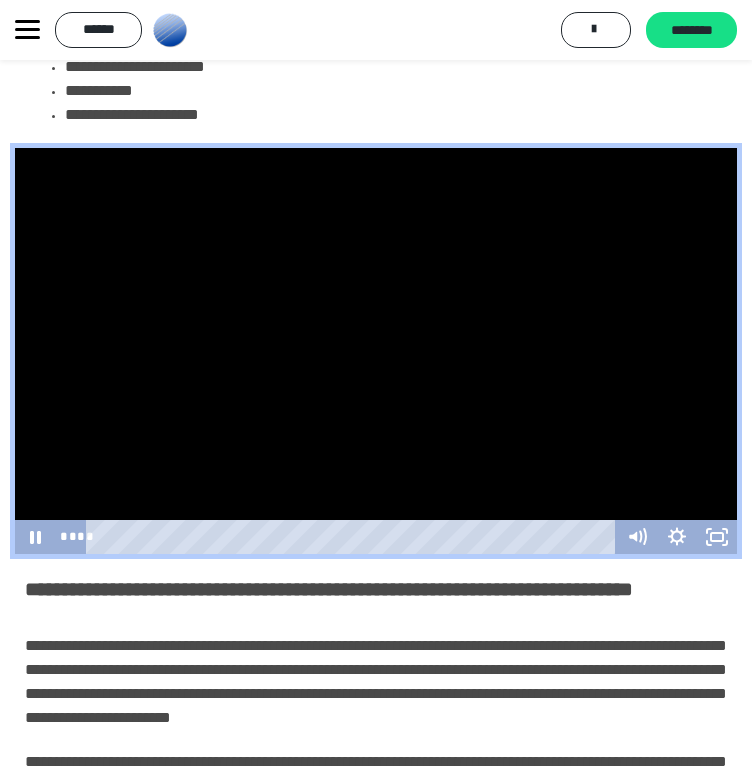 click at bounding box center (376, 351) 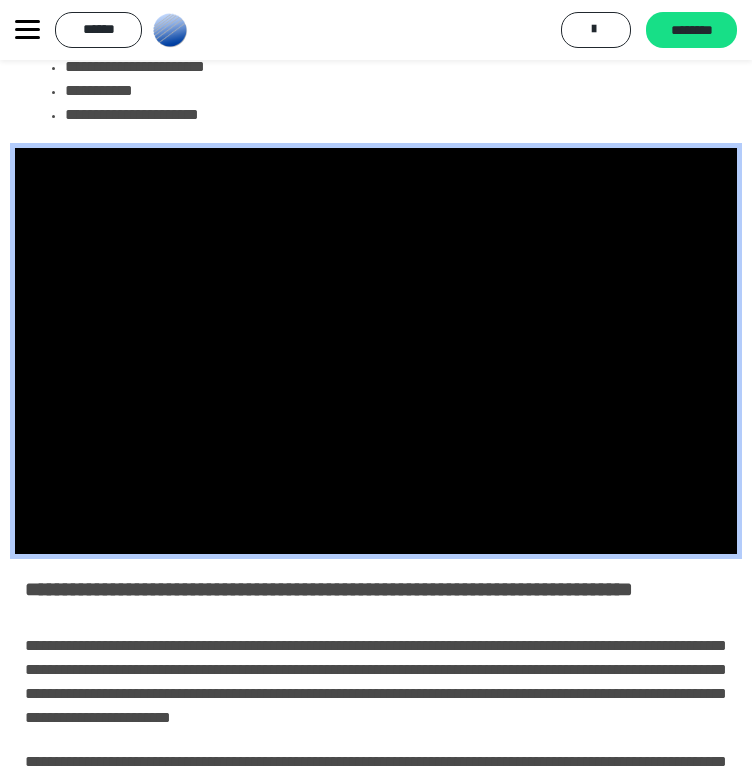 click at bounding box center (376, 351) 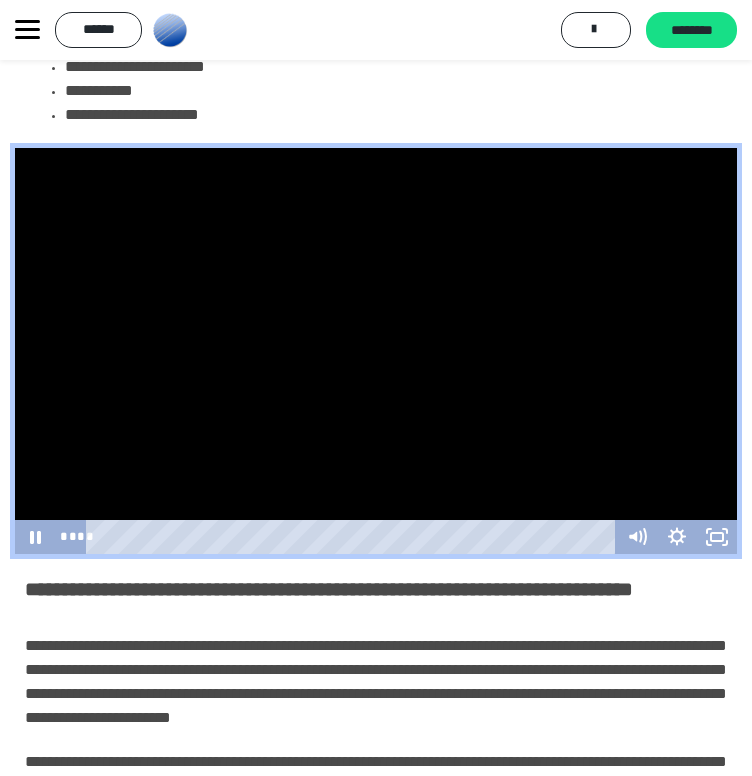 click at bounding box center (376, 351) 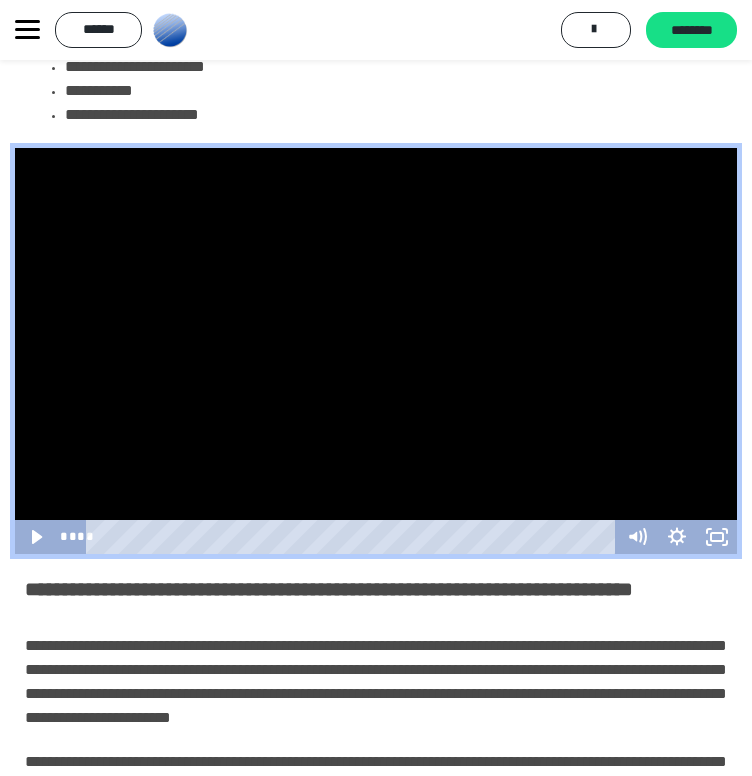 click at bounding box center (376, 351) 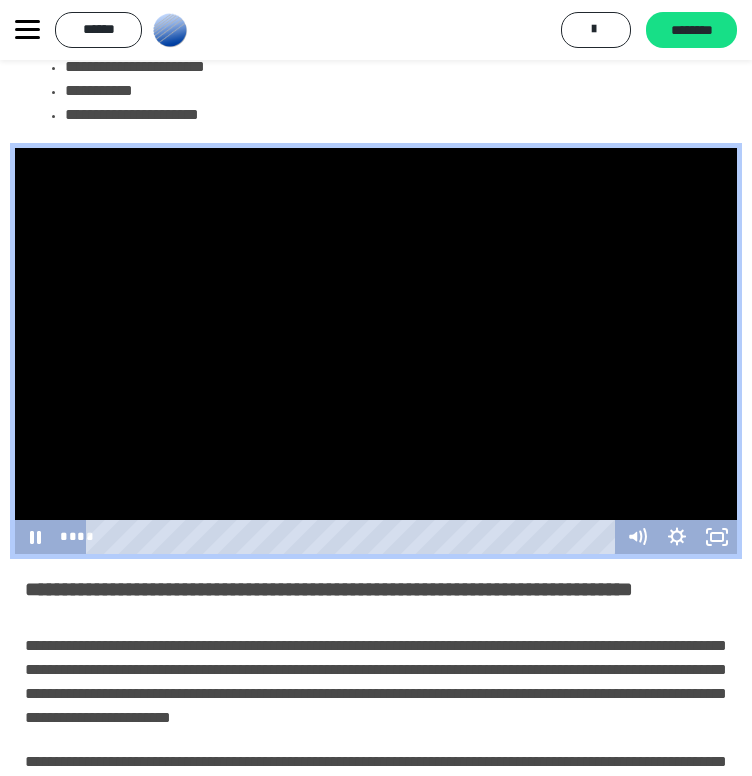 click at bounding box center (376, 351) 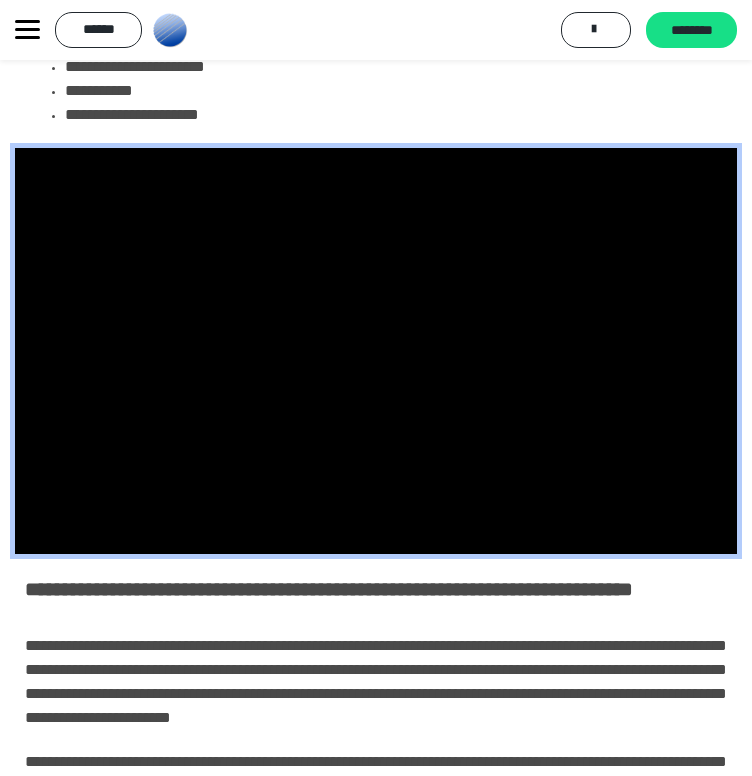 type 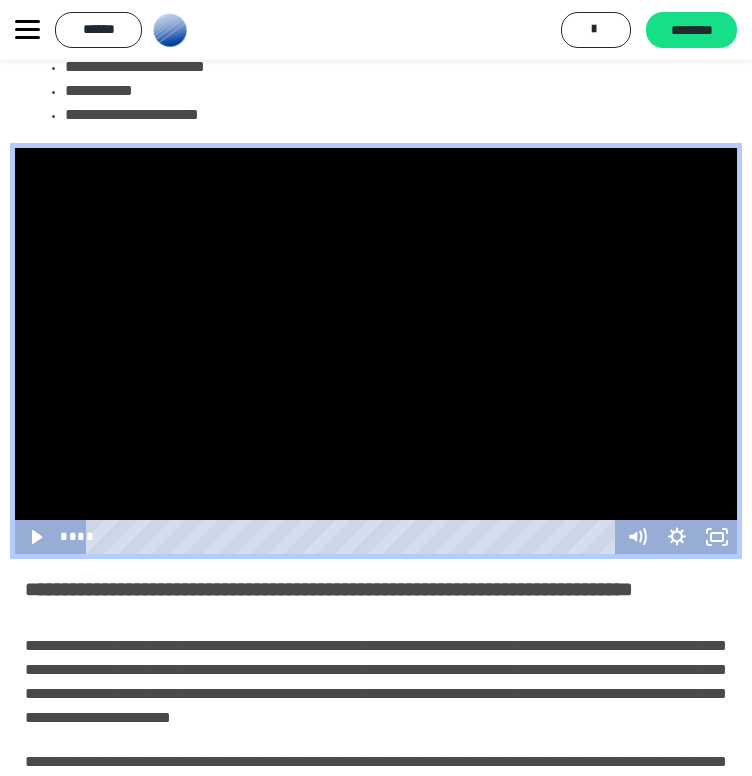 click at bounding box center [376, 351] 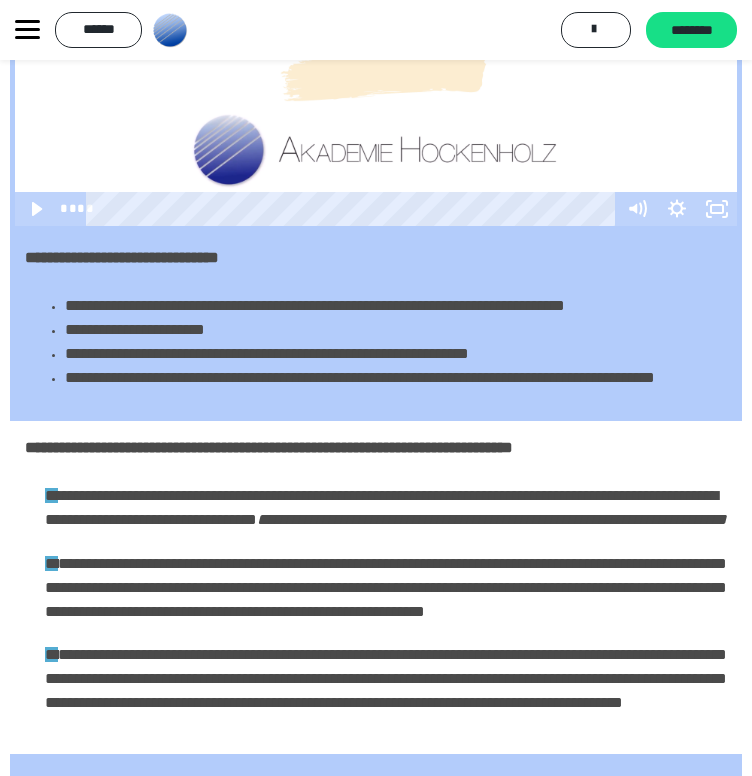 scroll, scrollTop: 1826, scrollLeft: 0, axis: vertical 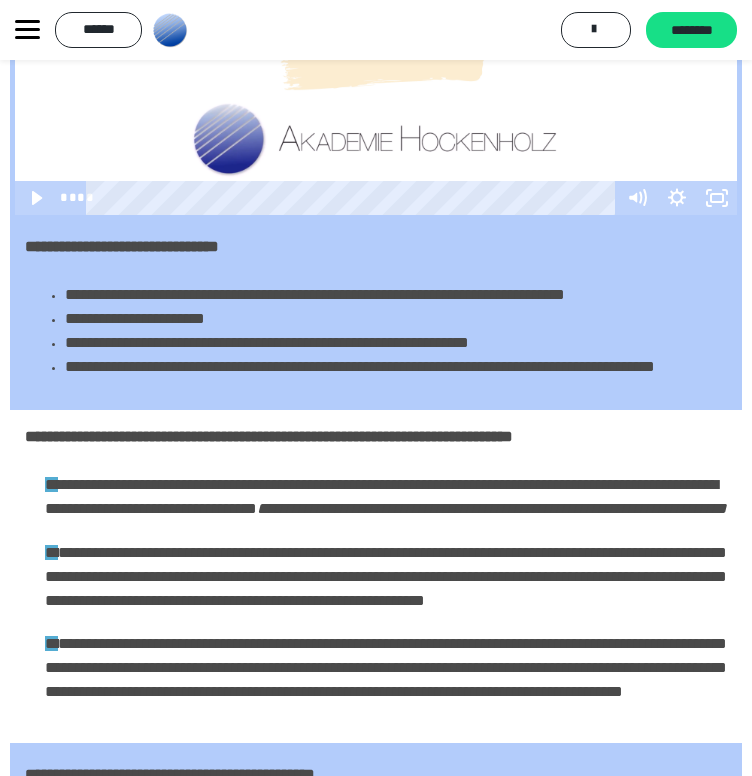 click 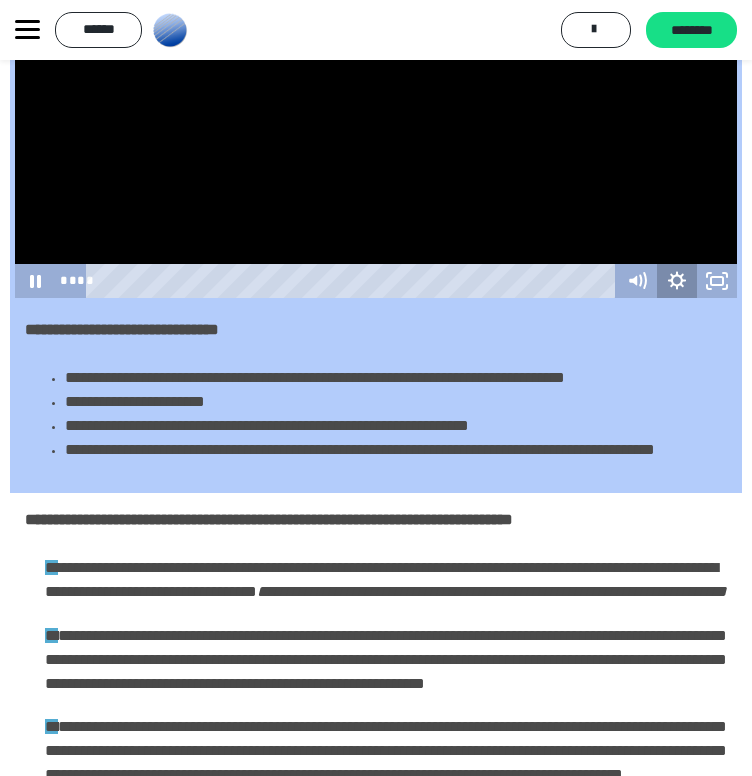 click 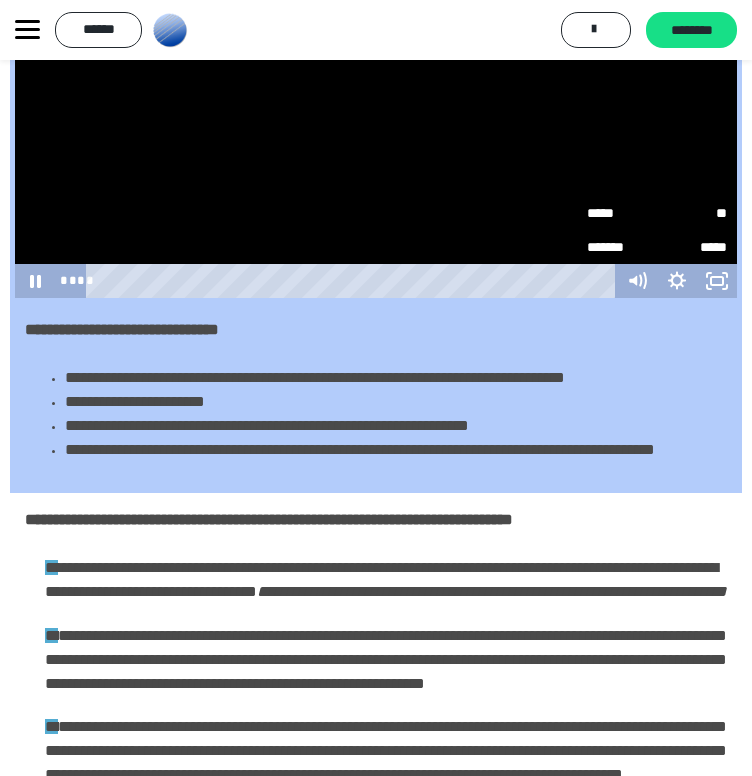 click on "*****" at bounding box center [622, 212] 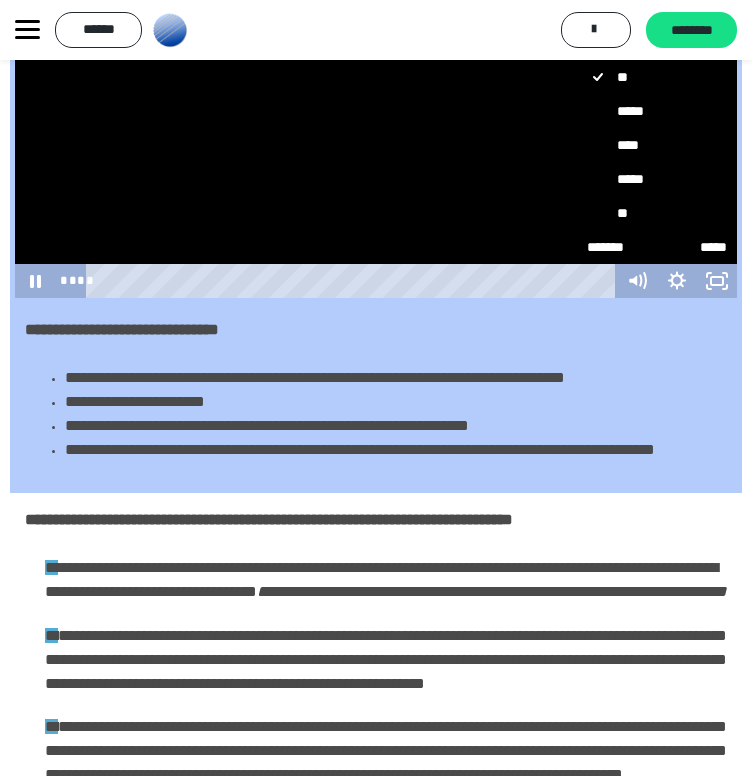 click on "****" at bounding box center (657, 145) 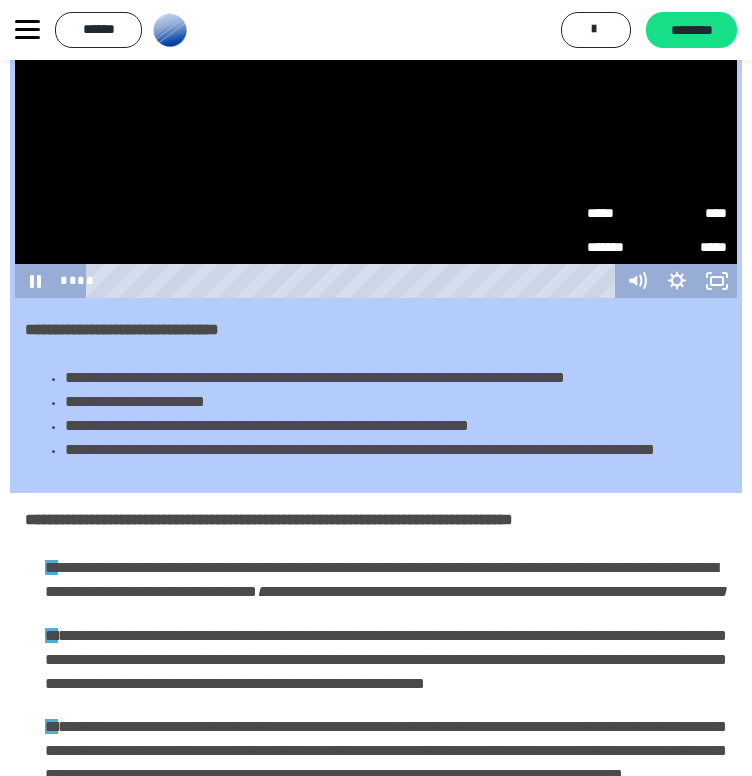 click on "**********" at bounding box center (376, 342) 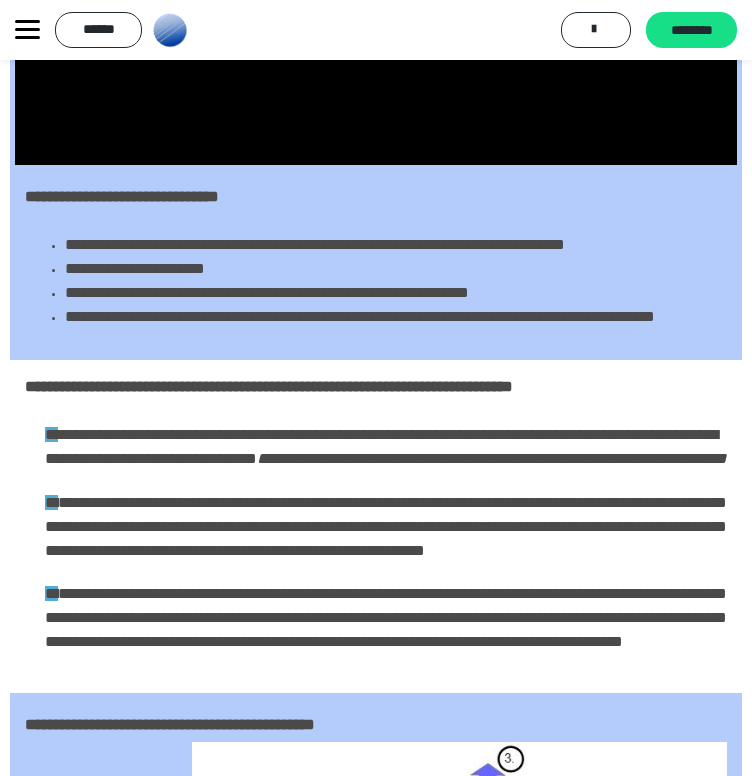 scroll, scrollTop: 1892, scrollLeft: 0, axis: vertical 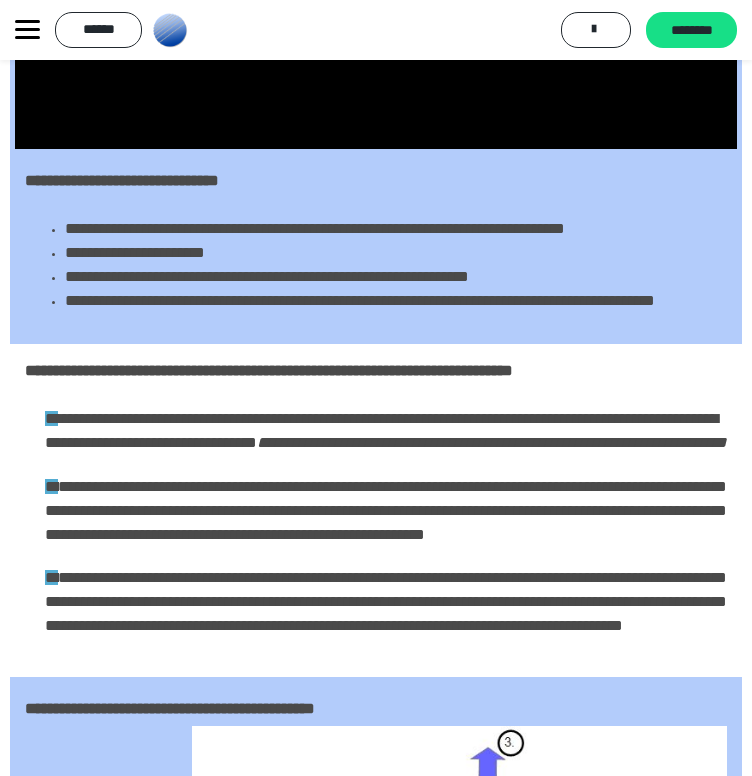 click on "**********" at bounding box center [360, 300] 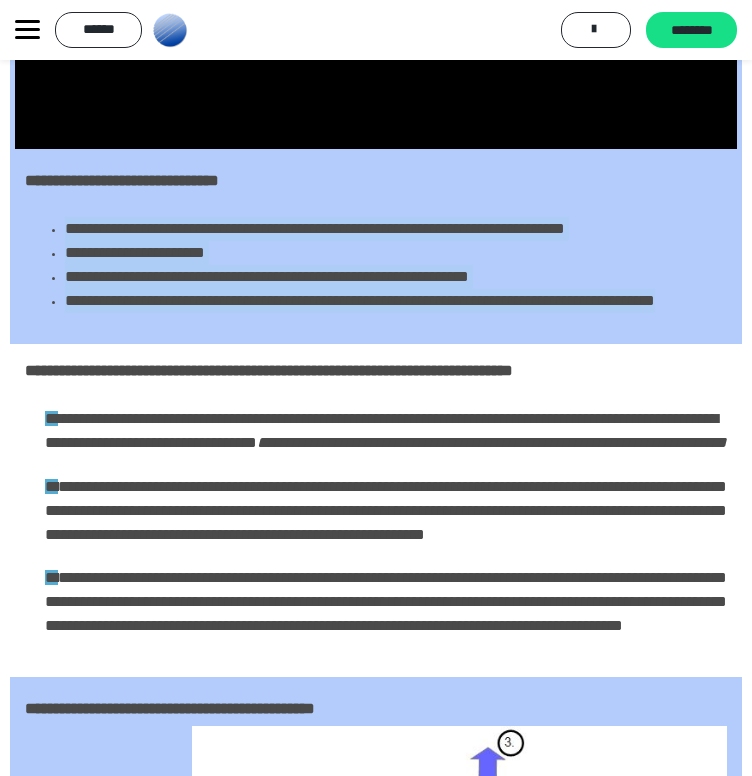drag, startPoint x: 253, startPoint y: 622, endPoint x: 36, endPoint y: 498, distance: 249.93 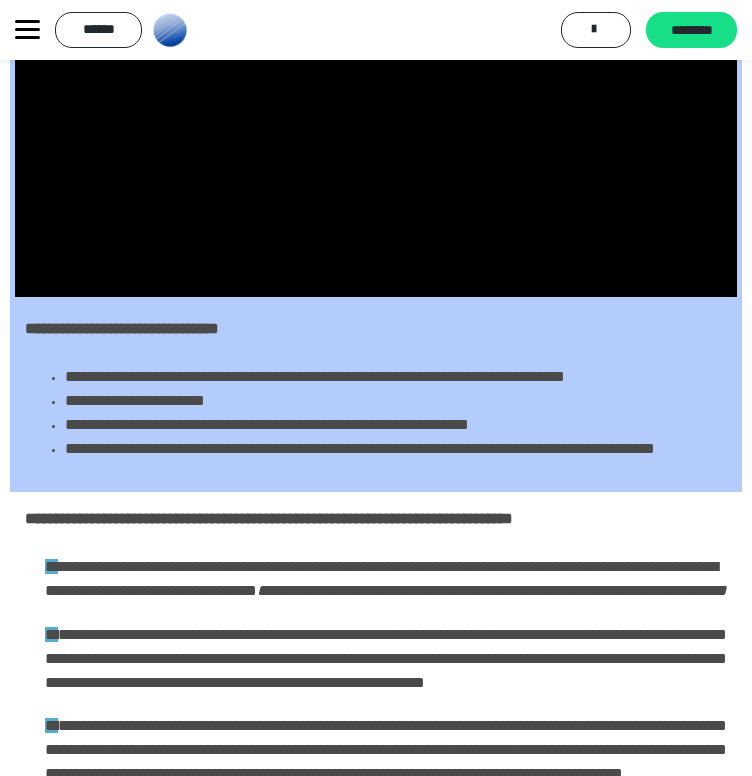 scroll, scrollTop: 1746, scrollLeft: 0, axis: vertical 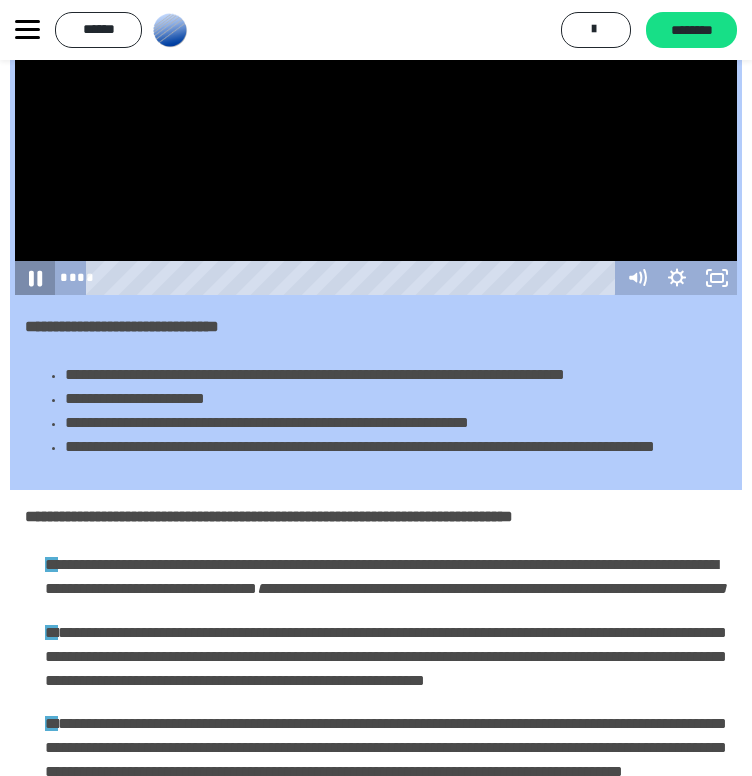 click 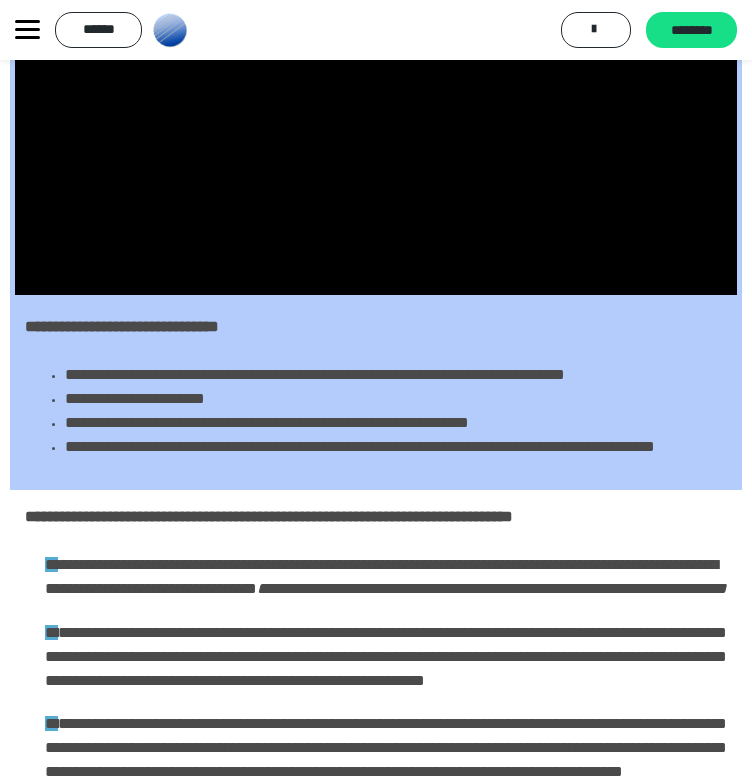 type 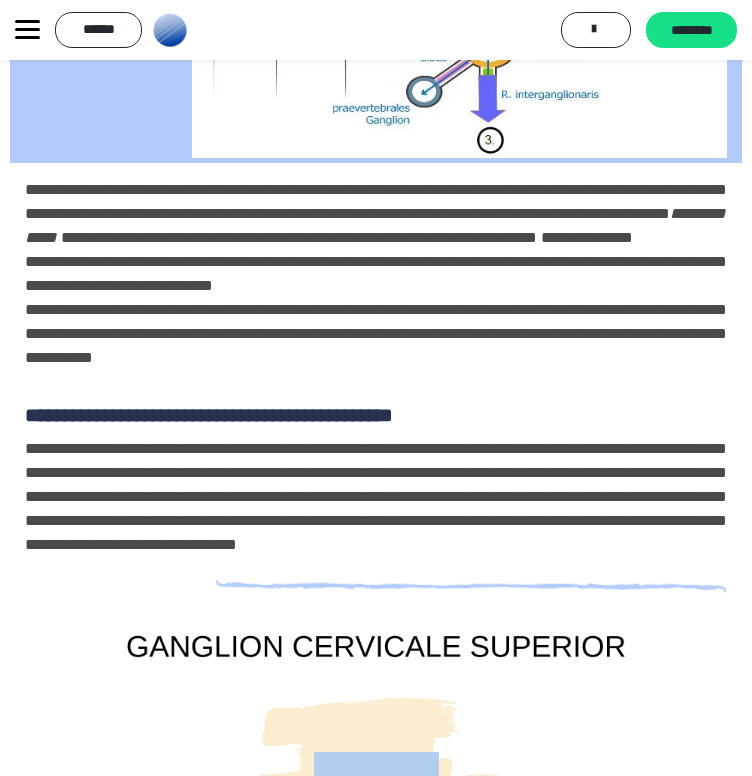 scroll, scrollTop: 2818, scrollLeft: 0, axis: vertical 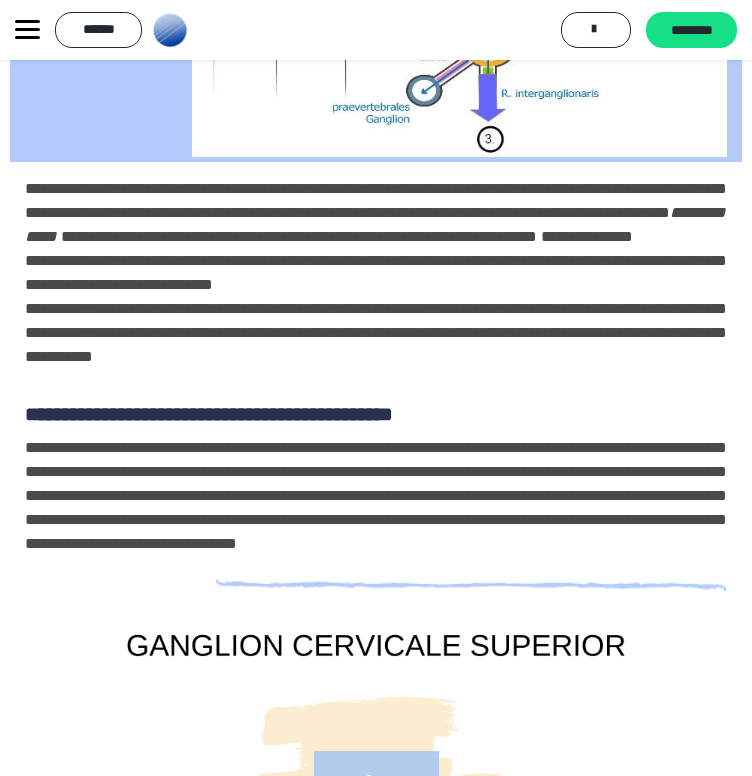 drag, startPoint x: 47, startPoint y: 266, endPoint x: 157, endPoint y: 573, distance: 326.11194 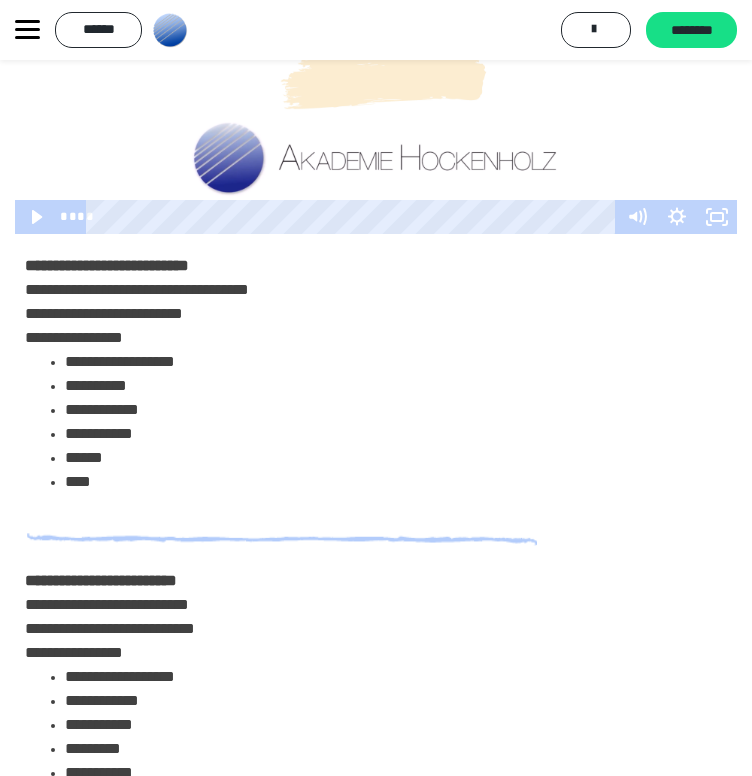 scroll, scrollTop: 3749, scrollLeft: 0, axis: vertical 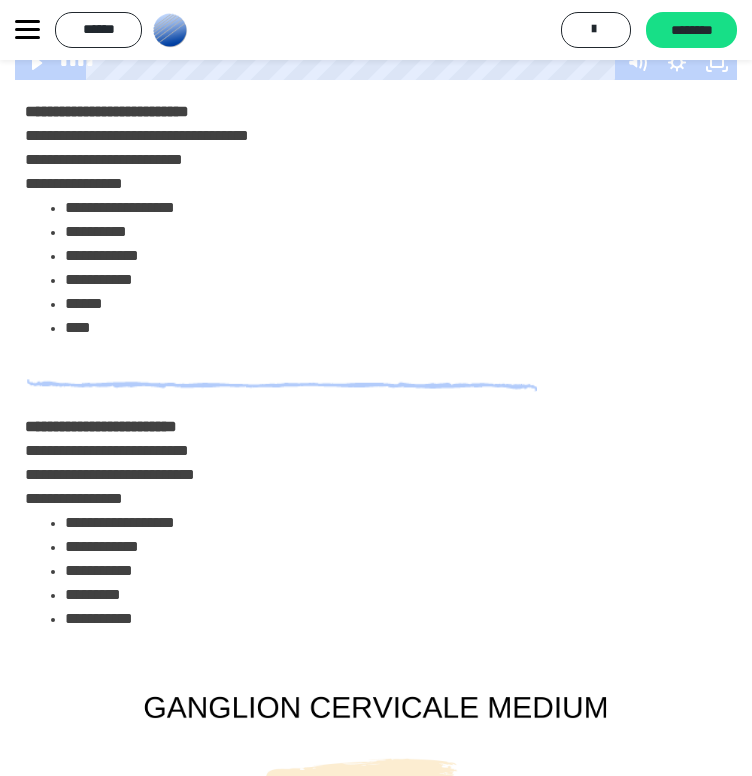 click 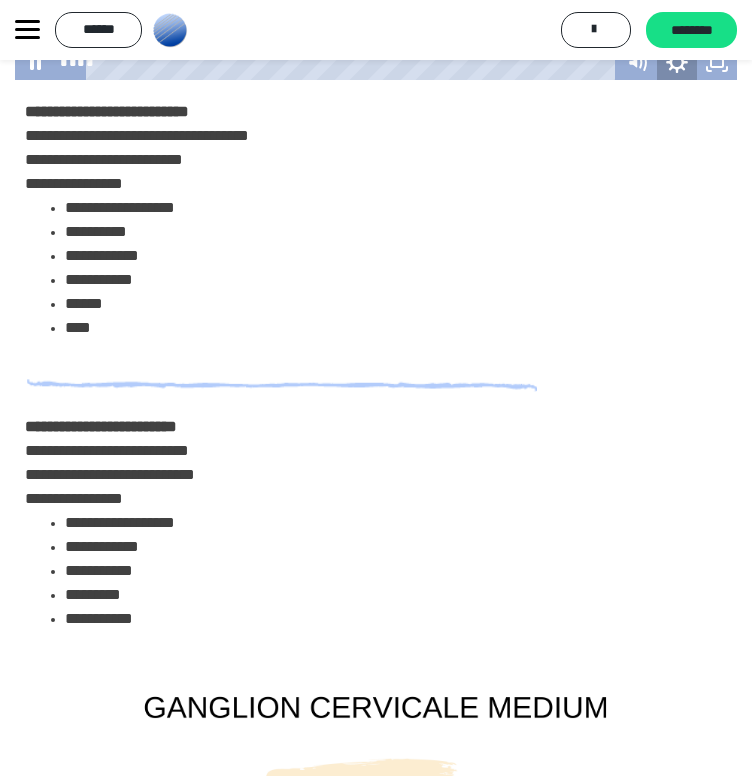click 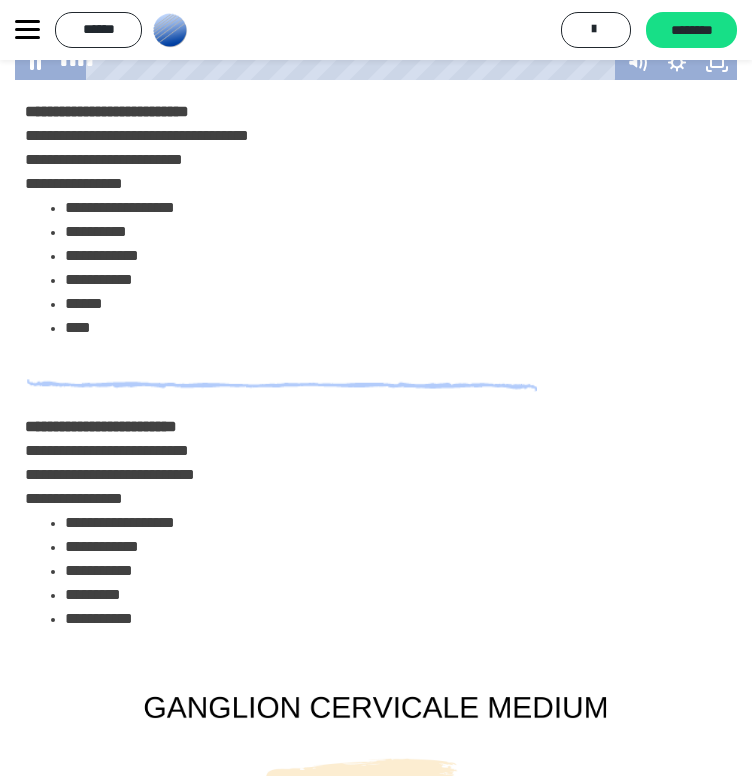 click on "*****" at bounding box center (622, -5) 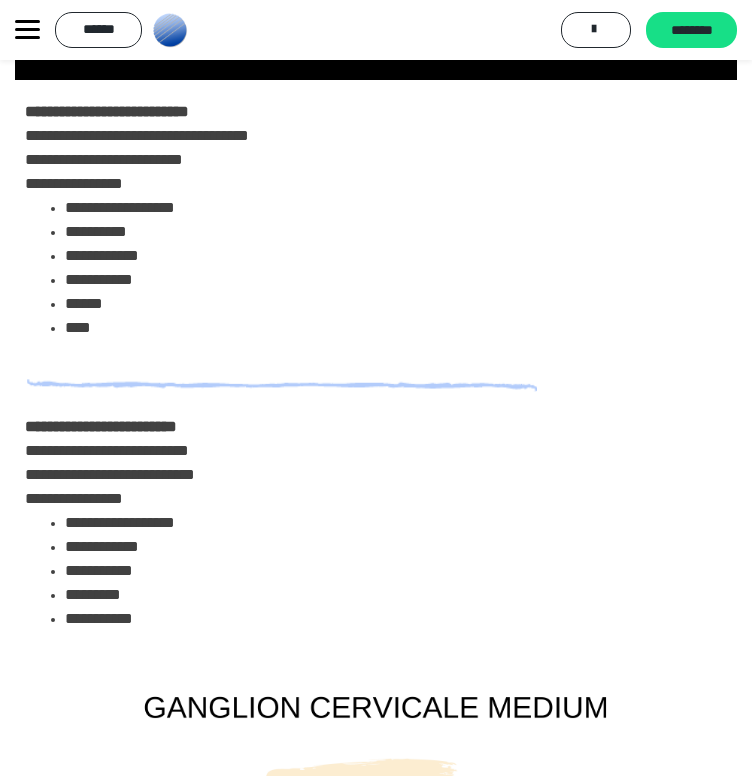 scroll, scrollTop: 3771, scrollLeft: 0, axis: vertical 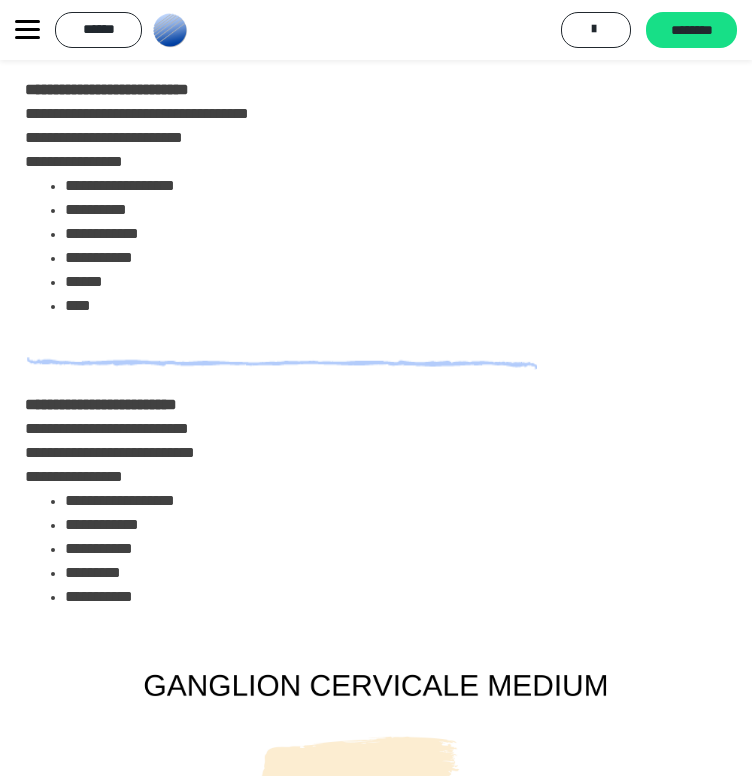 click at bounding box center [376, -145] 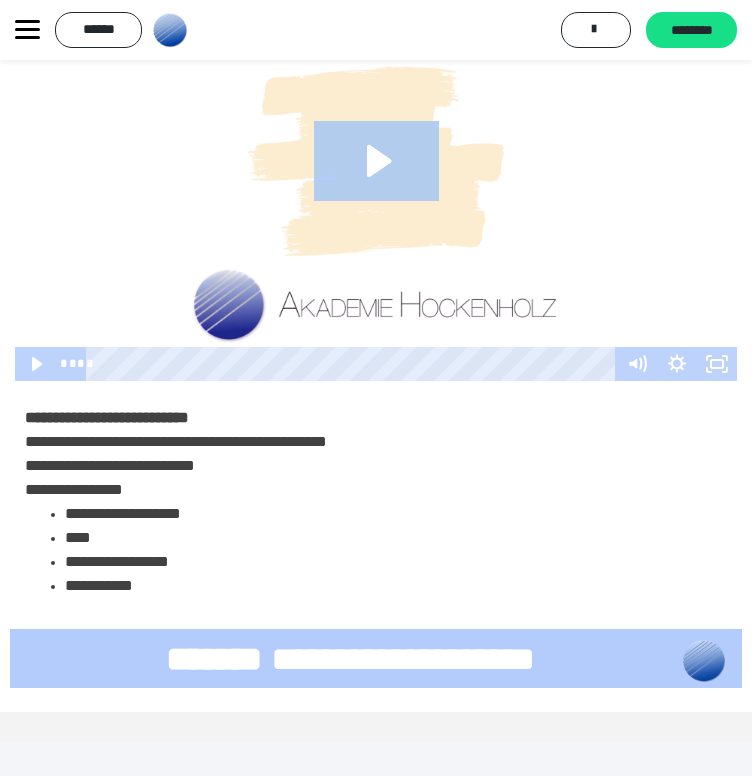 scroll, scrollTop: 4889, scrollLeft: 0, axis: vertical 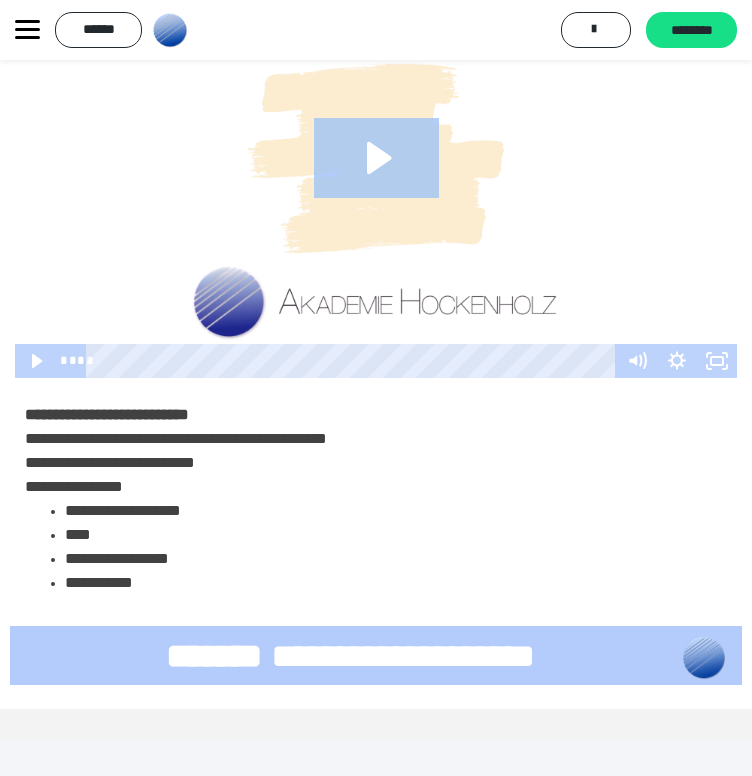click 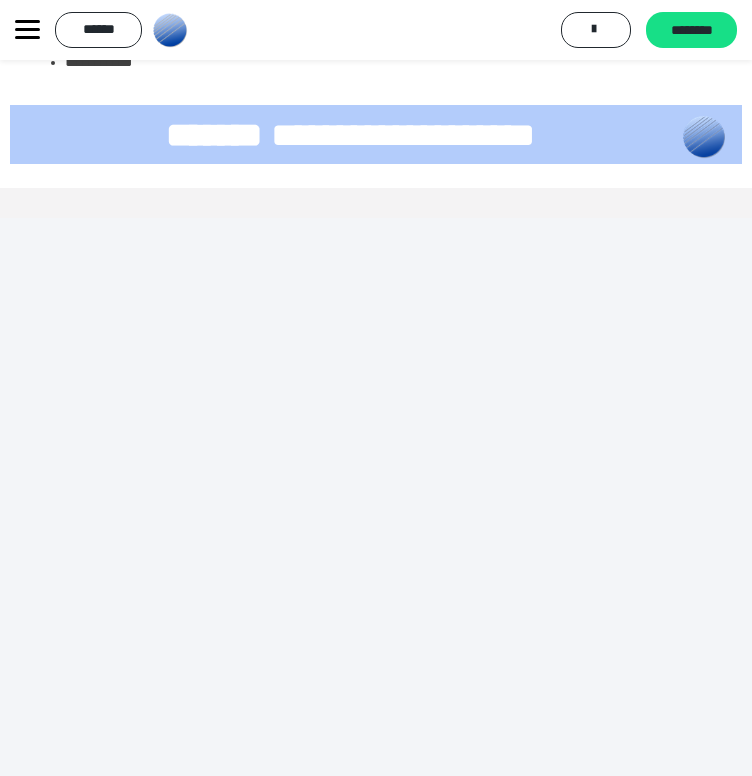 scroll, scrollTop: 5409, scrollLeft: 0, axis: vertical 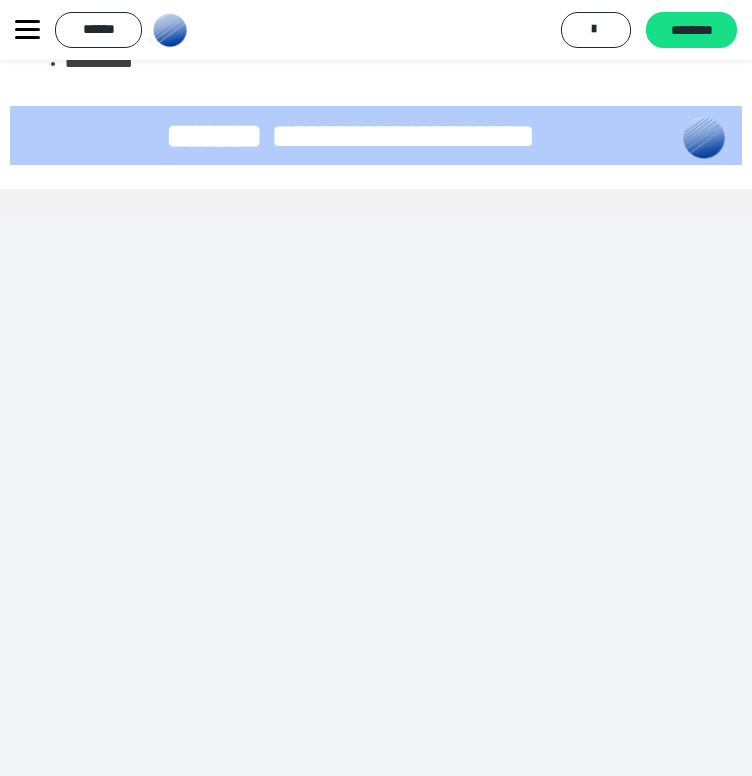 click at bounding box center [376, -345] 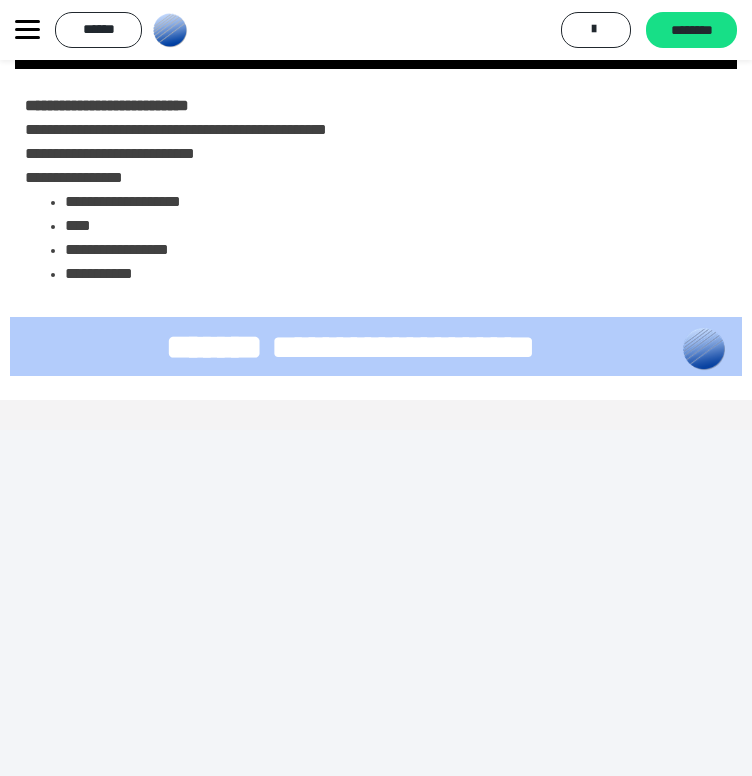 scroll, scrollTop: 5199, scrollLeft: 0, axis: vertical 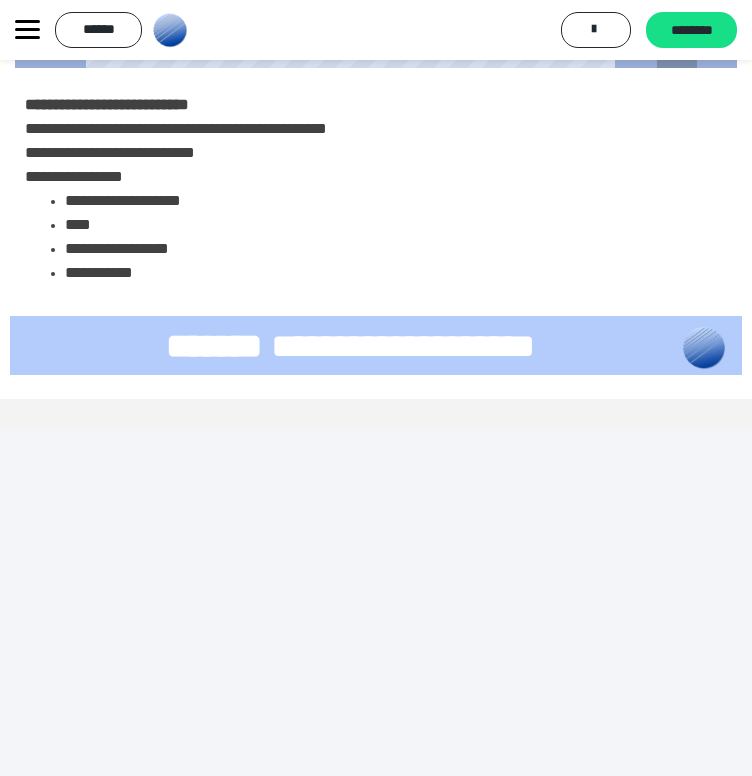 click 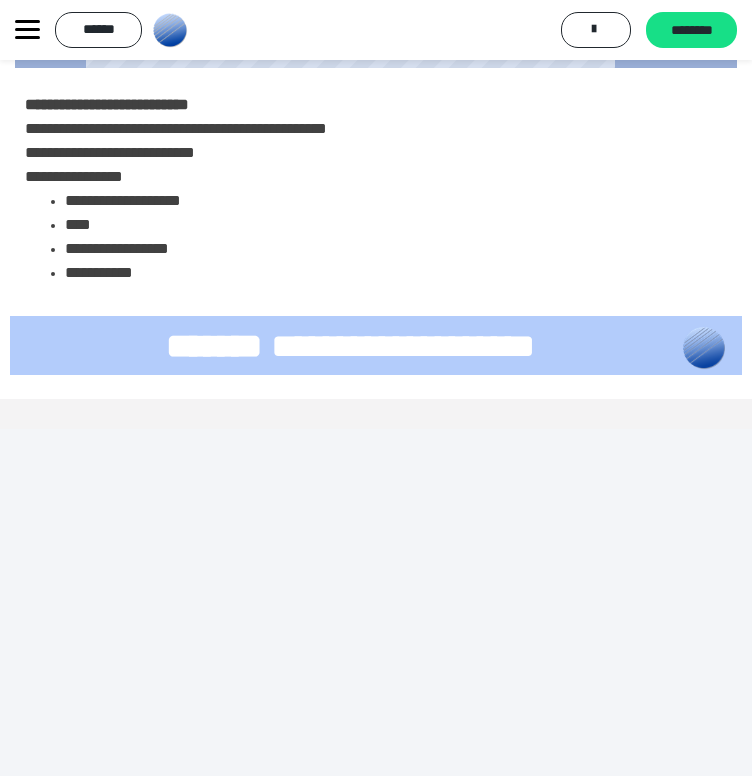 click on "**" at bounding box center (692, -19) 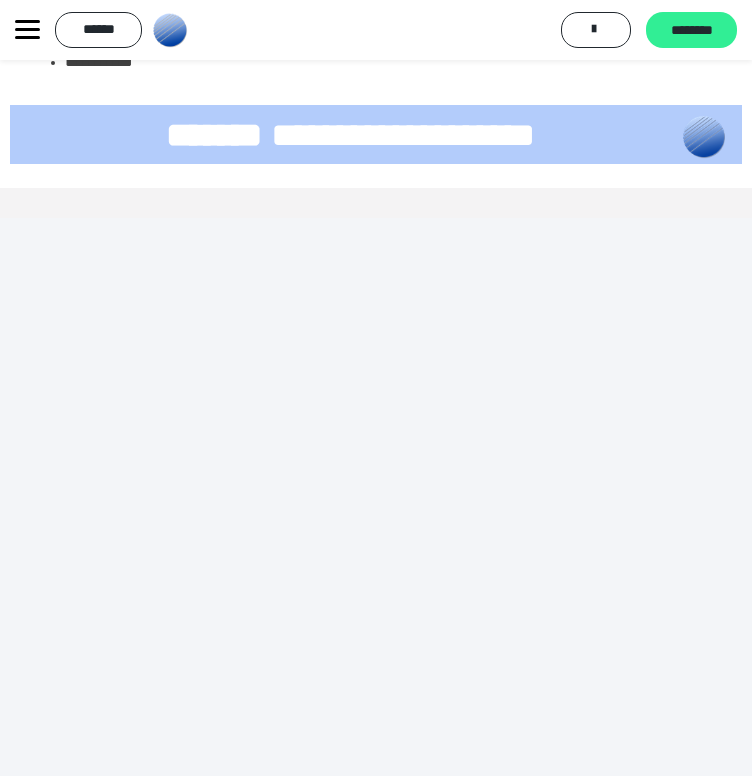 click on "********" at bounding box center [691, 31] 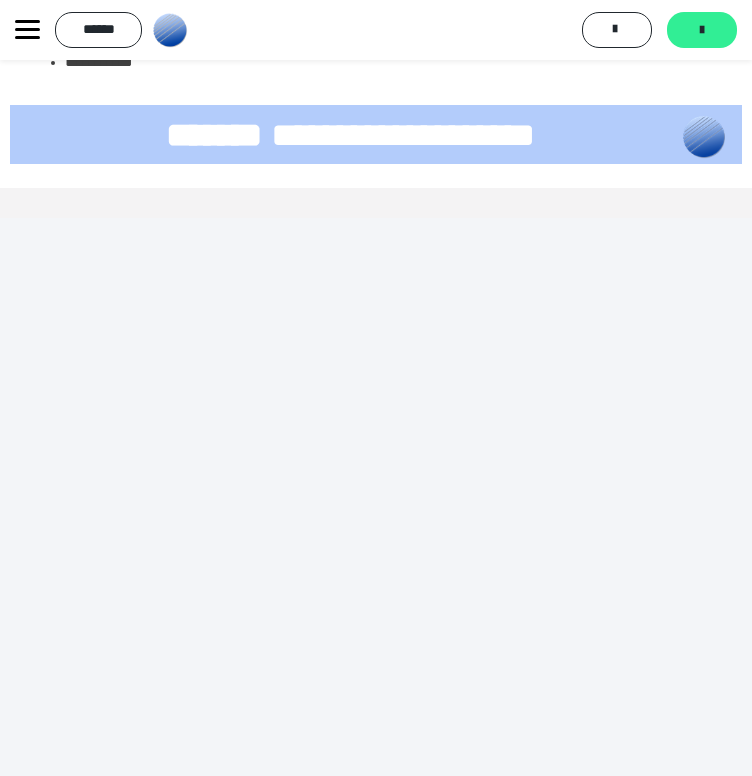 click on "*******" at bounding box center (702, 30) 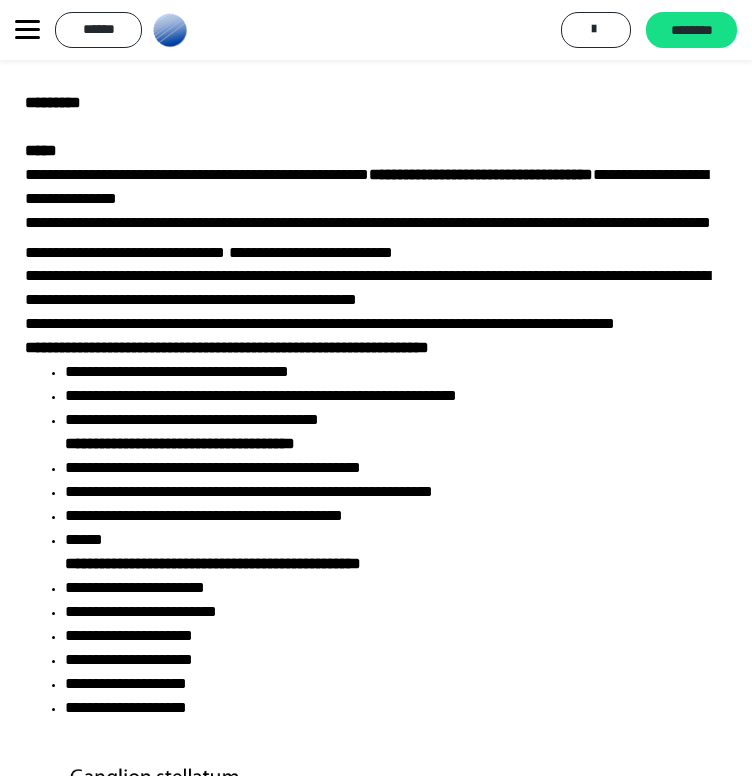 scroll, scrollTop: 131, scrollLeft: 0, axis: vertical 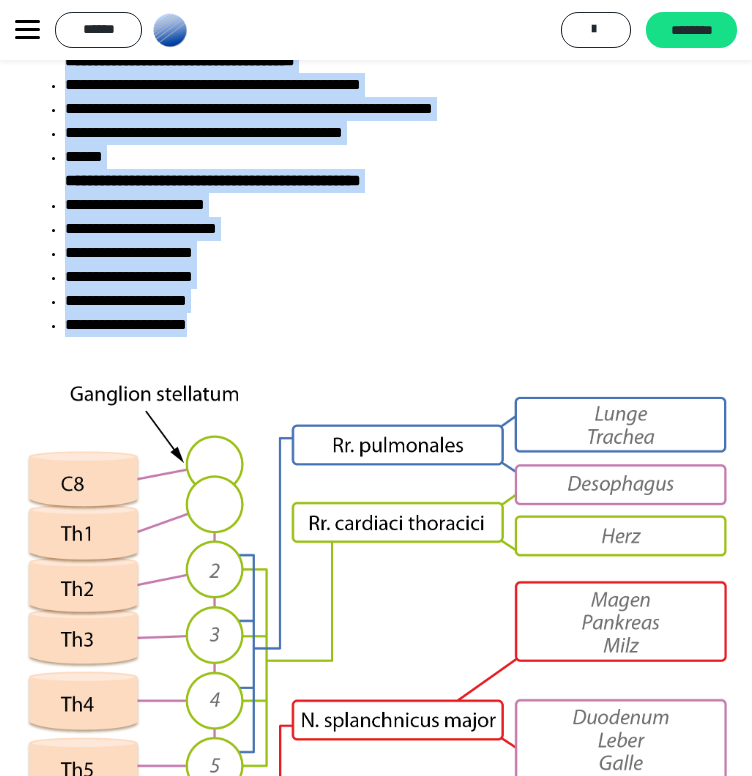 drag, startPoint x: 24, startPoint y: 146, endPoint x: 238, endPoint y: 371, distance: 310.5173 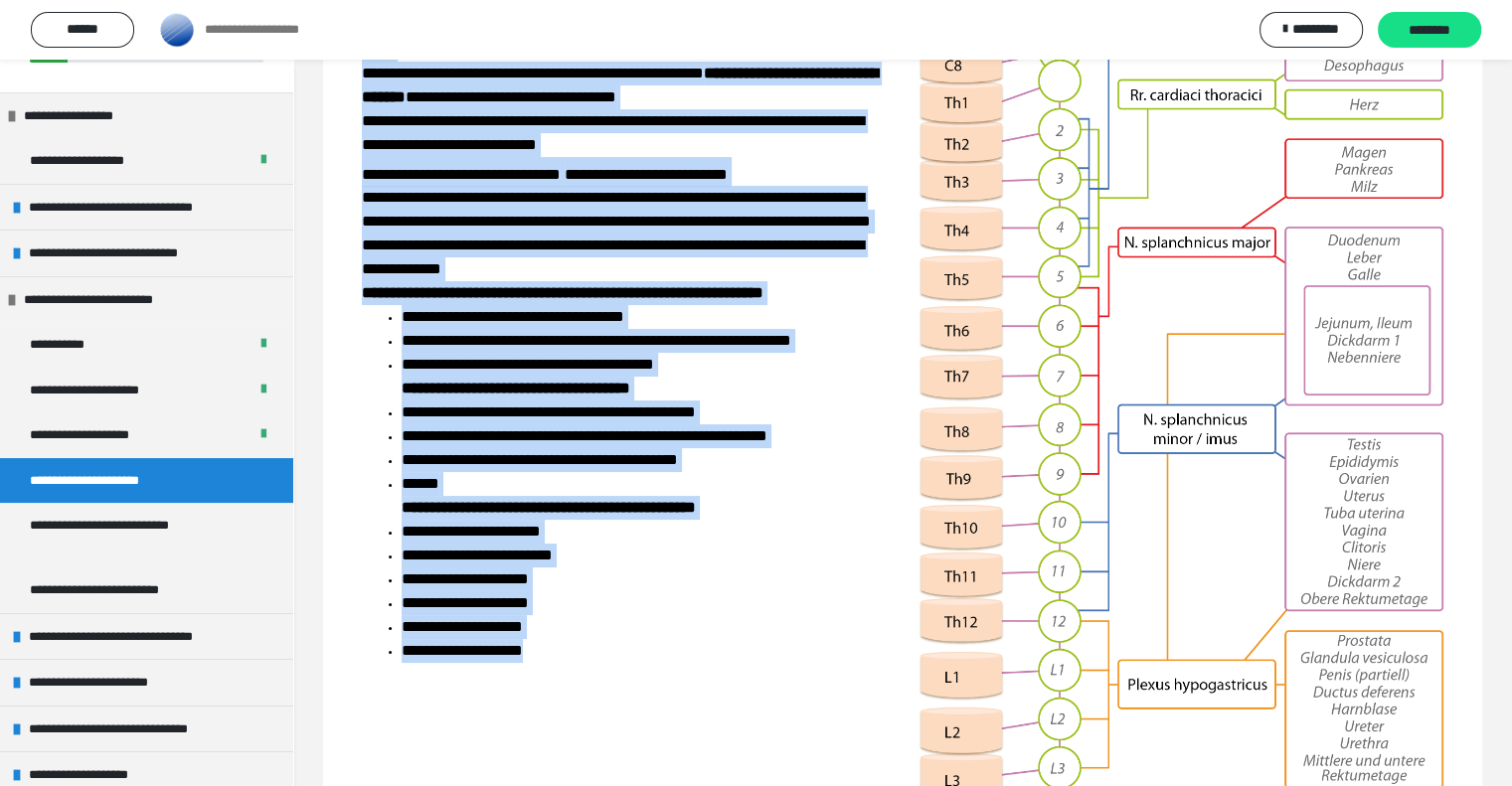 scroll, scrollTop: 231, scrollLeft: 0, axis: vertical 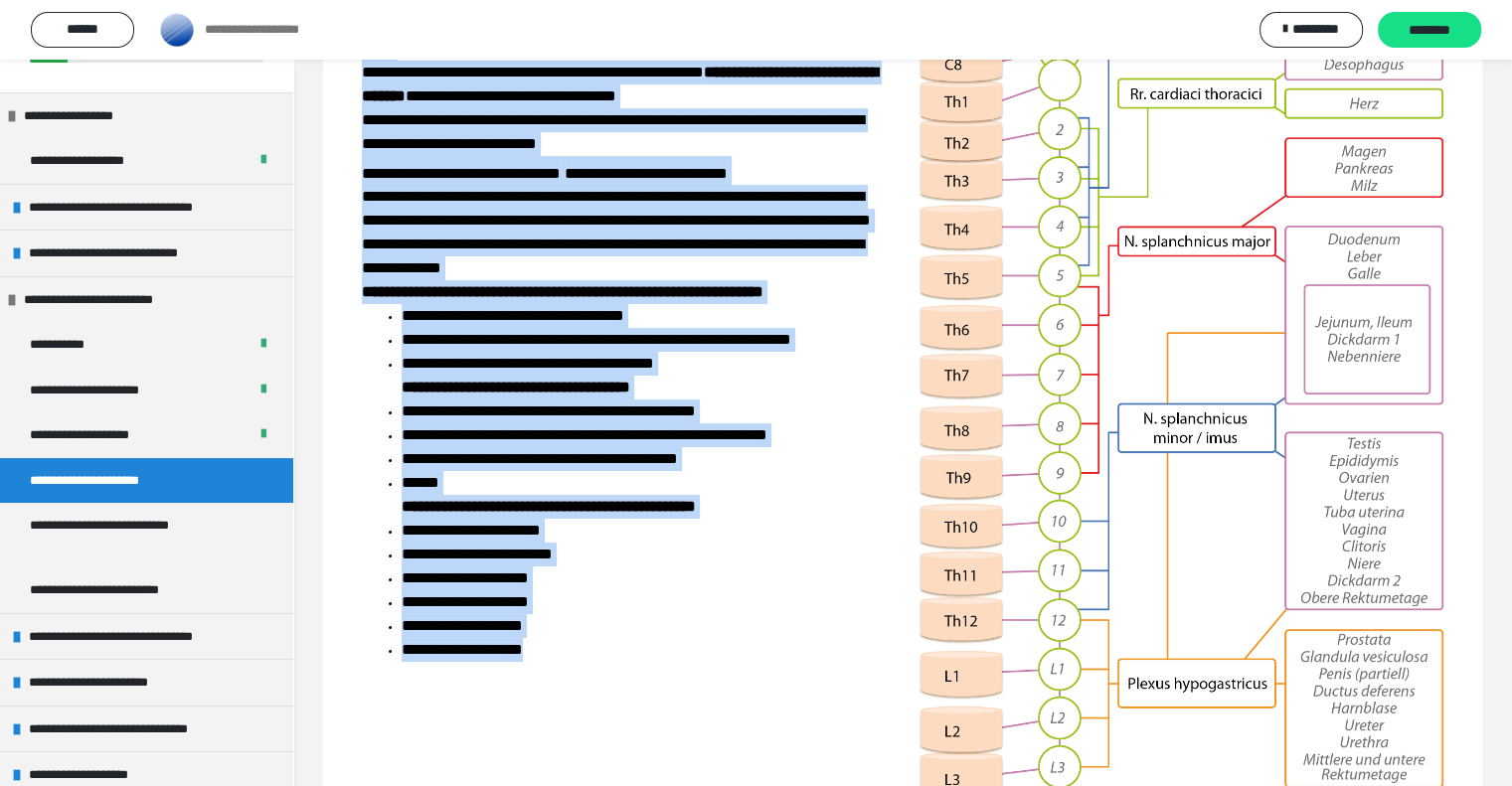 click on "**********" at bounding box center (644, 578) 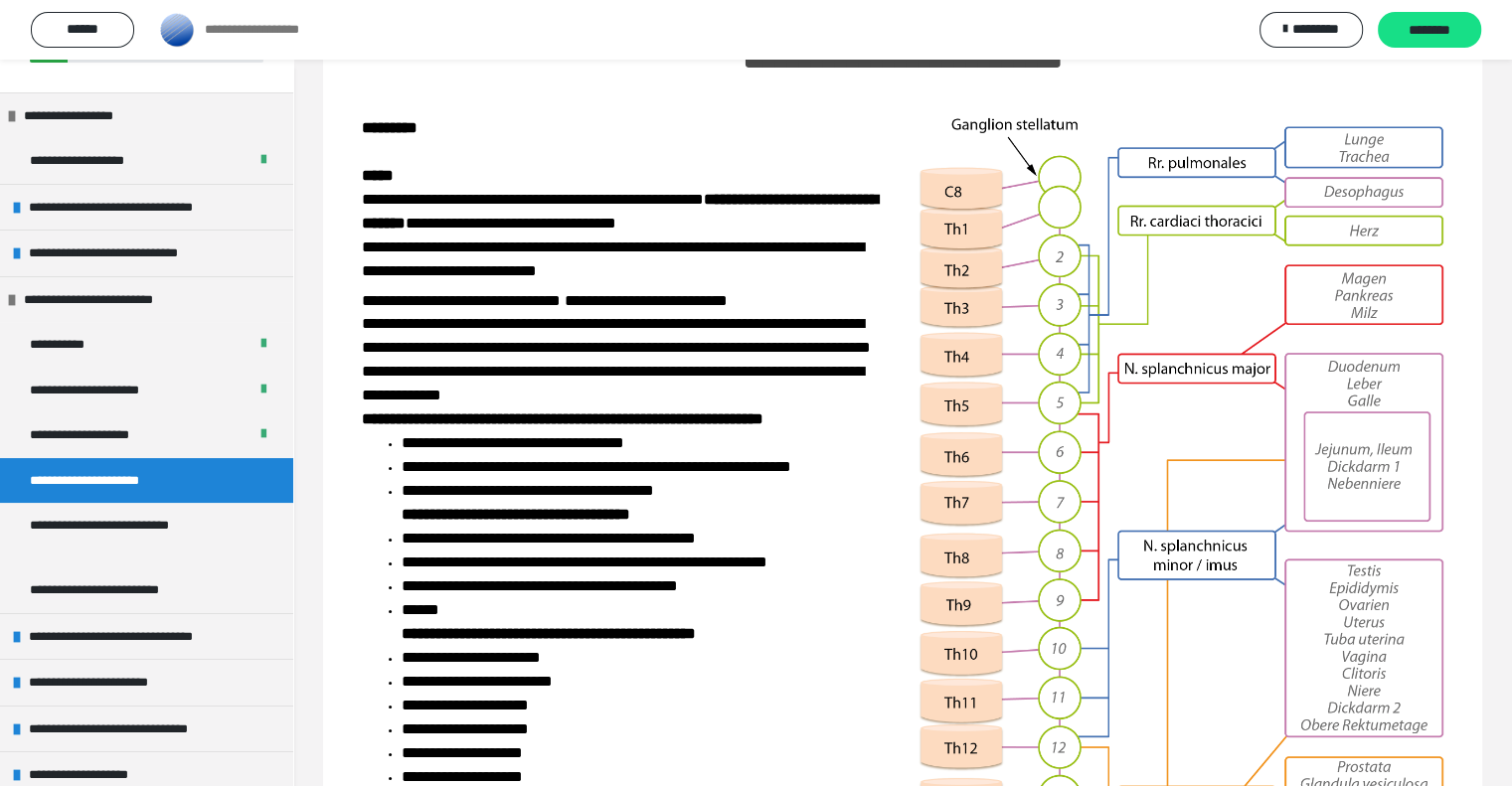 scroll, scrollTop: 105, scrollLeft: 0, axis: vertical 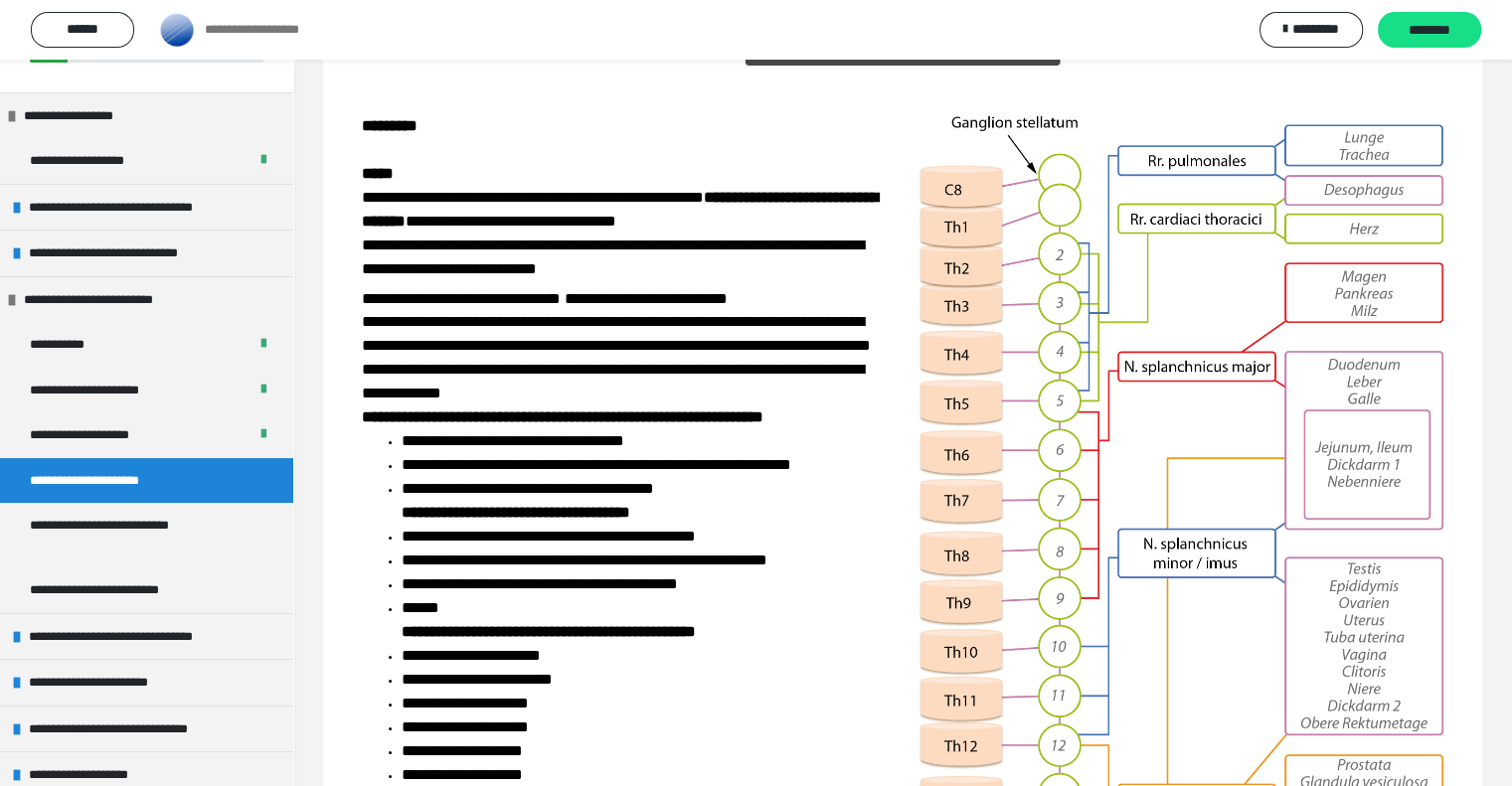 click on "**********" at bounding box center [624, 451] 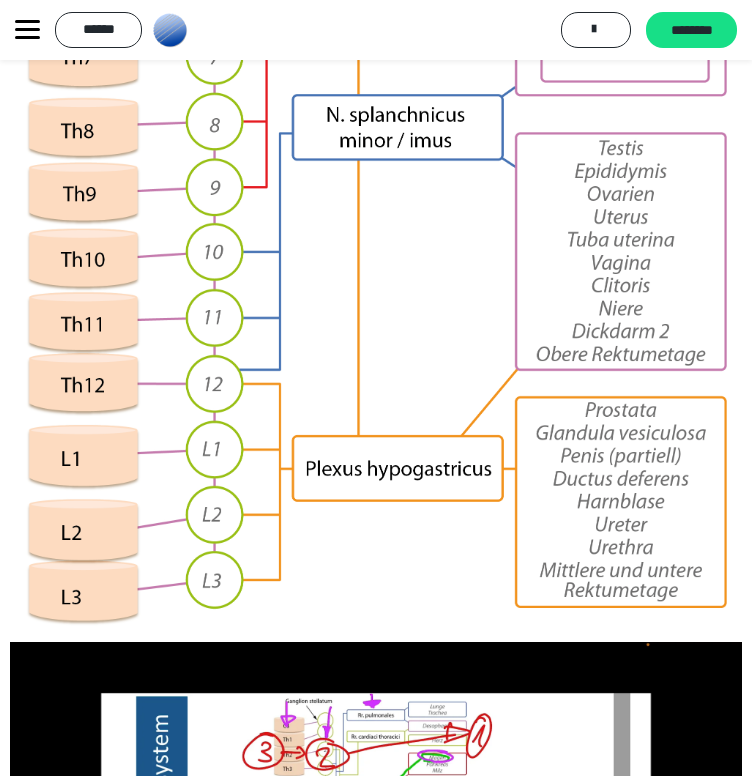 scroll, scrollTop: 1356, scrollLeft: 0, axis: vertical 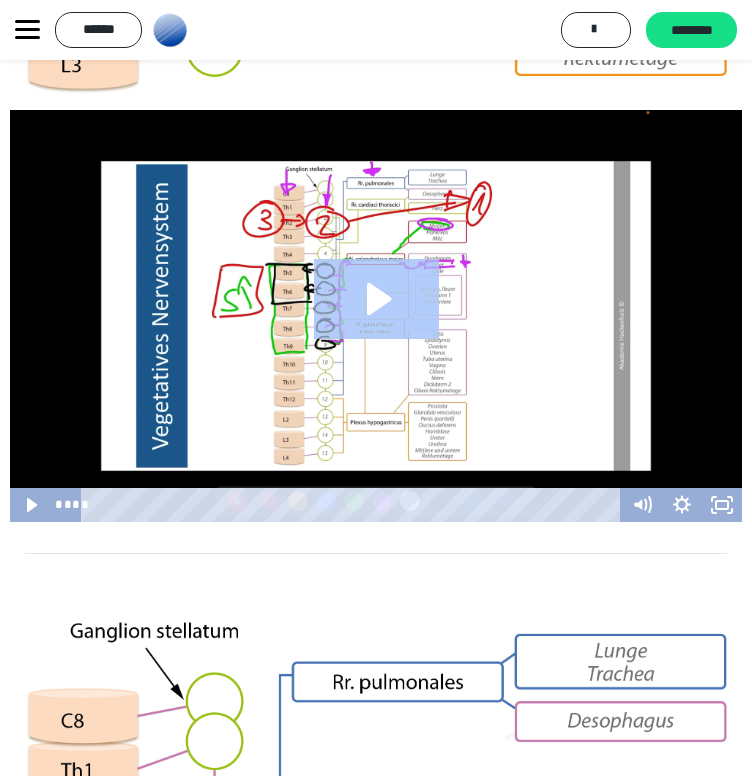 click 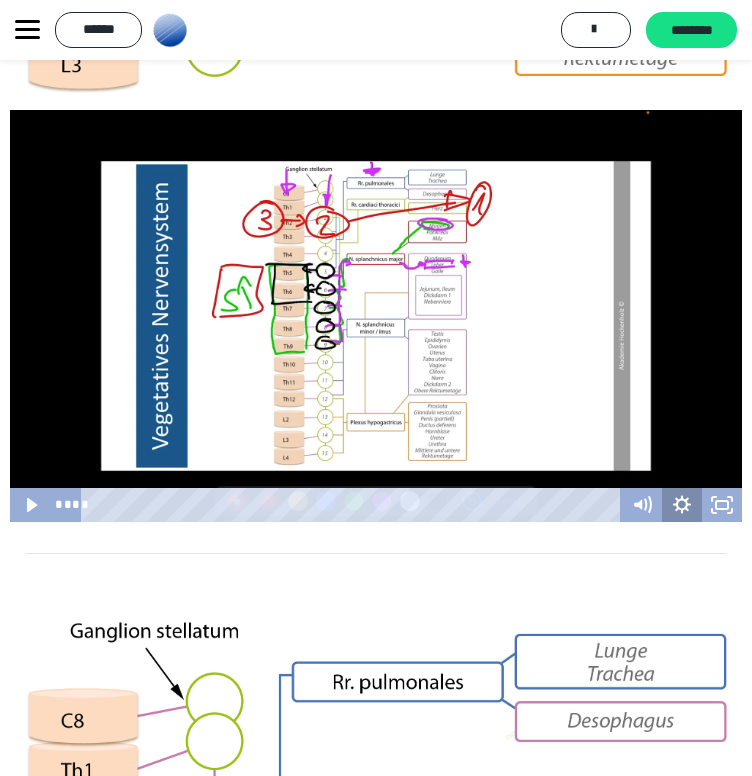click 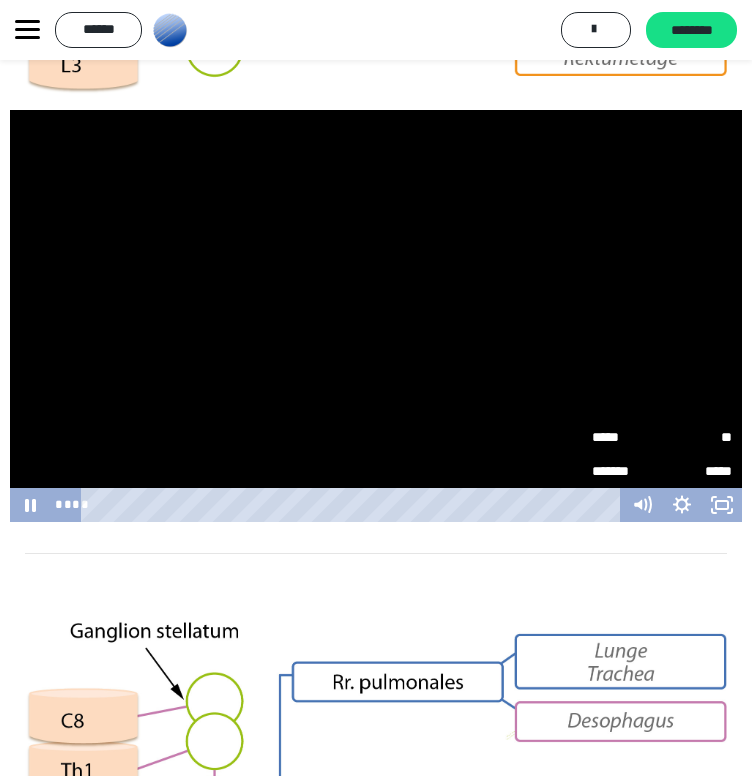 click on "*****" at bounding box center [627, 435] 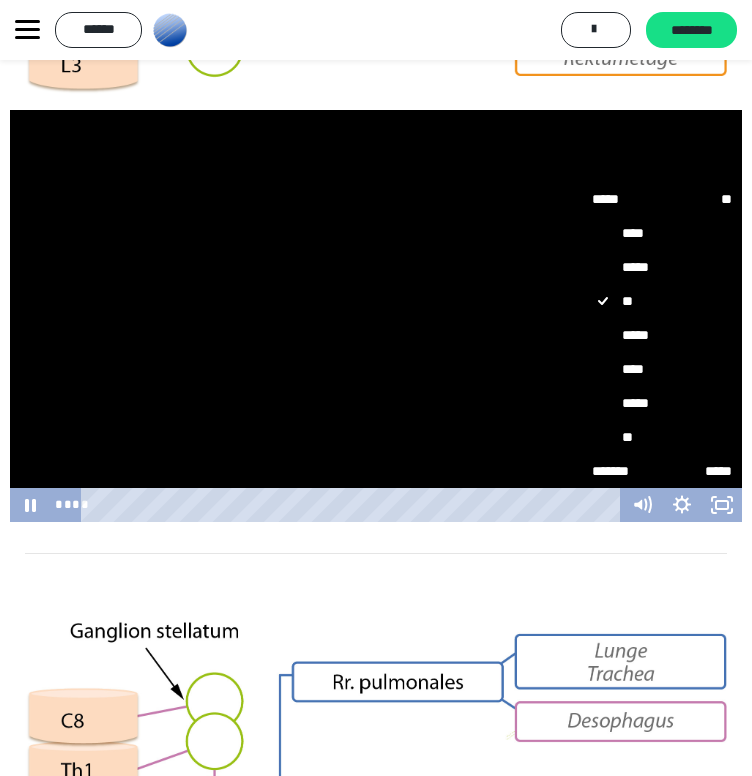 click on "****" at bounding box center (662, 369) 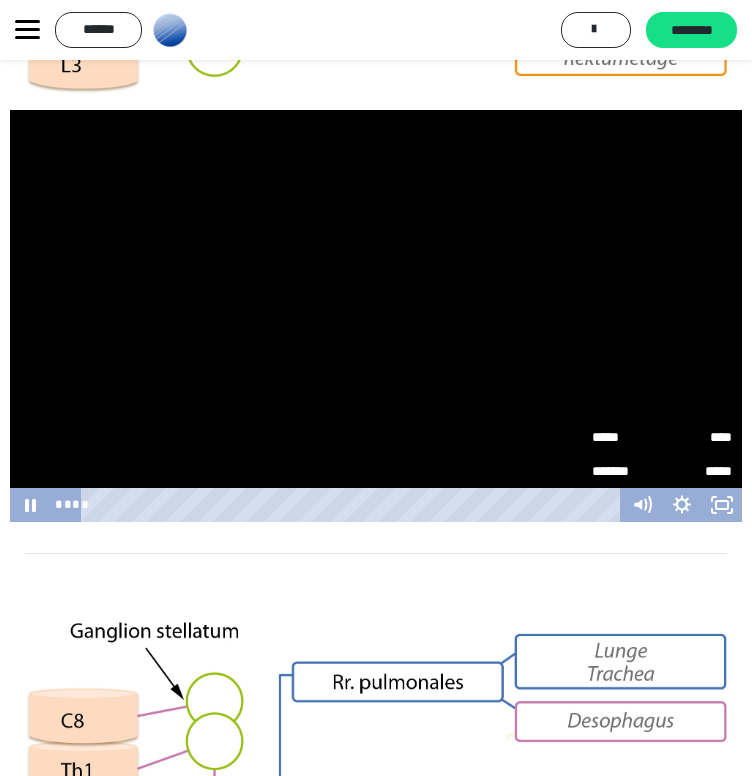 click at bounding box center (376, 571) 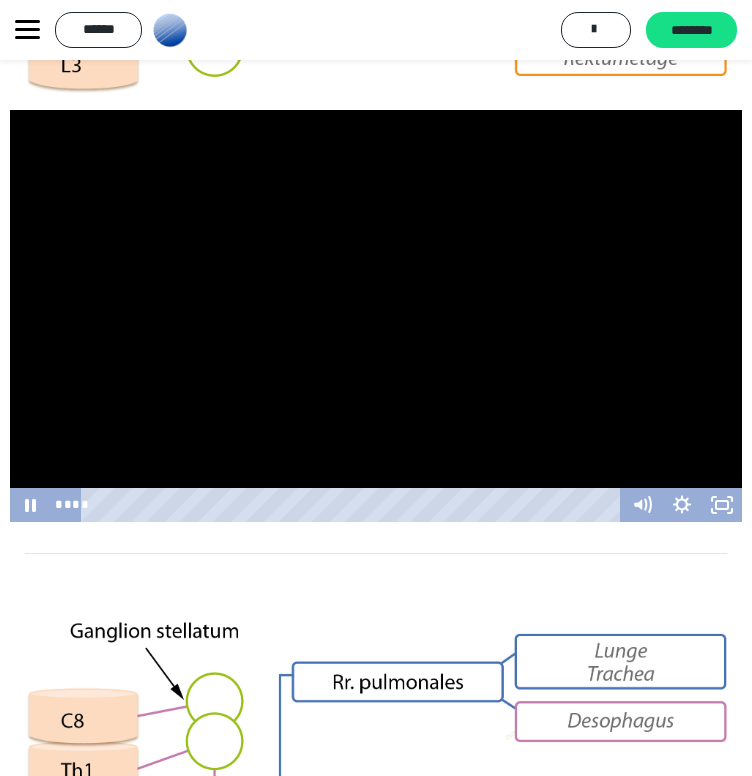 drag, startPoint x: 576, startPoint y: 392, endPoint x: 748, endPoint y: 447, distance: 180.57962 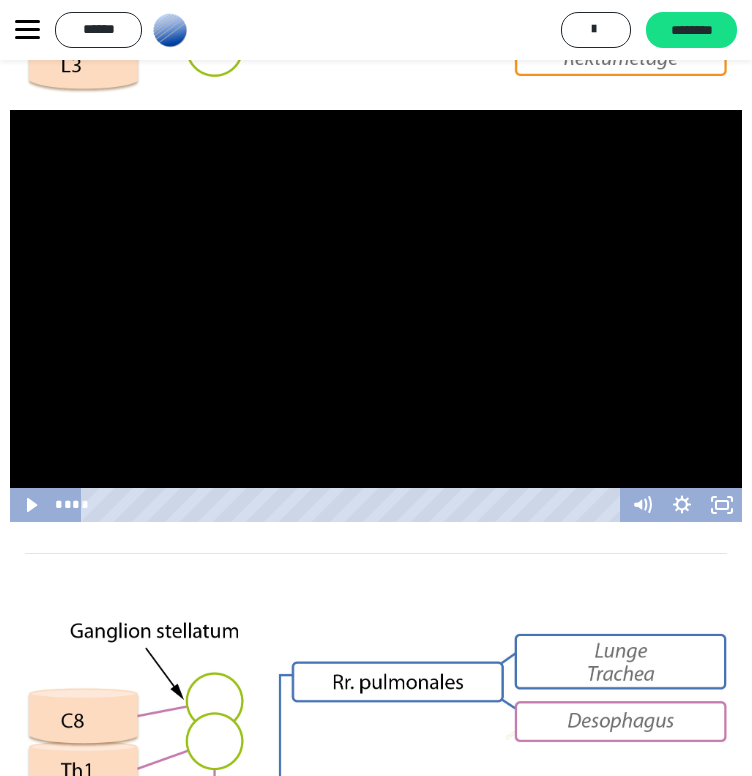 click at bounding box center [376, 316] 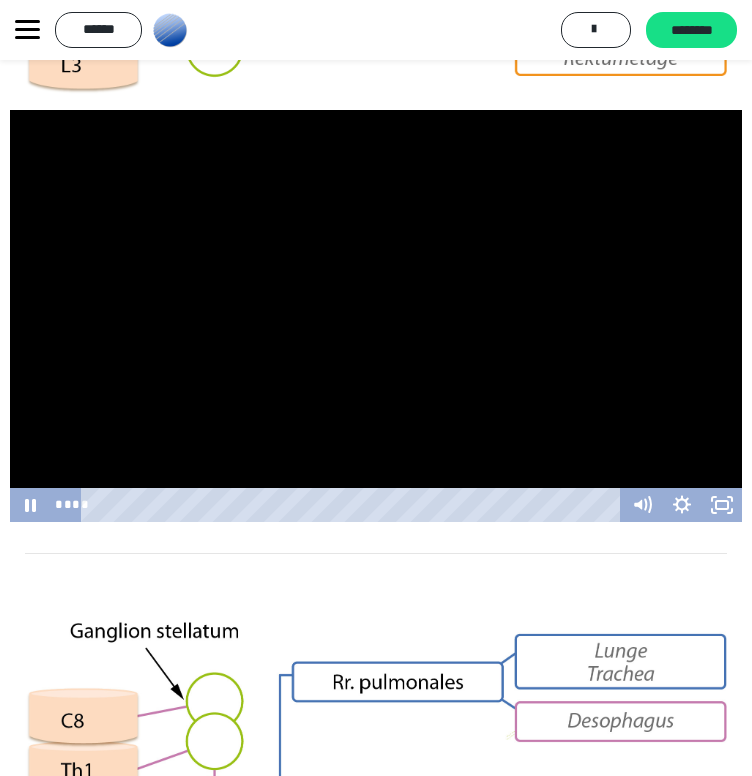 click at bounding box center (376, 316) 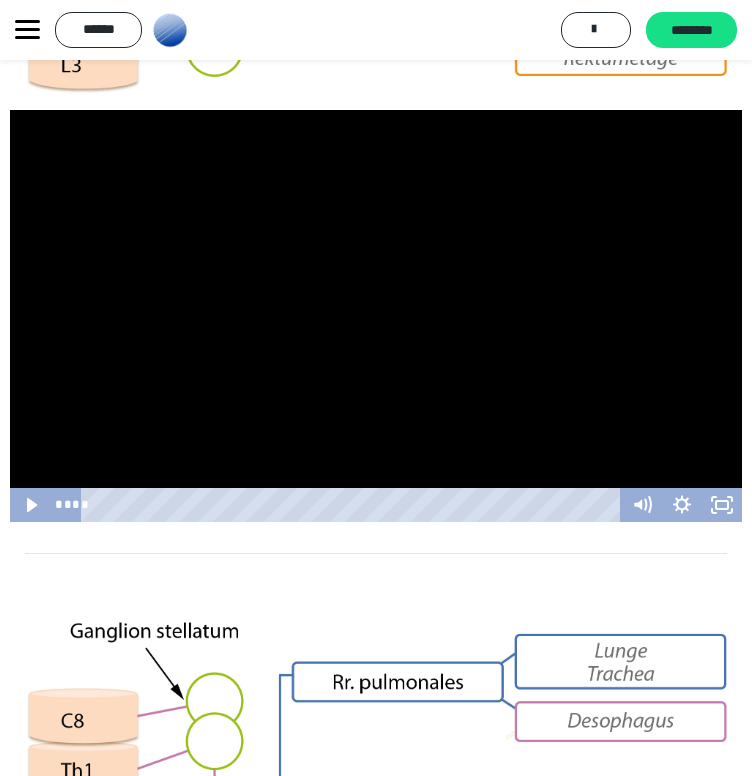 click at bounding box center [376, 316] 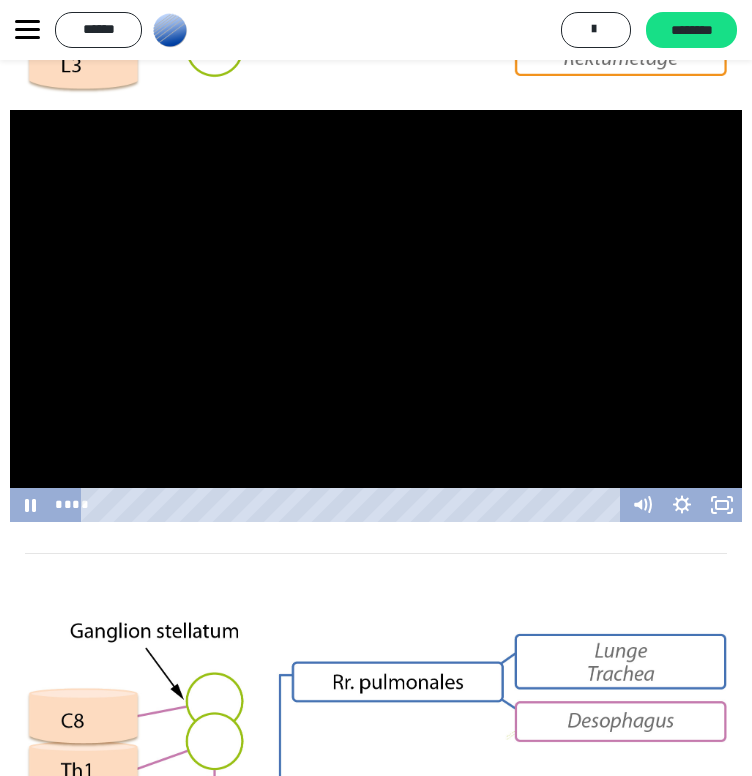click at bounding box center (376, 316) 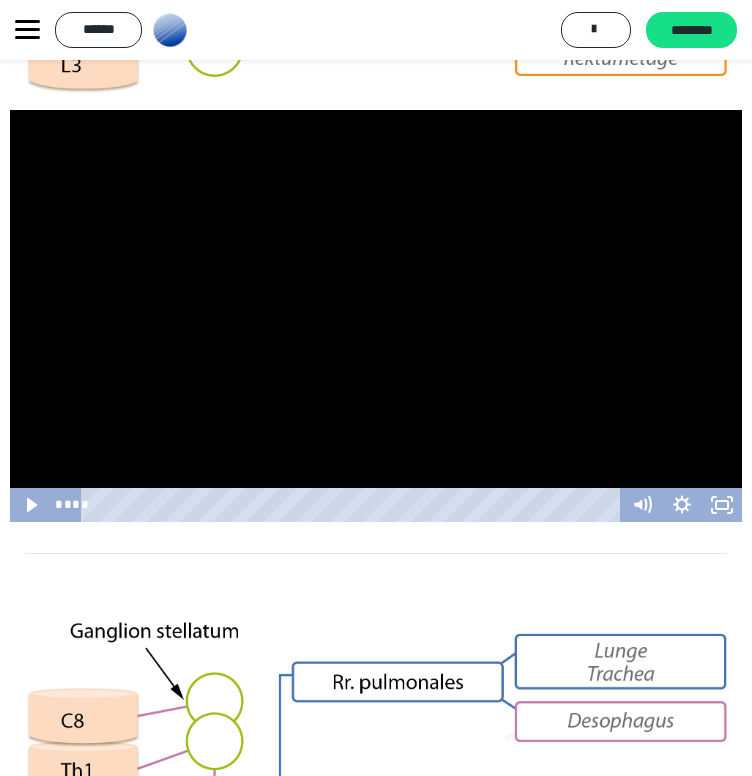 click at bounding box center (376, 316) 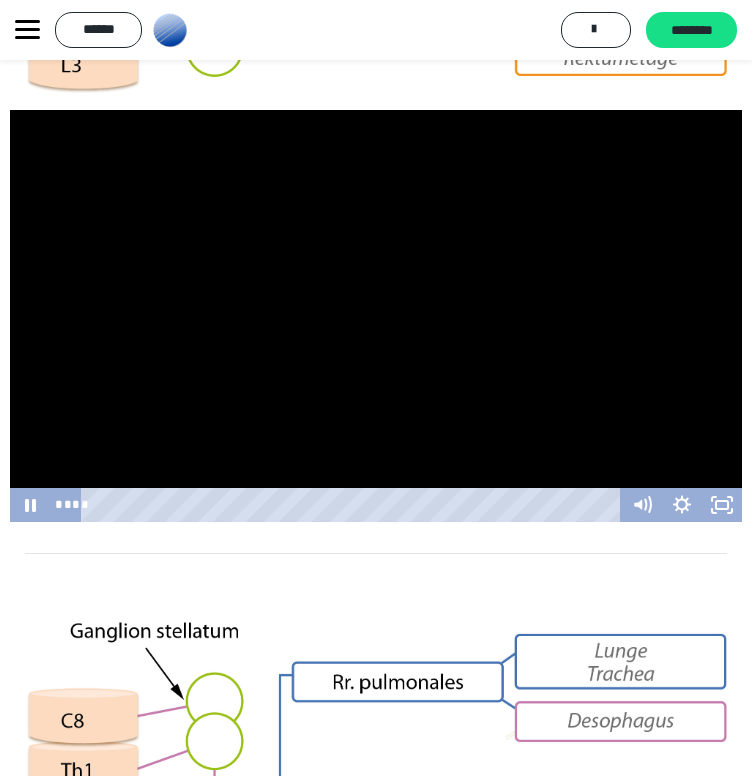 click at bounding box center [376, 316] 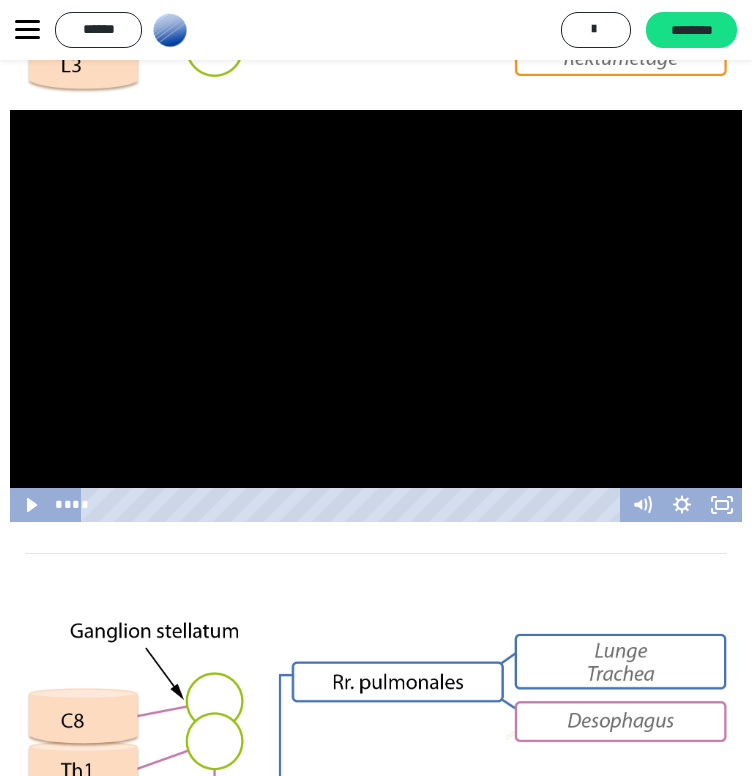 click at bounding box center [376, 316] 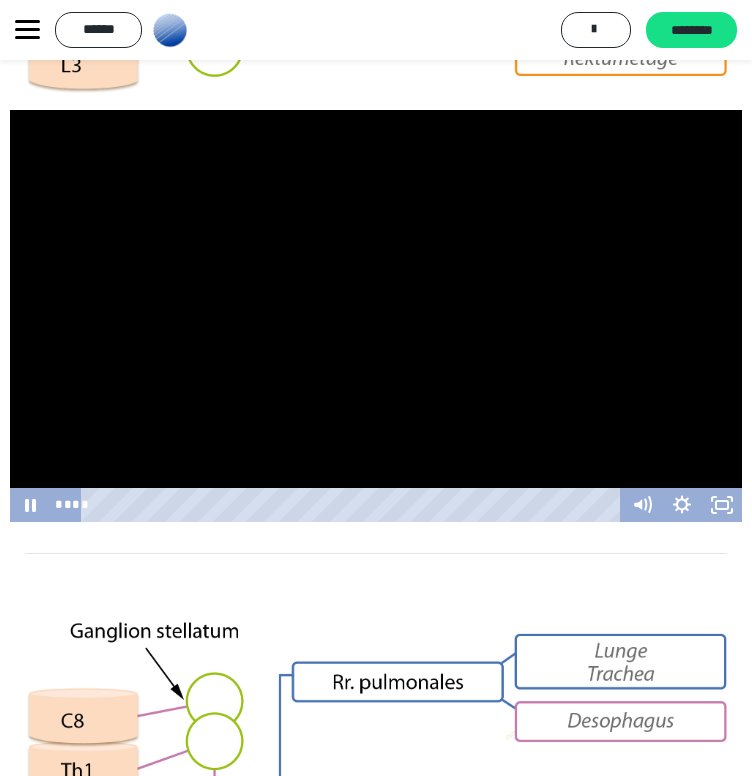click at bounding box center (376, 316) 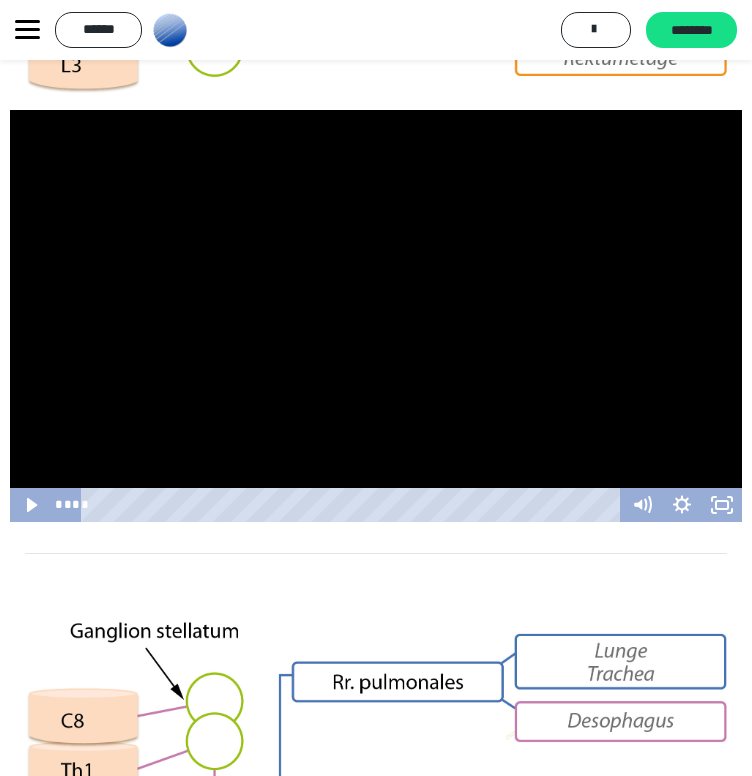 click at bounding box center (376, 316) 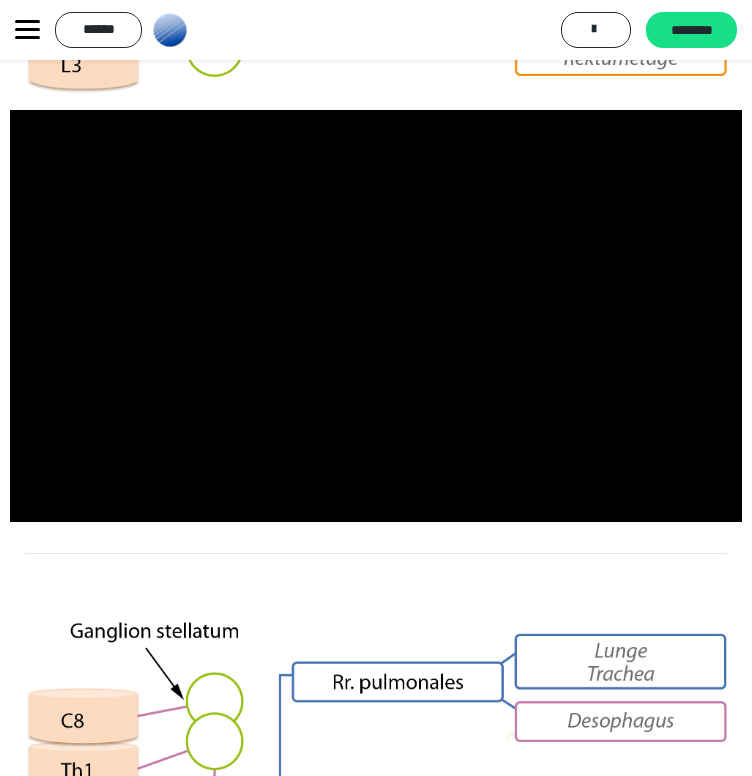 click at bounding box center (376, 563) 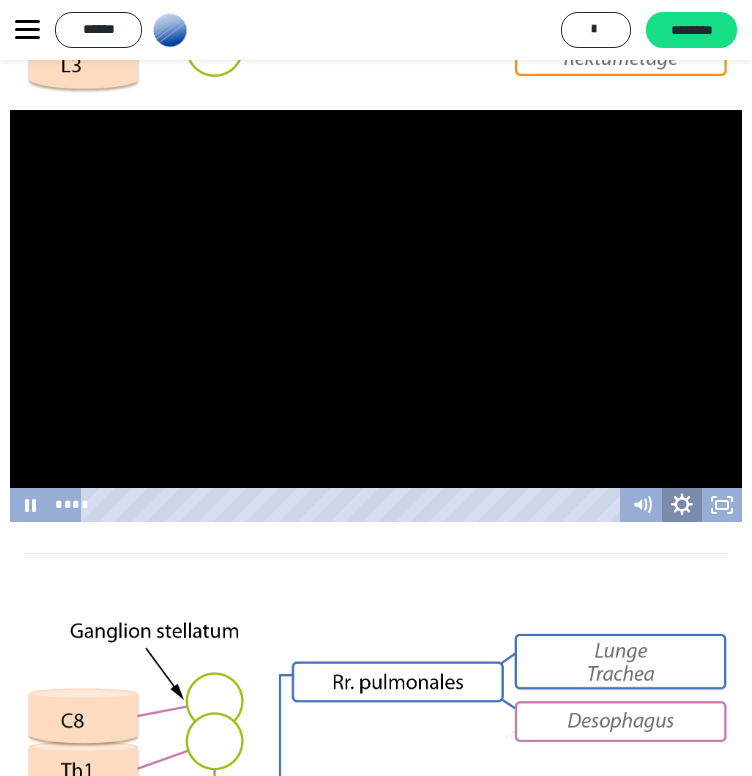 click 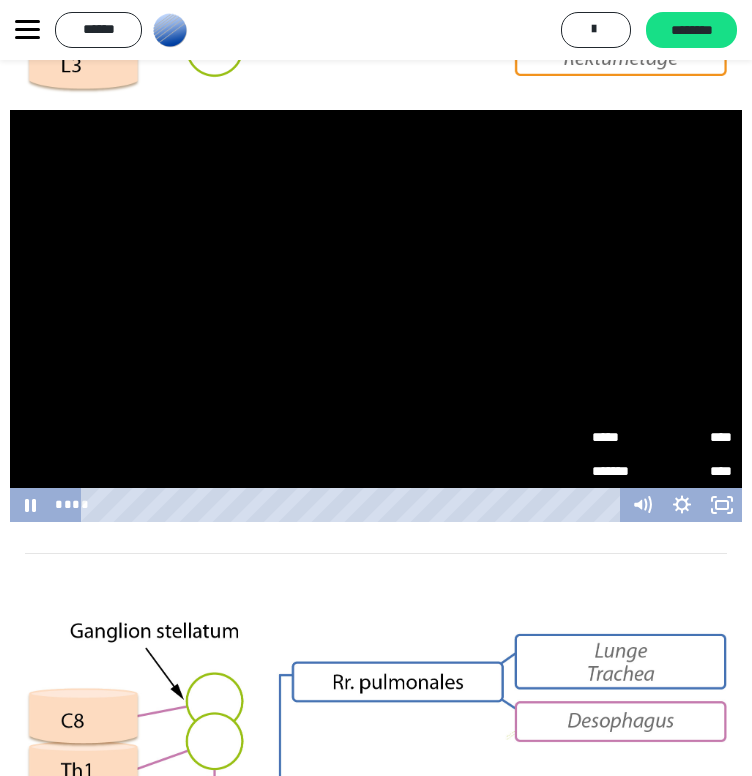 click at bounding box center [376, 571] 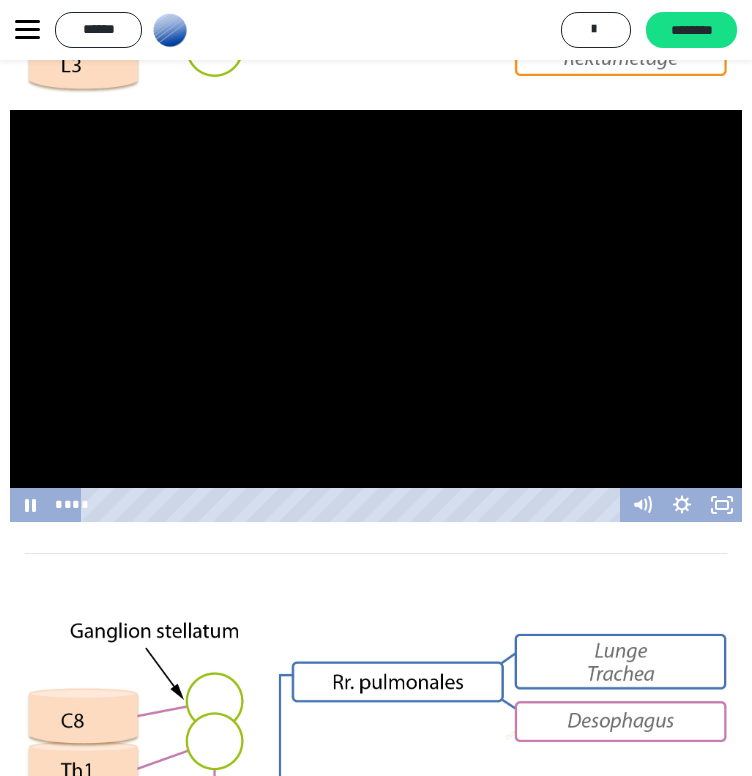click at bounding box center [376, 316] 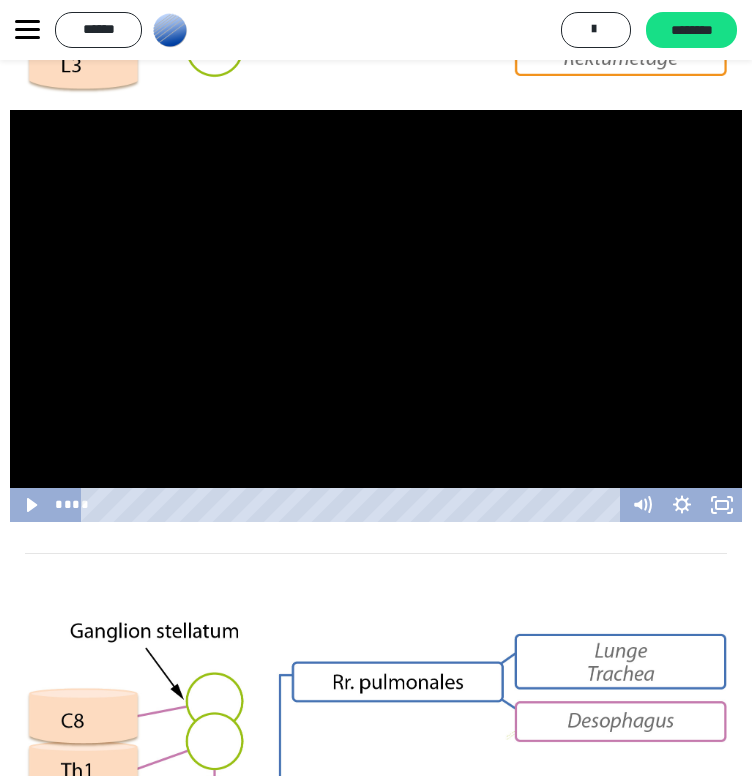 click at bounding box center (376, 316) 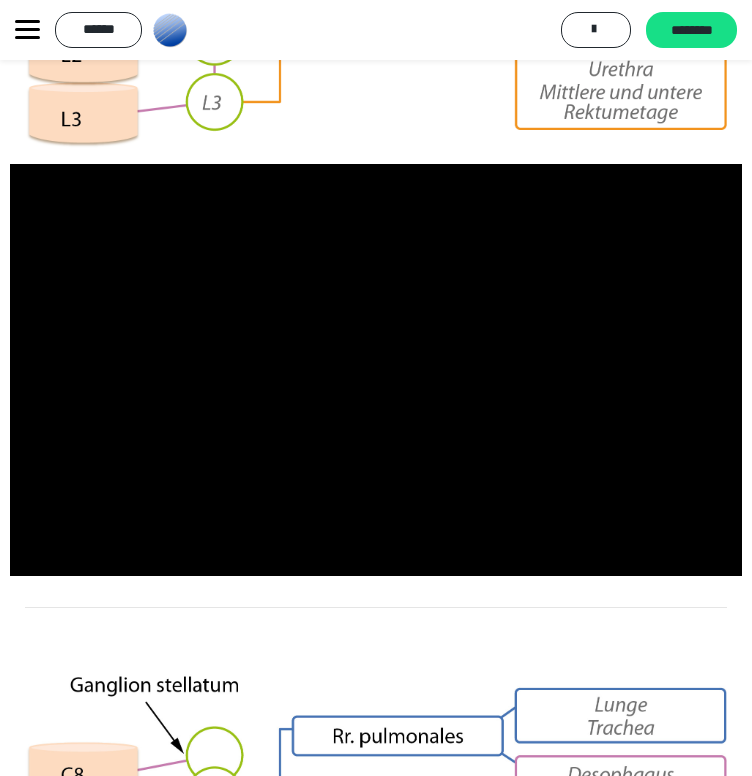 scroll, scrollTop: 1825, scrollLeft: 0, axis: vertical 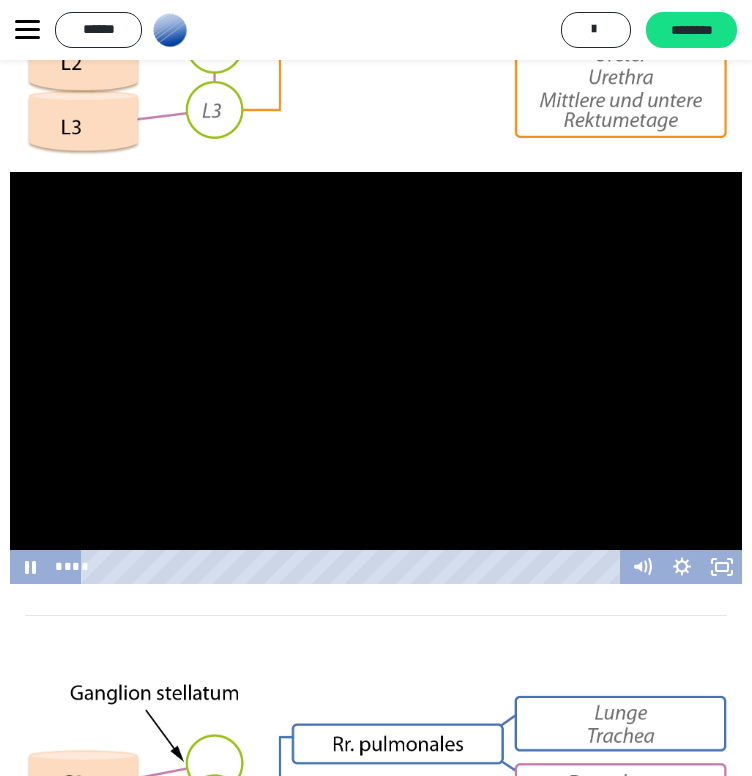 click at bounding box center [376, 378] 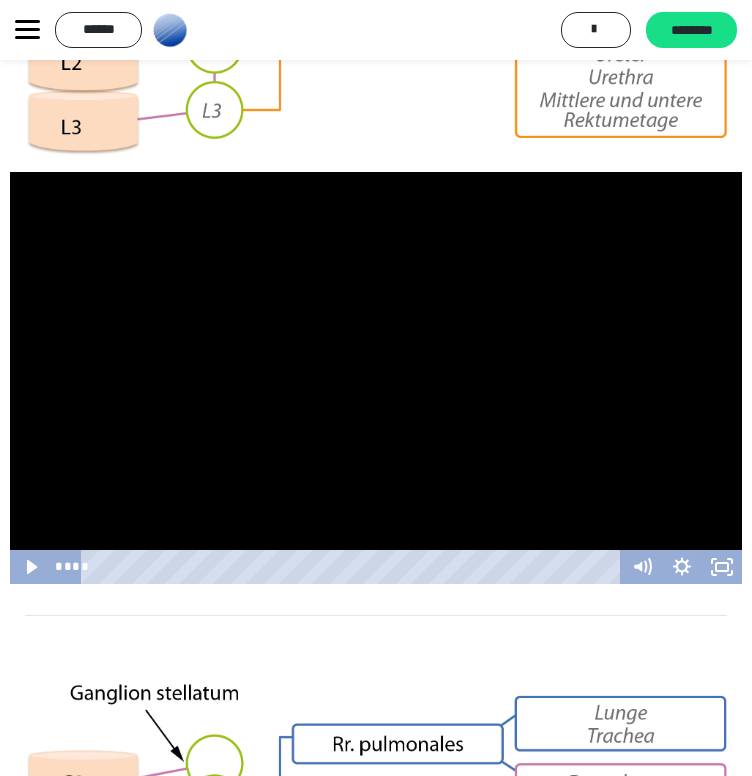 click at bounding box center [376, 378] 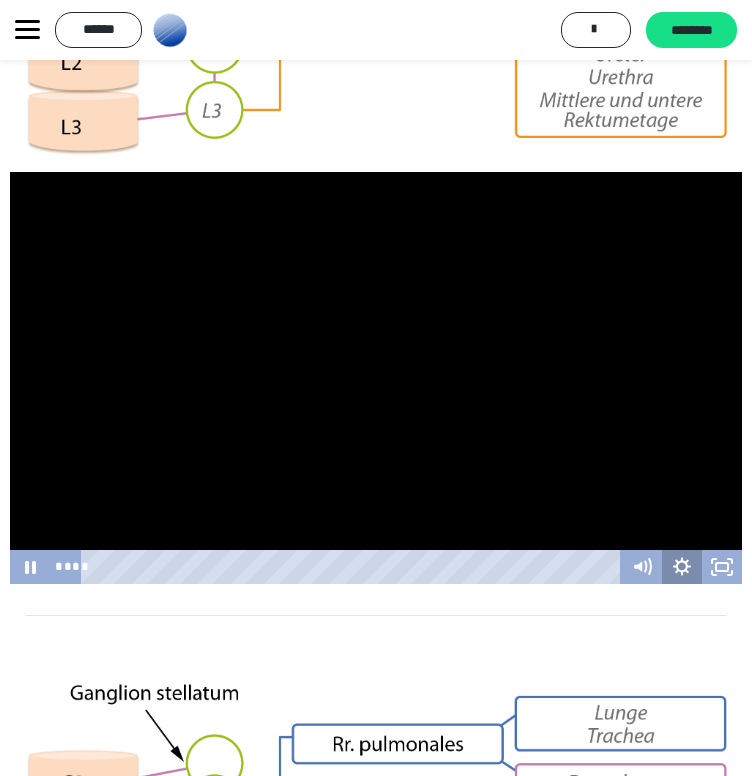 click 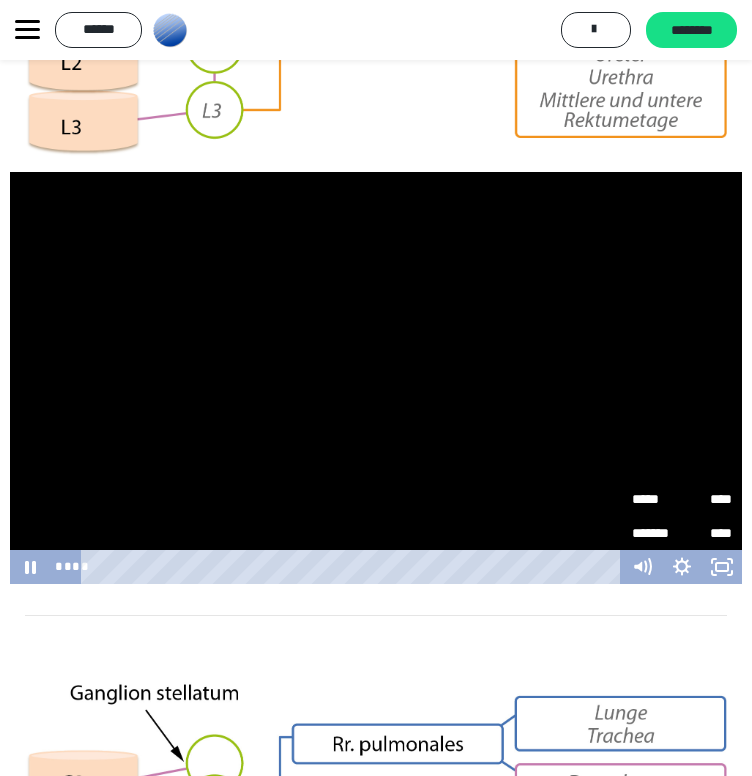 click on "*****" at bounding box center [657, 492] 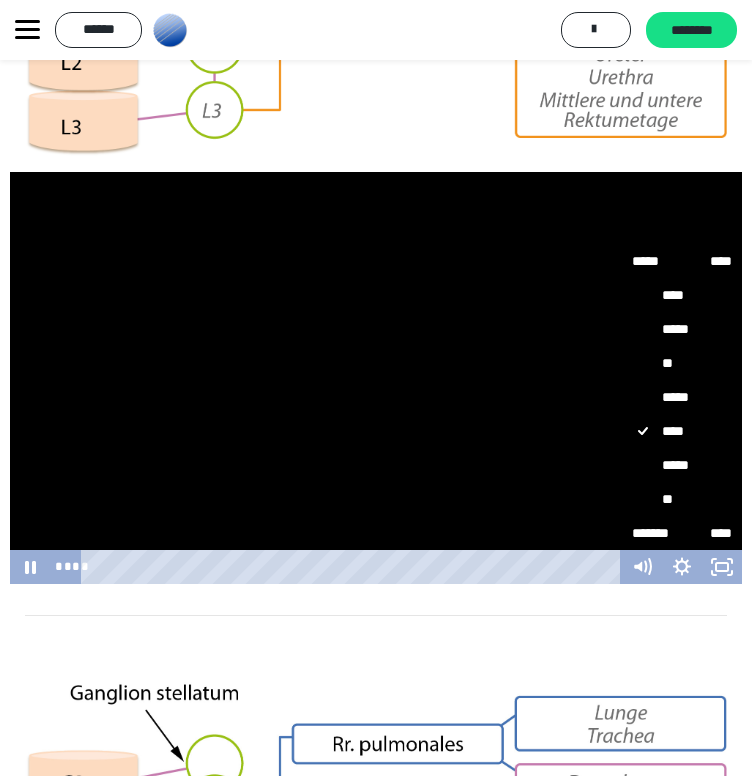click on "**" at bounding box center [682, 499] 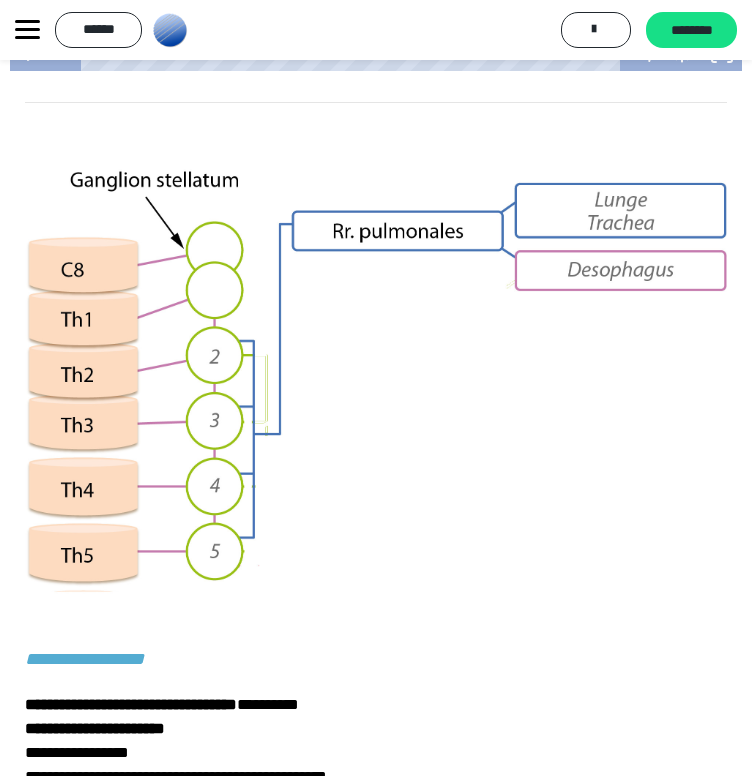 scroll, scrollTop: 2336, scrollLeft: 0, axis: vertical 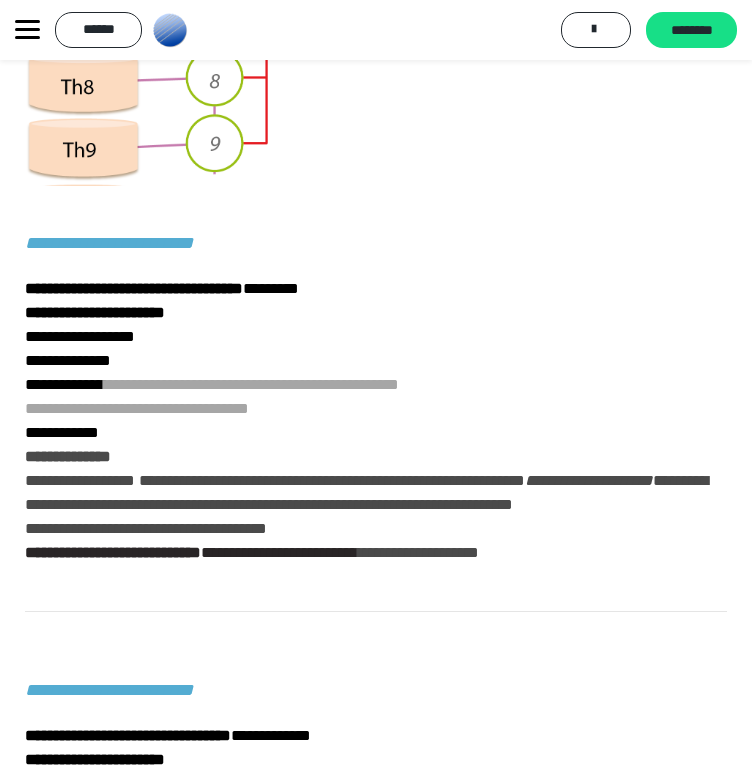 click at bounding box center [376, 621] 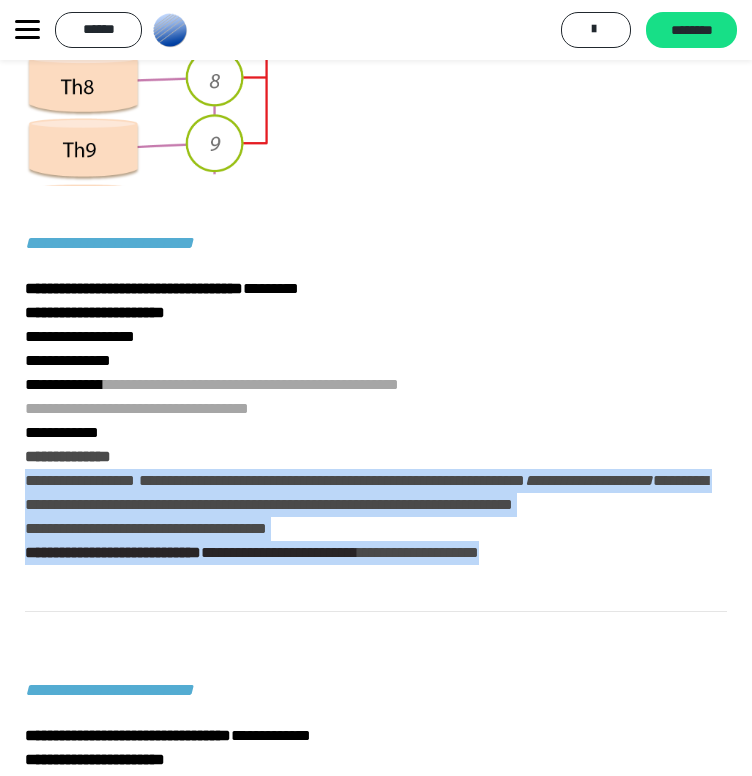 drag, startPoint x: 635, startPoint y: 628, endPoint x: -1, endPoint y: 539, distance: 642.197 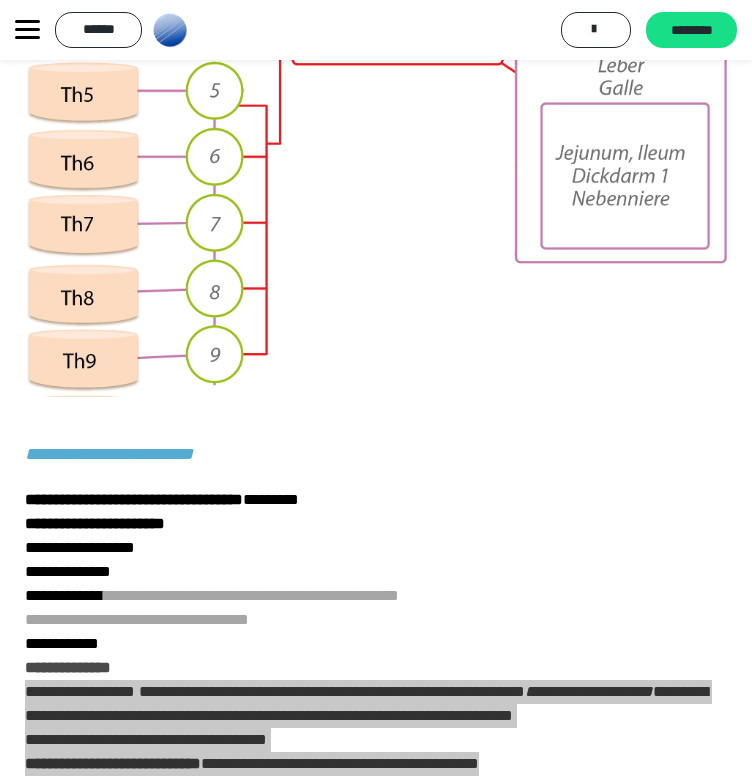 scroll, scrollTop: 4223, scrollLeft: 0, axis: vertical 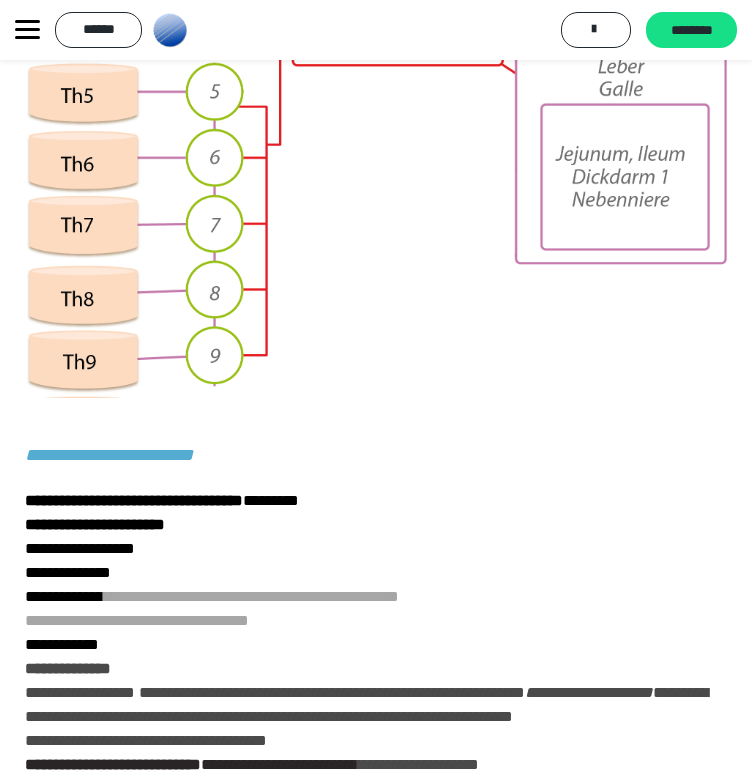 drag, startPoint x: 468, startPoint y: 585, endPoint x: 283, endPoint y: 330, distance: 315.03967 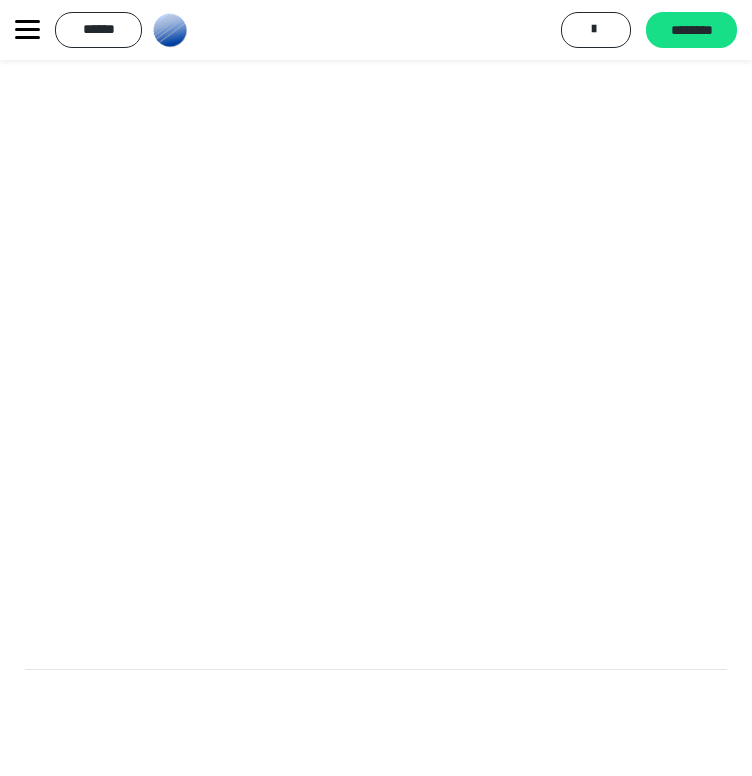 scroll, scrollTop: 5776, scrollLeft: 0, axis: vertical 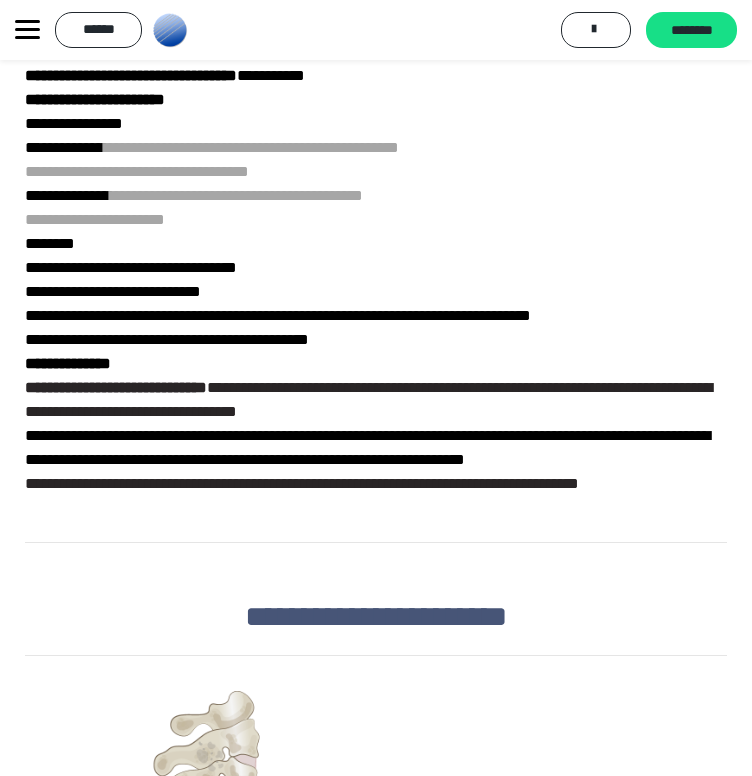 click on "**********" at bounding box center (376, 257) 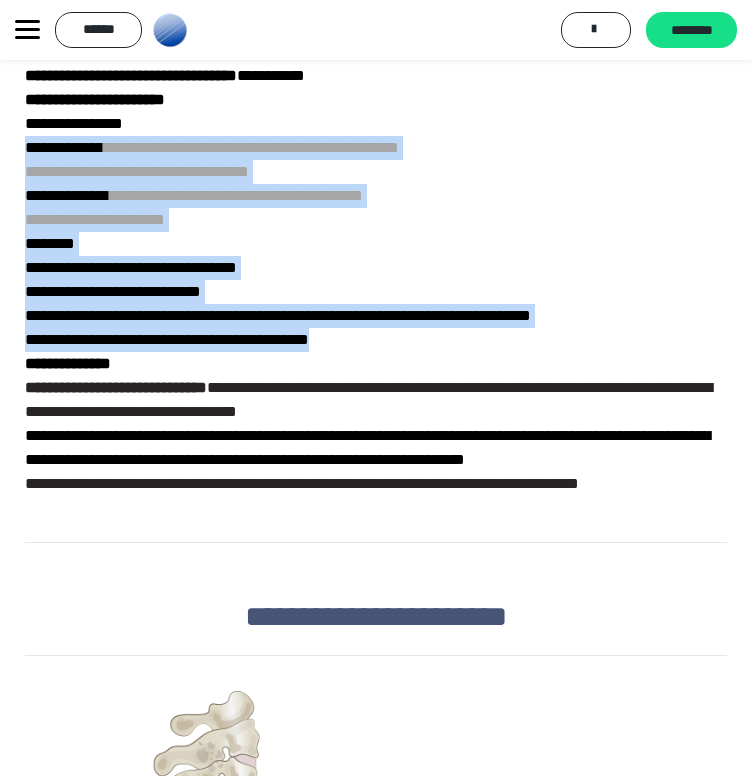 scroll, scrollTop: 7048, scrollLeft: 0, axis: vertical 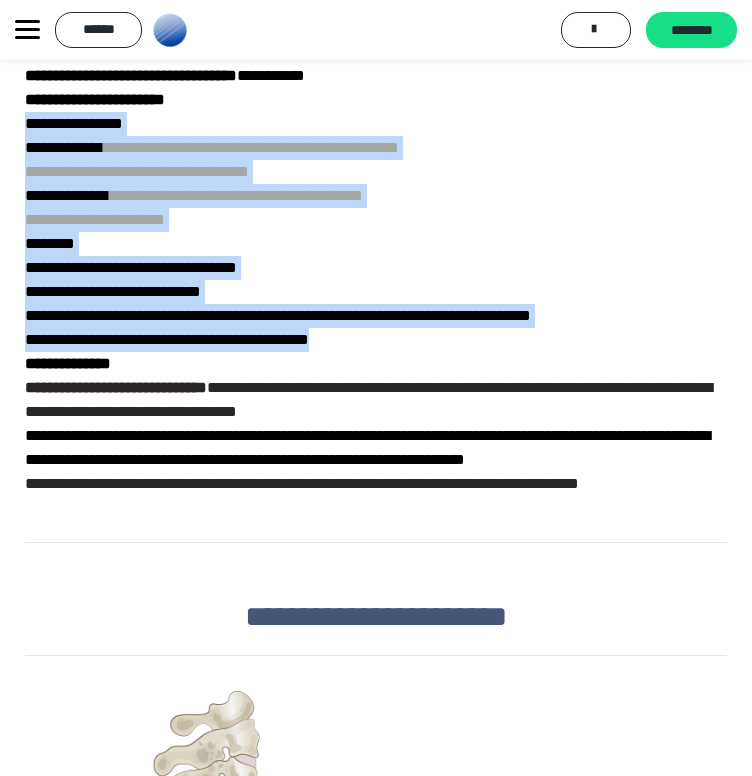 drag, startPoint x: 365, startPoint y: 415, endPoint x: -1, endPoint y: 204, distance: 422.4654 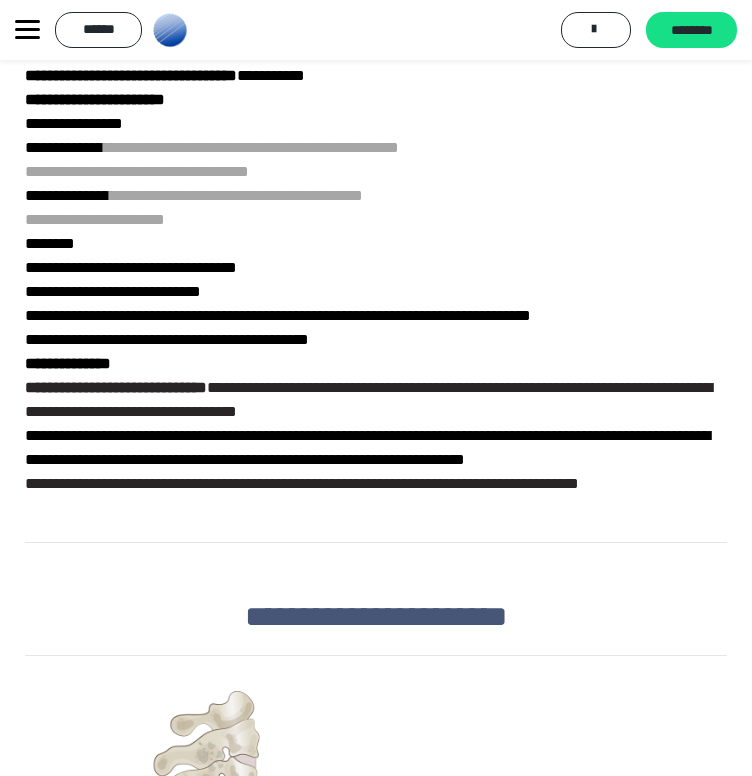 click on "**********" at bounding box center (376, 257) 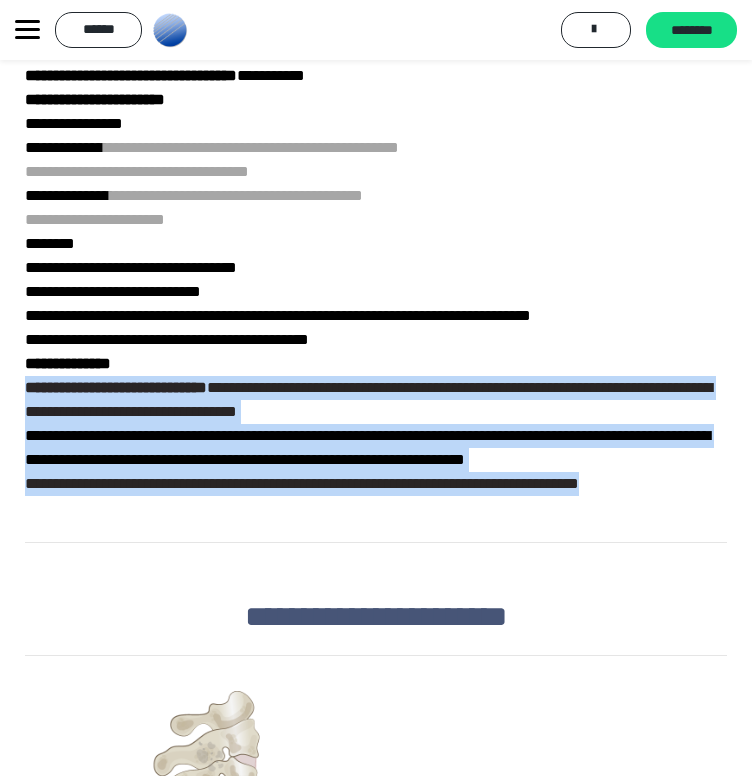 drag, startPoint x: 712, startPoint y: 589, endPoint x: 8, endPoint y: 456, distance: 716.45306 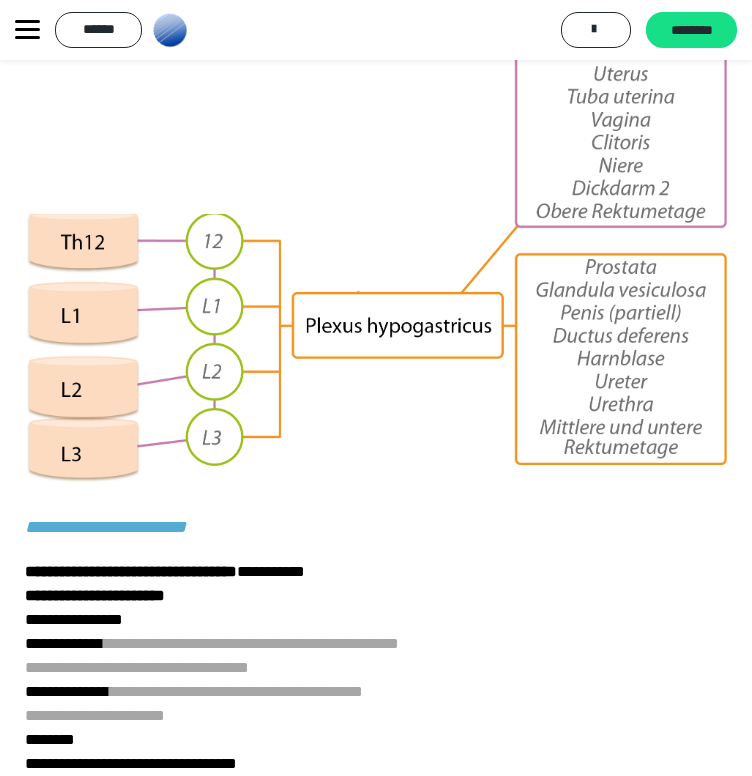 scroll, scrollTop: 6482, scrollLeft: 0, axis: vertical 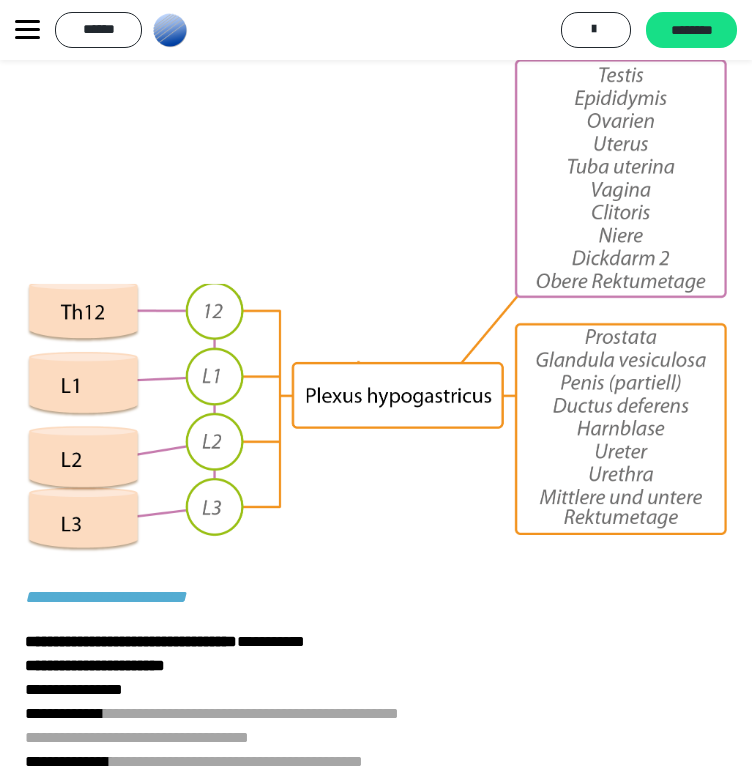 click at bounding box center [376, 290] 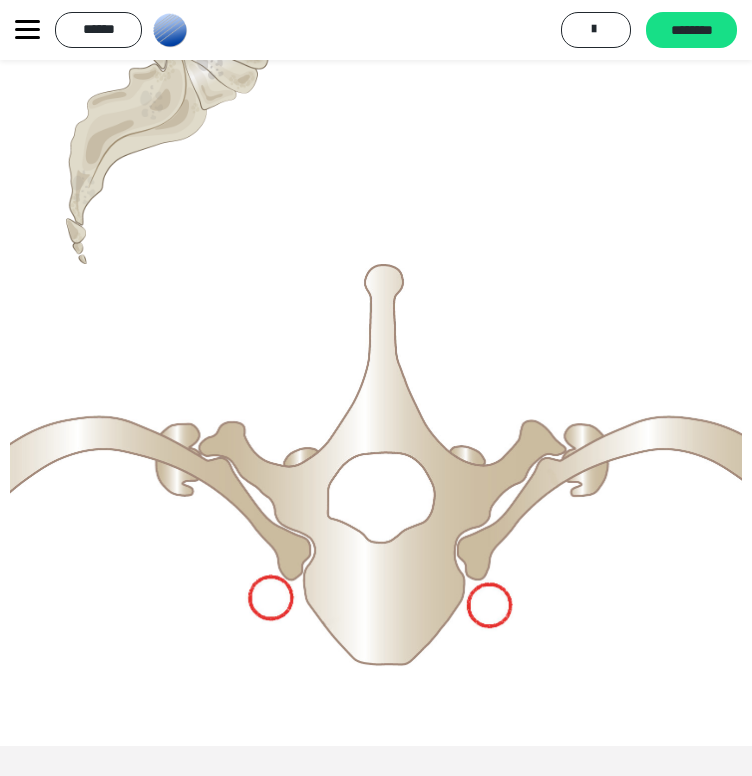 scroll, scrollTop: 8941, scrollLeft: 0, axis: vertical 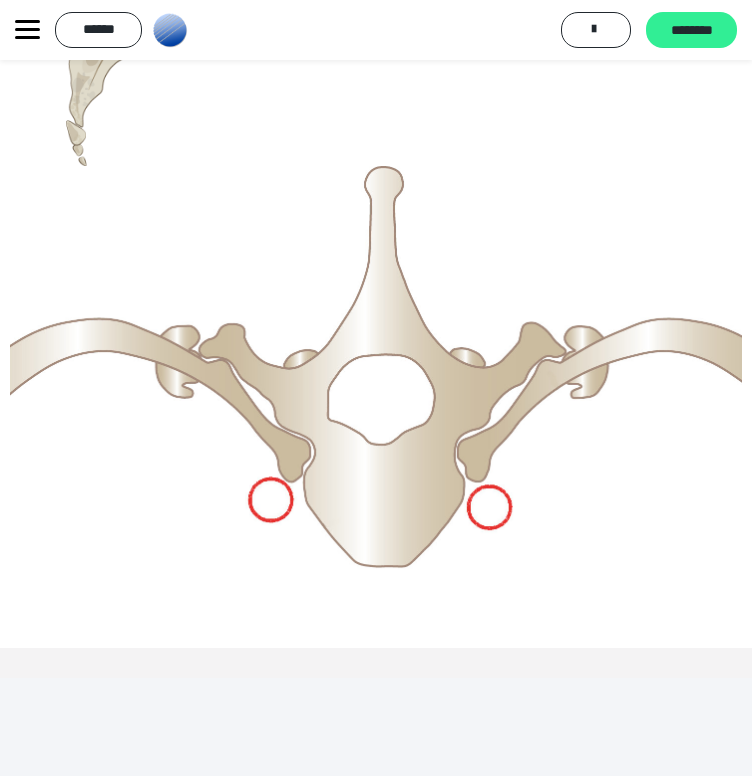 click on "********" at bounding box center [691, 30] 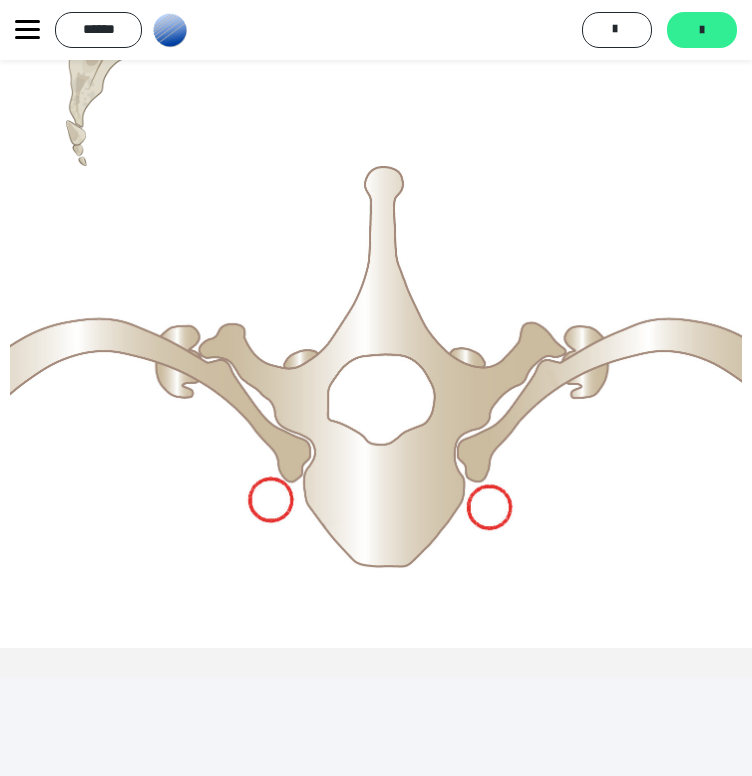 click on "*******" at bounding box center (702, 30) 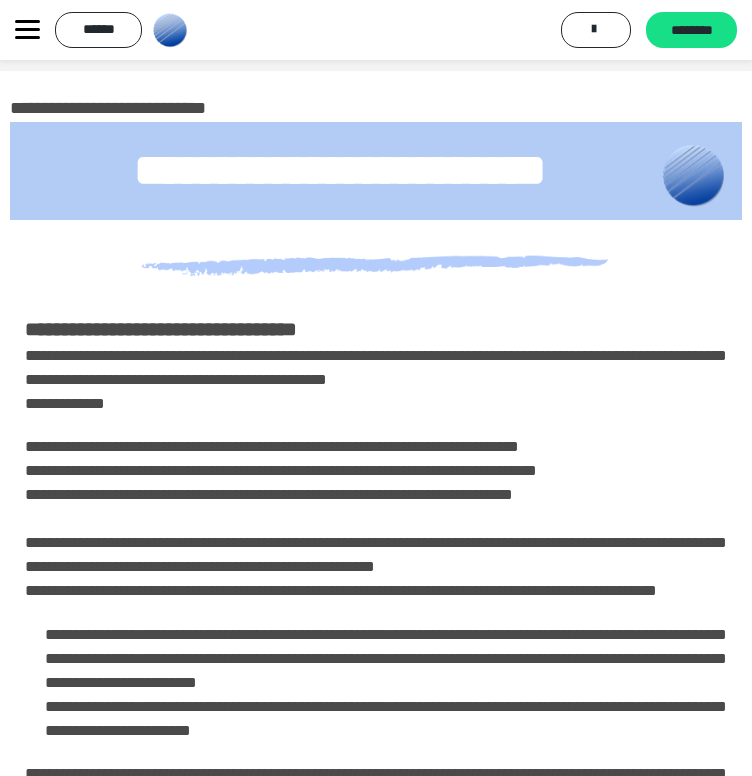 scroll, scrollTop: 20, scrollLeft: 0, axis: vertical 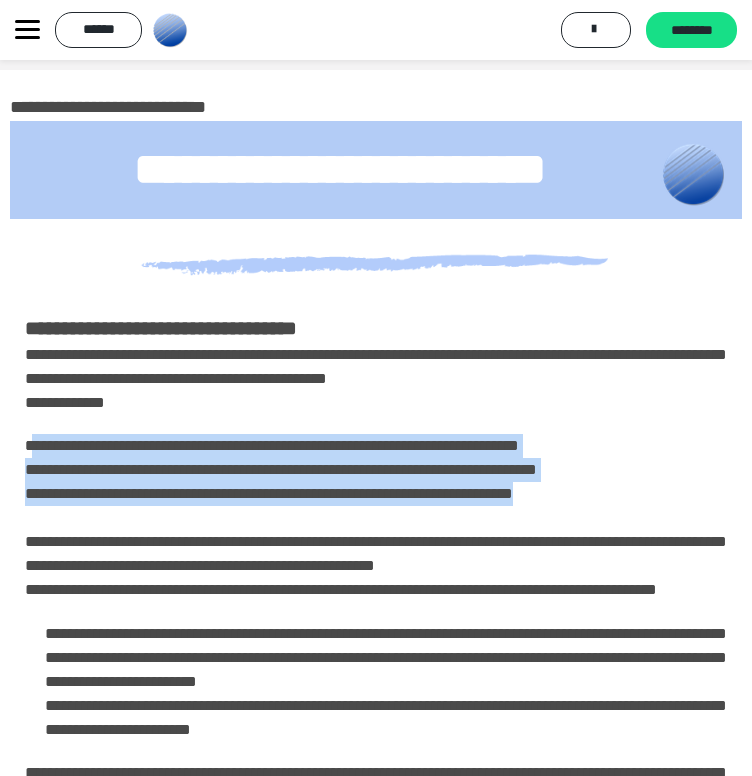 drag, startPoint x: 114, startPoint y: 601, endPoint x: 68, endPoint y: 467, distance: 141.67569 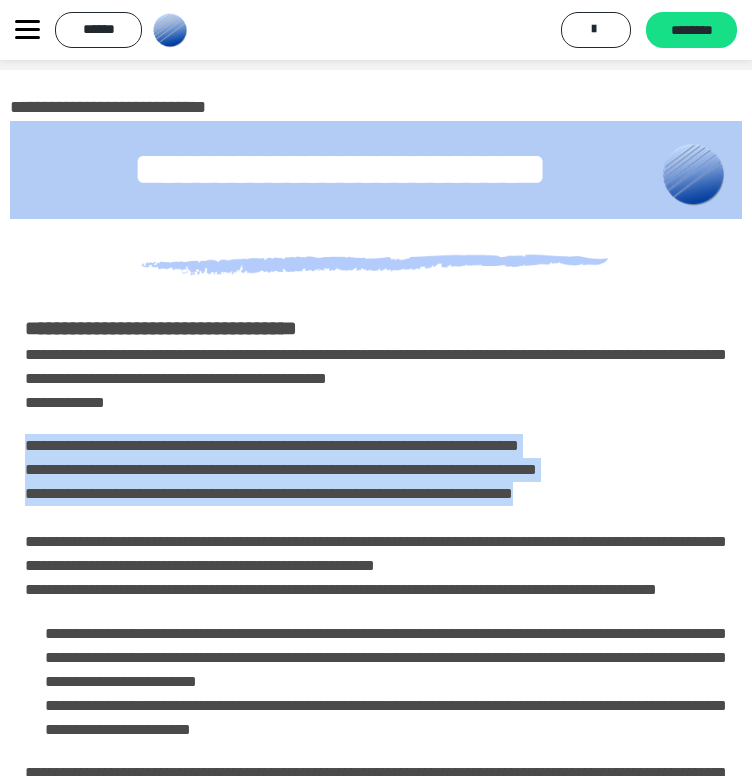drag, startPoint x: 83, startPoint y: 592, endPoint x: 64, endPoint y: 475, distance: 118.5327 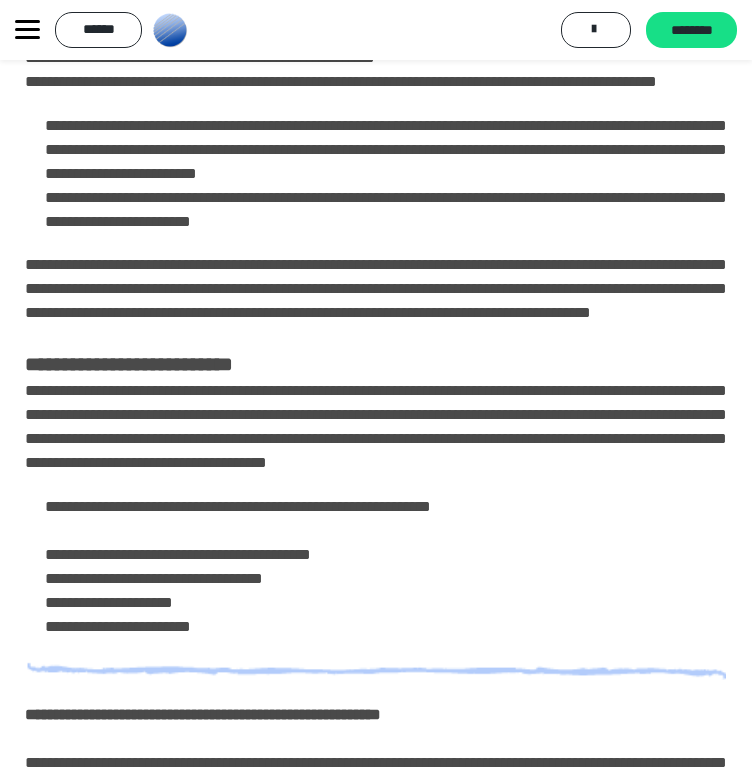 scroll, scrollTop: 531, scrollLeft: 0, axis: vertical 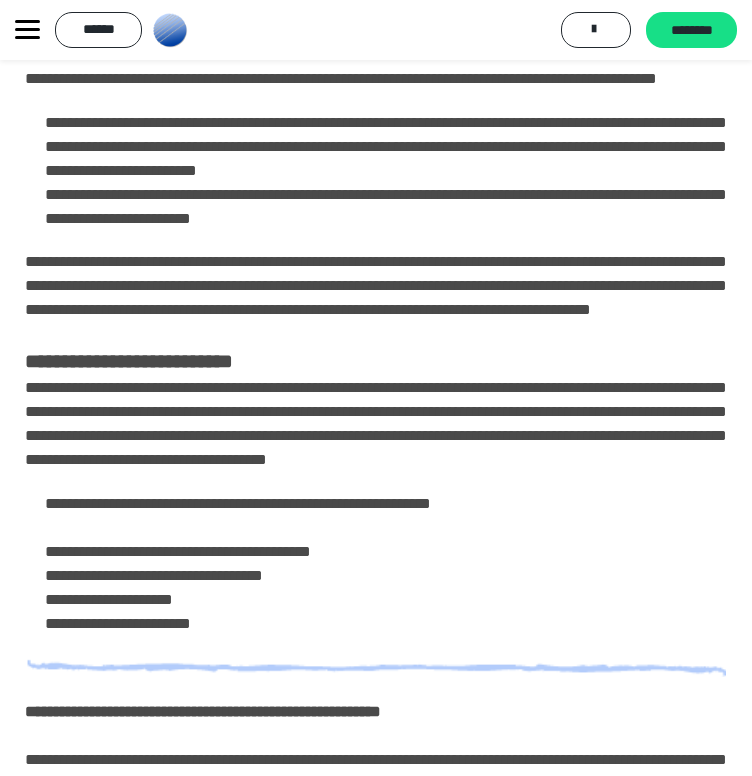 click on "**********" at bounding box center [376, 361] 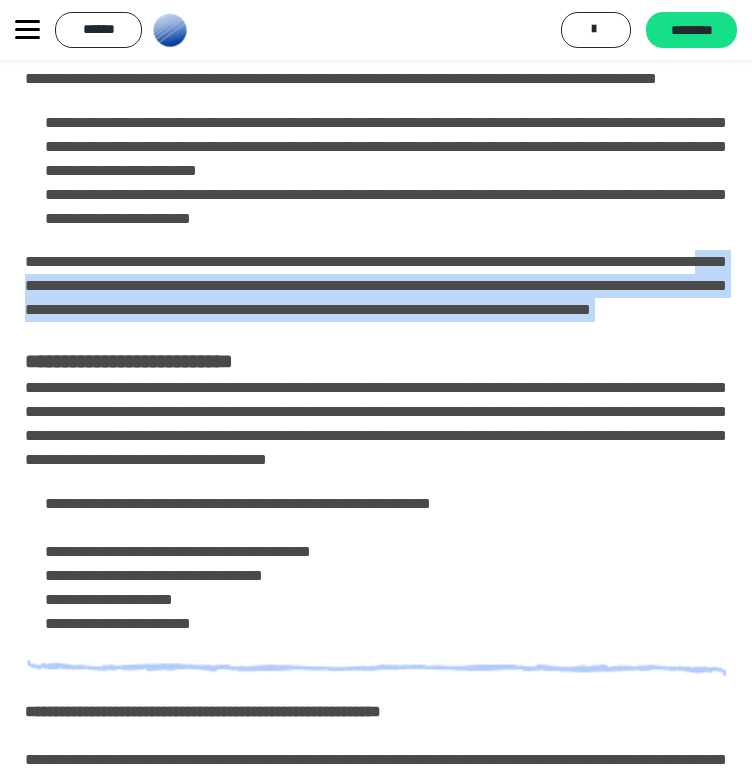 drag, startPoint x: 251, startPoint y: 539, endPoint x: 278, endPoint y: 460, distance: 83.48653 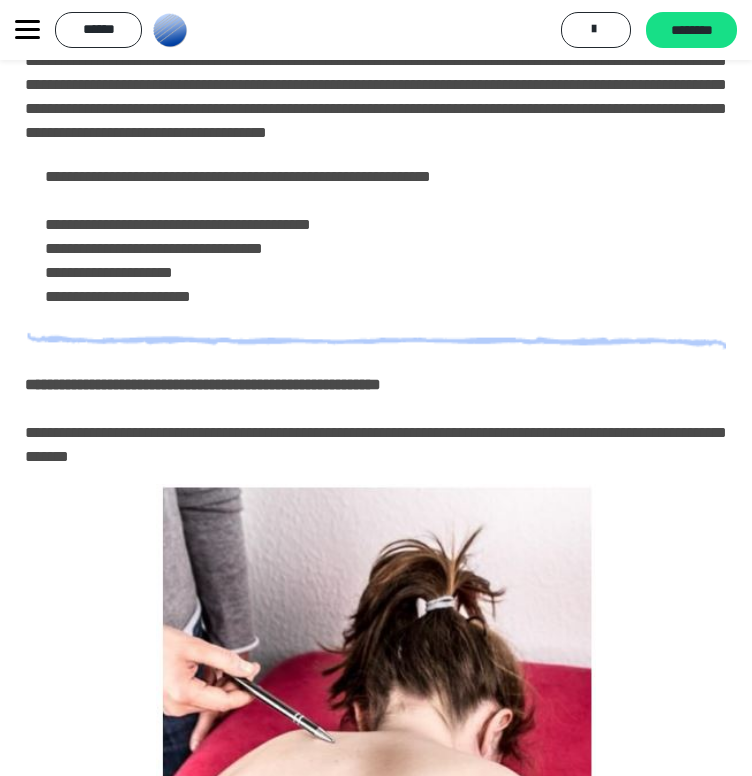 scroll, scrollTop: 950, scrollLeft: 0, axis: vertical 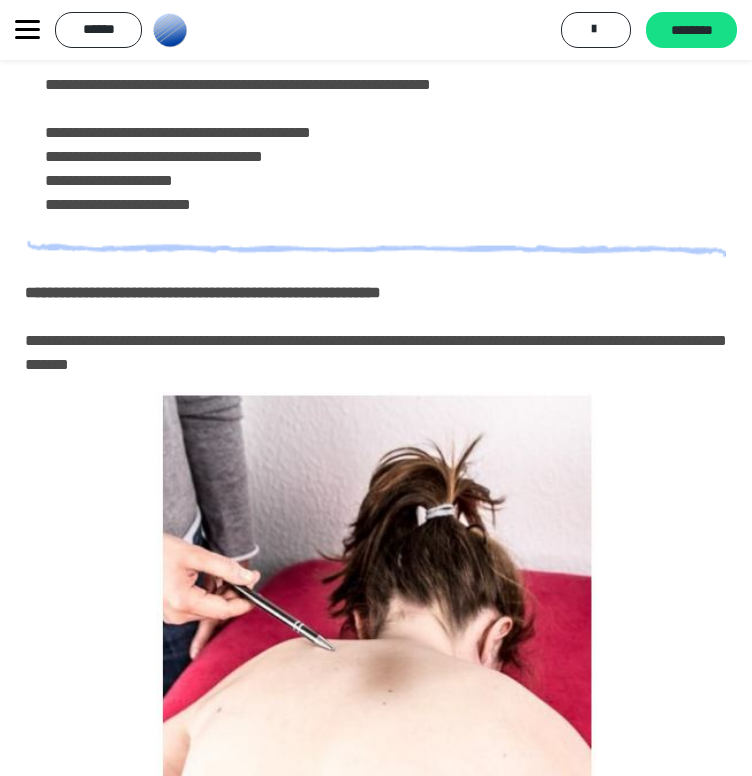 click on "**********" at bounding box center [386, 145] 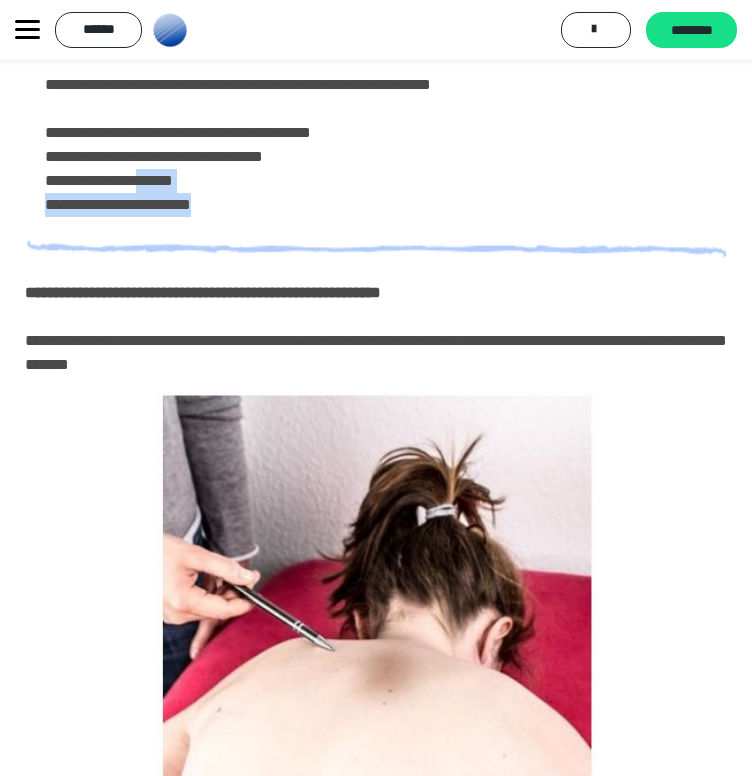 drag, startPoint x: 255, startPoint y: 449, endPoint x: 158, endPoint y: 425, distance: 99.92497 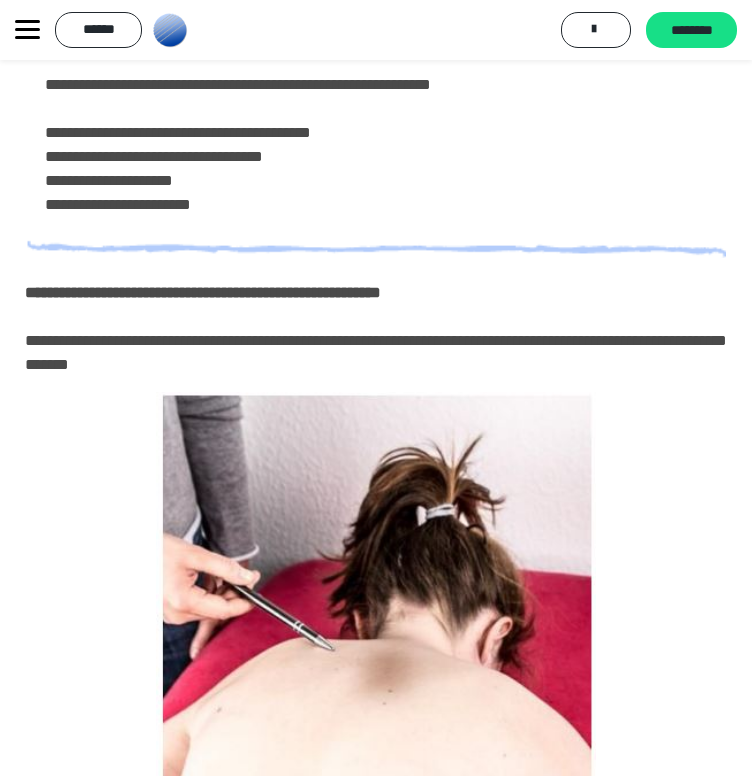 click on "**********" at bounding box center [203, 292] 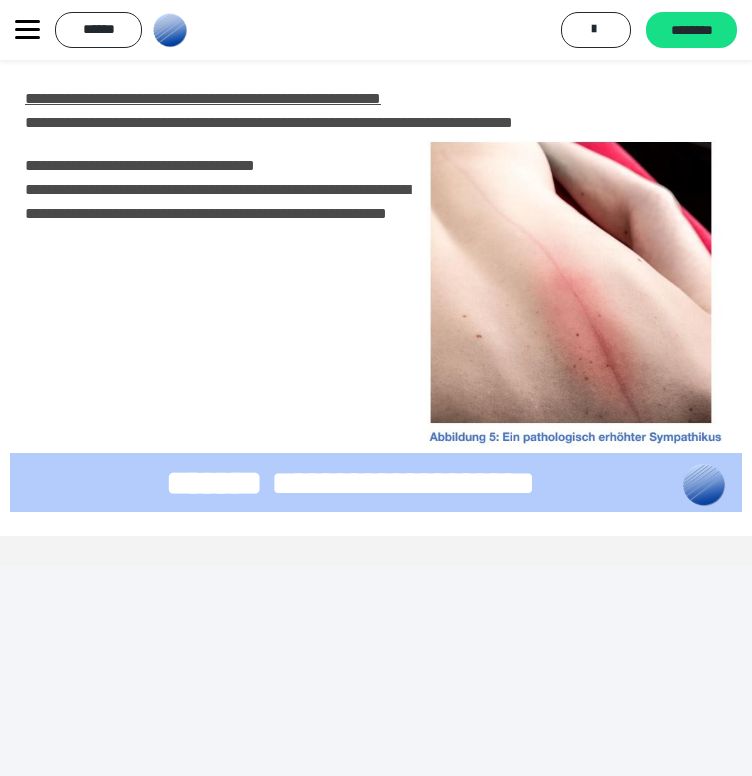 scroll, scrollTop: 3892, scrollLeft: 0, axis: vertical 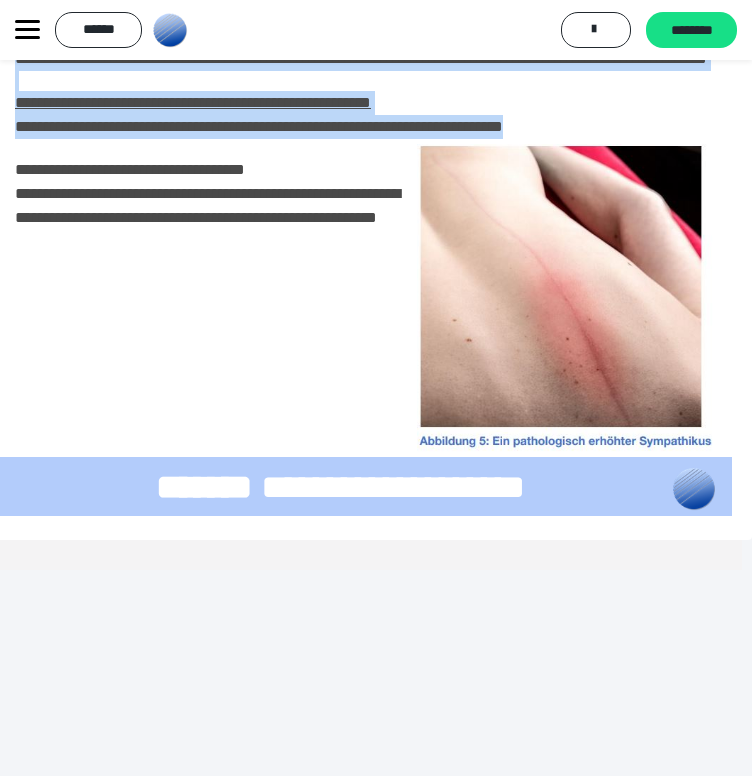 drag, startPoint x: 16, startPoint y: 183, endPoint x: 745, endPoint y: 557, distance: 819.33936 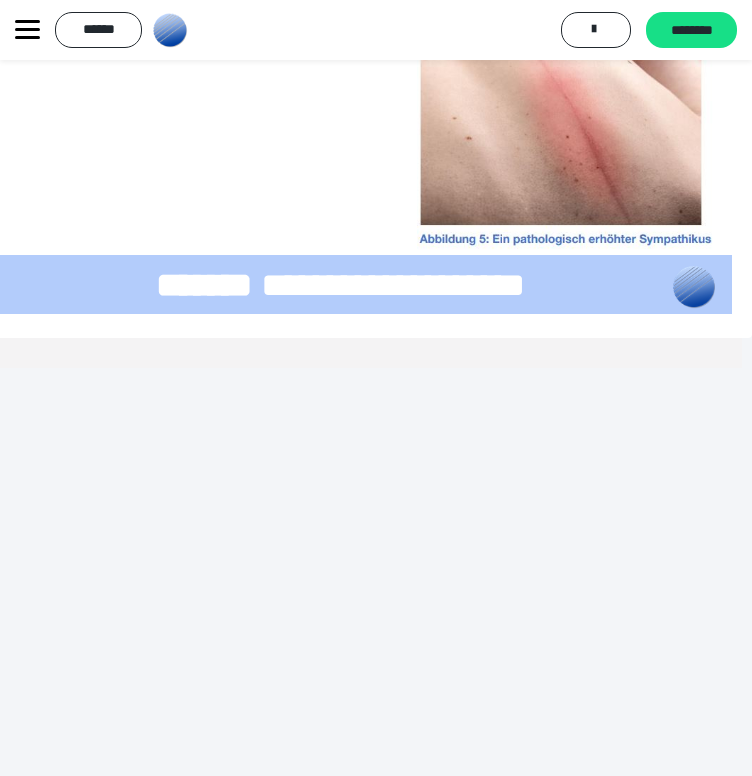 scroll, scrollTop: 4100, scrollLeft: 10, axis: both 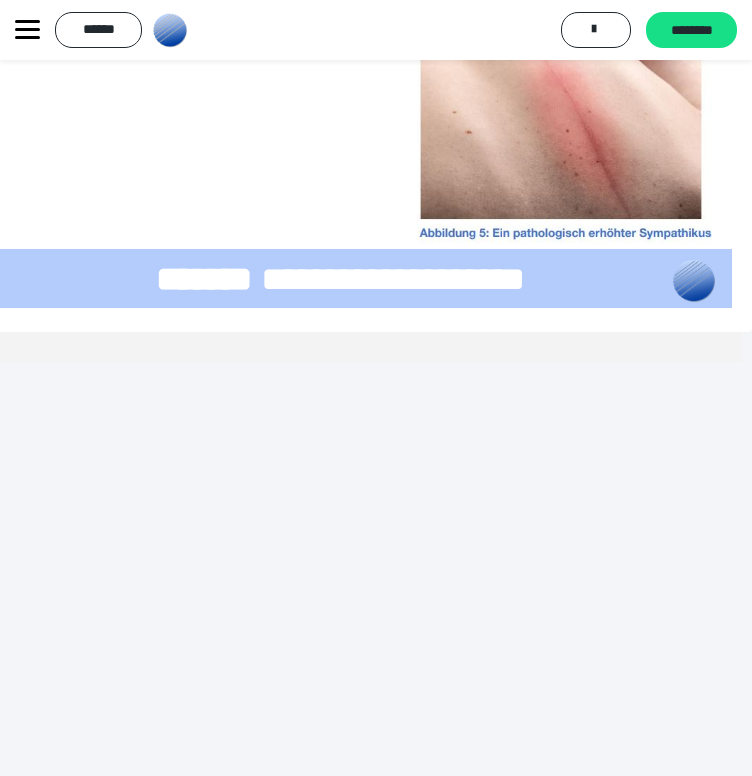 click on "**********" at bounding box center [366, -66] 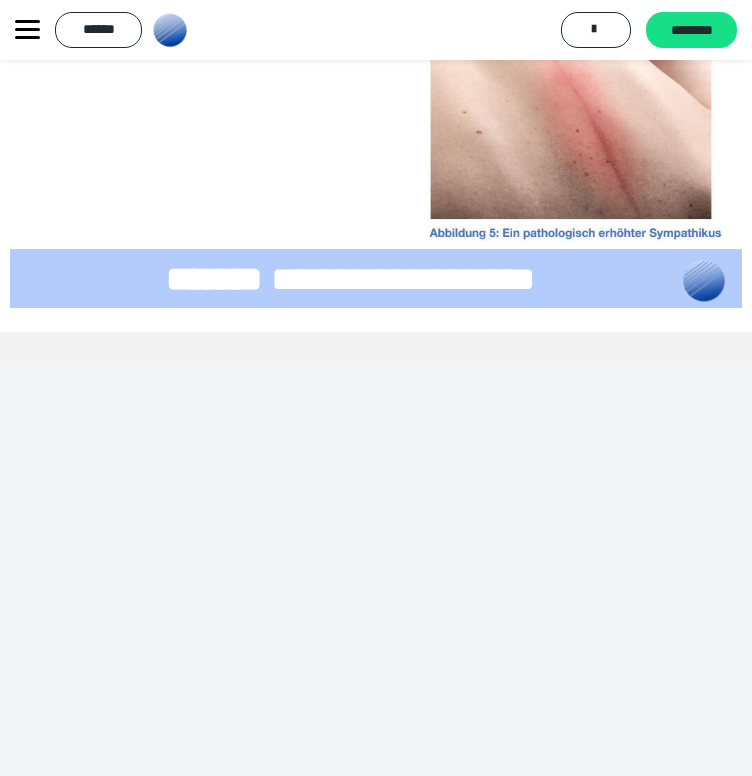 drag, startPoint x: 370, startPoint y: 467, endPoint x: 12, endPoint y: 391, distance: 365.97815 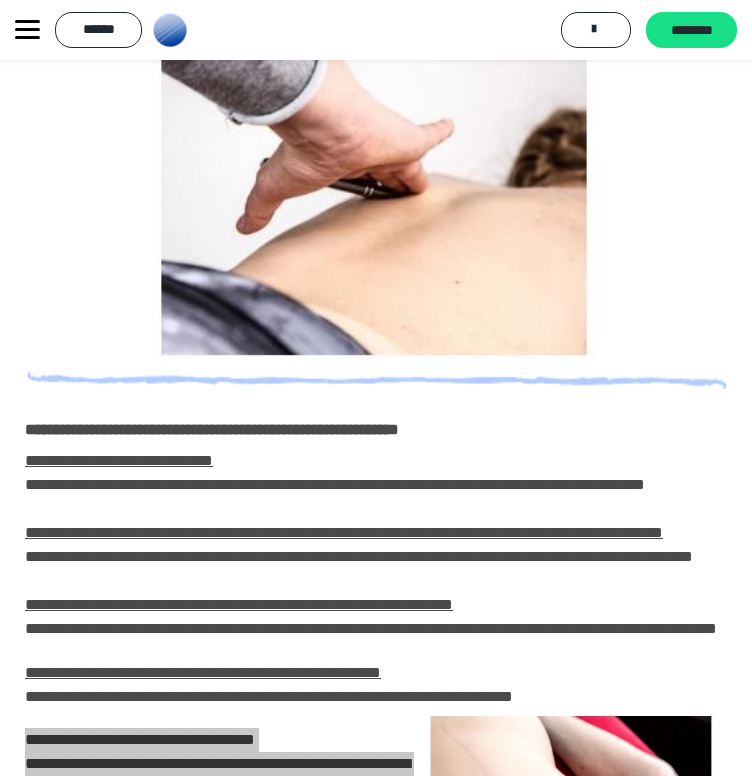 scroll, scrollTop: 3255, scrollLeft: 0, axis: vertical 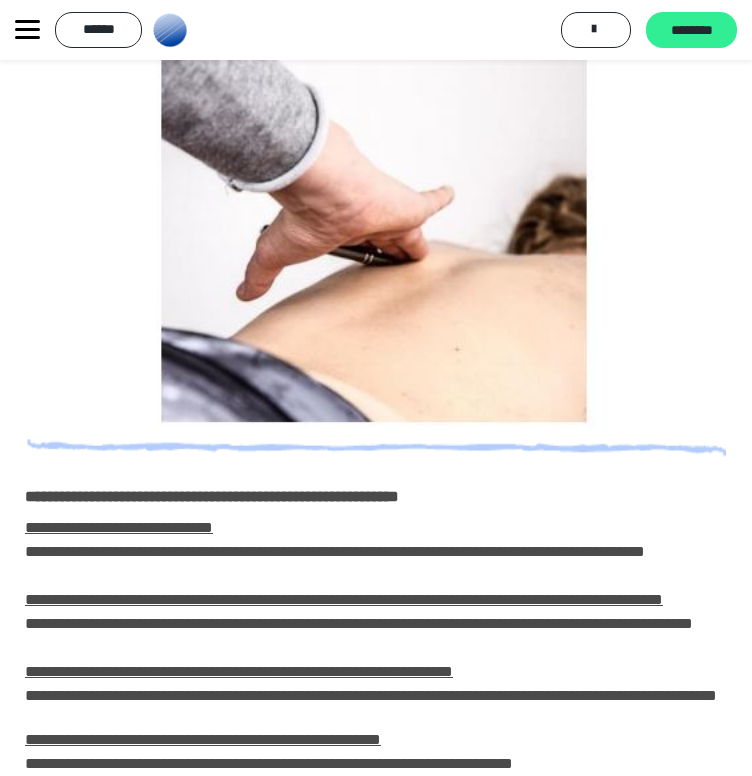 click on "********" at bounding box center [691, 30] 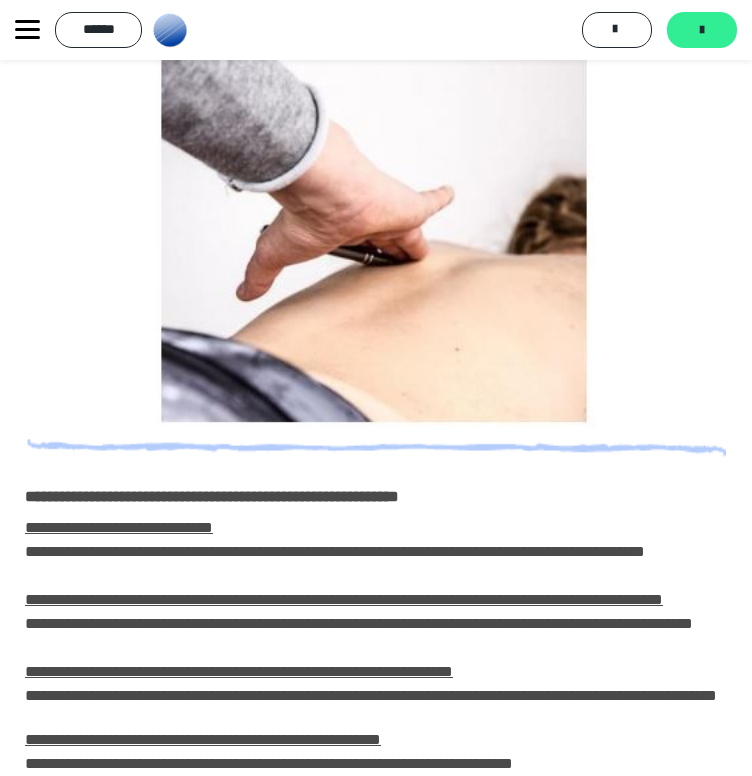 click on "*******" at bounding box center [702, 30] 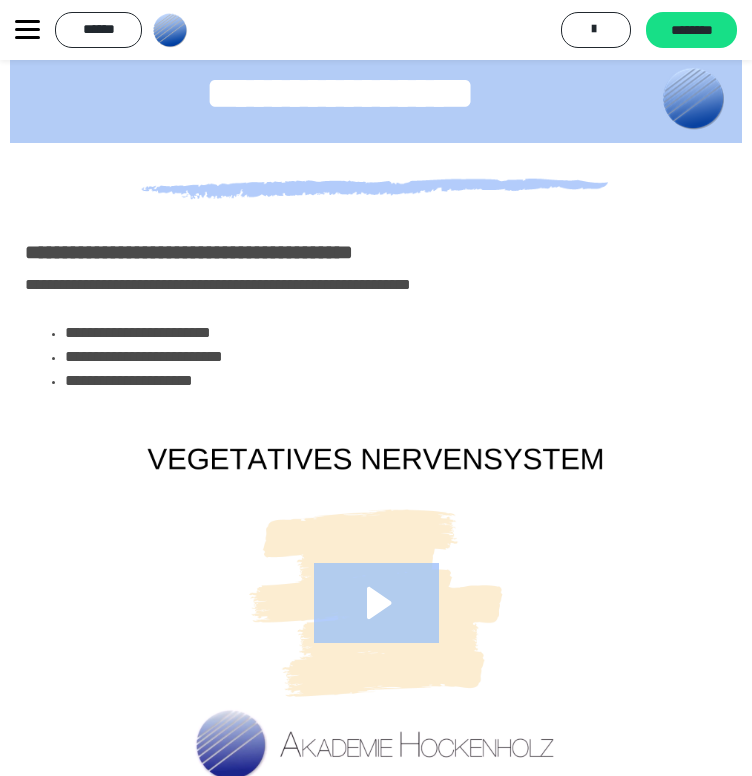 scroll, scrollTop: 124, scrollLeft: 0, axis: vertical 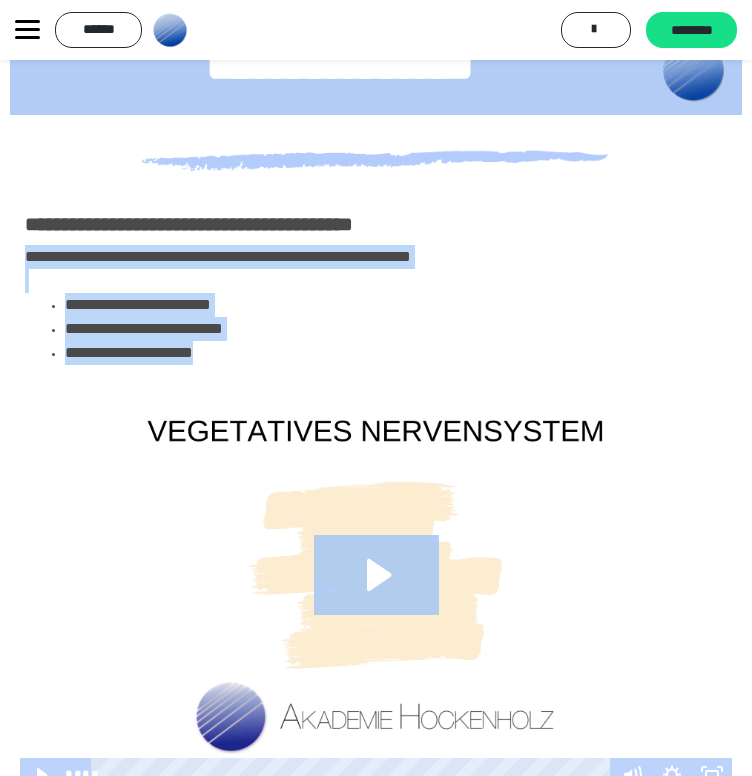 drag, startPoint x: 313, startPoint y: 376, endPoint x: 2, endPoint y: 258, distance: 332.63342 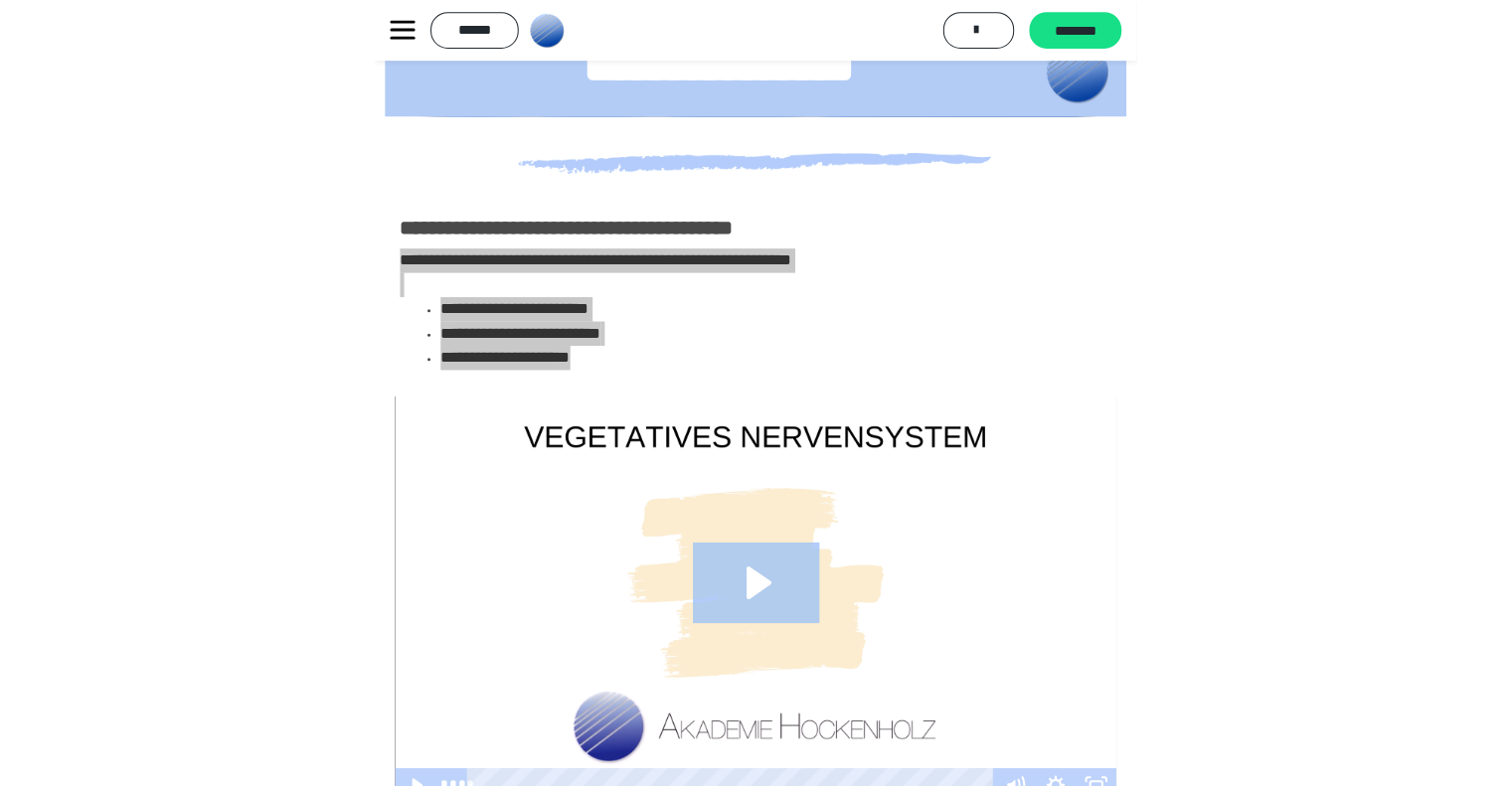 scroll, scrollTop: 261, scrollLeft: 0, axis: vertical 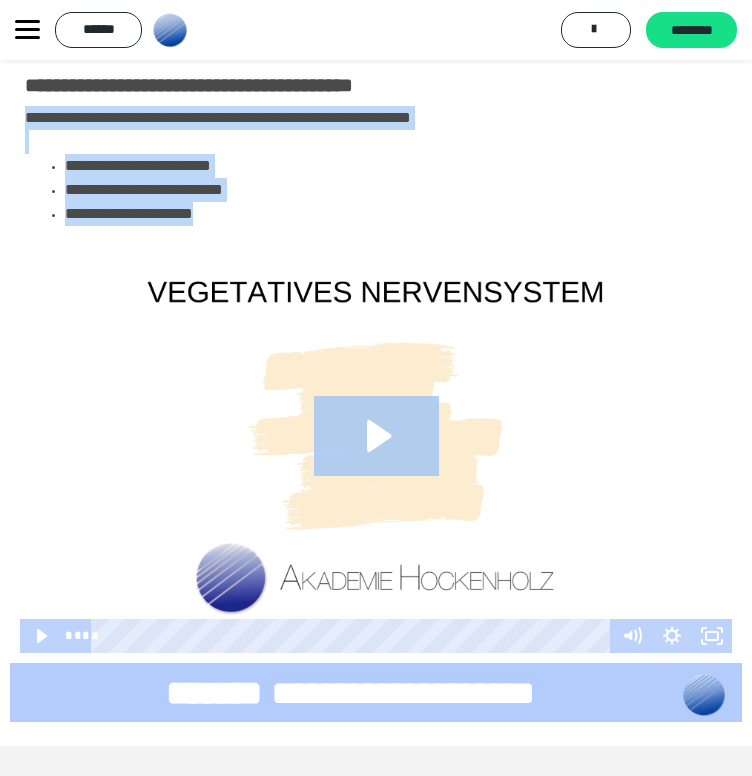 click 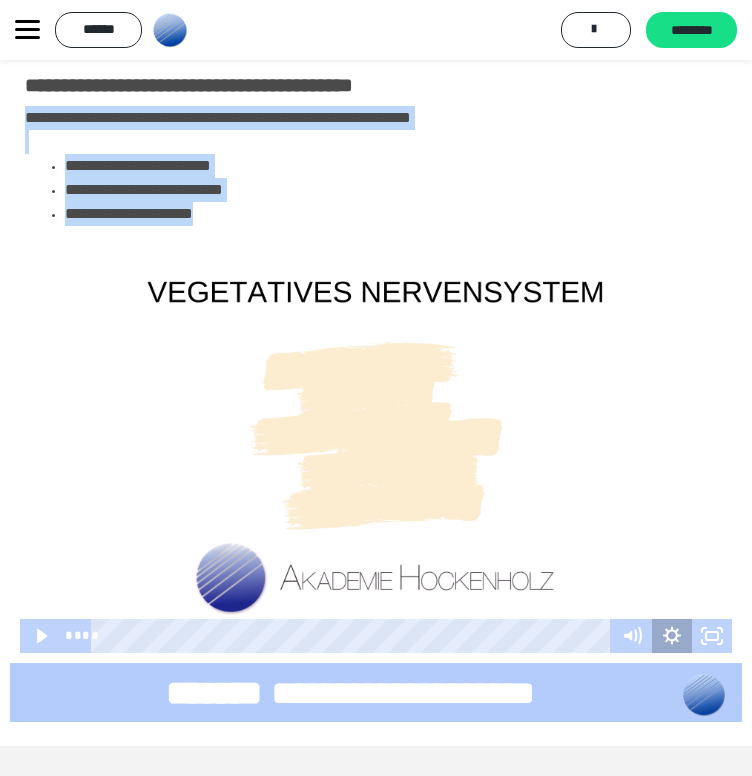 click 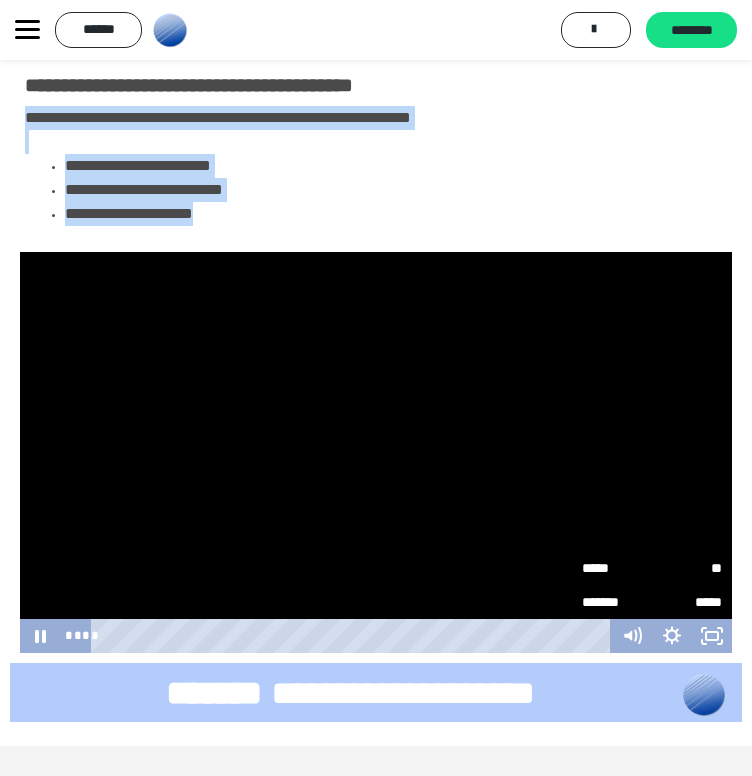 click on "**" at bounding box center [687, 568] 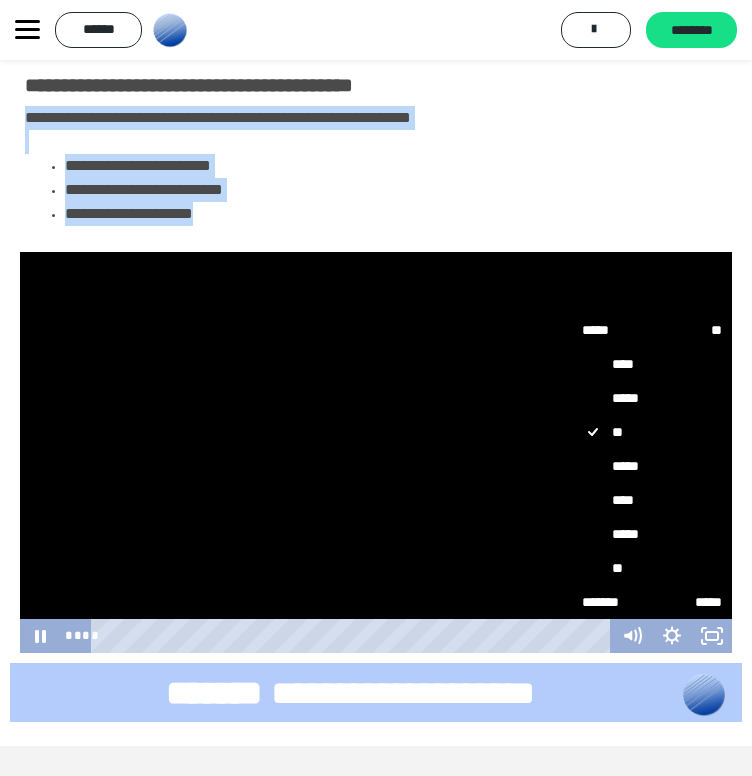 click on "****" at bounding box center [652, 500] 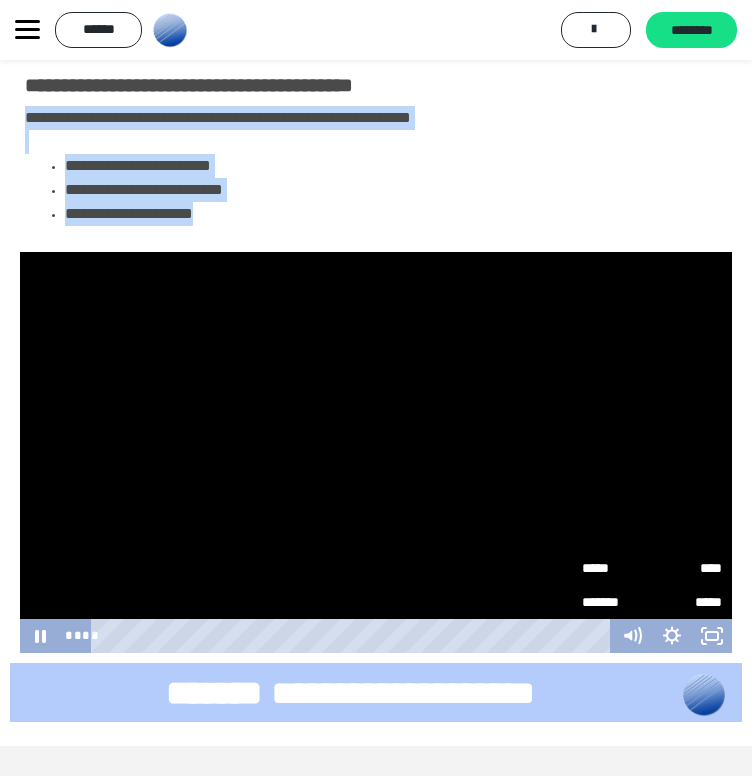 type 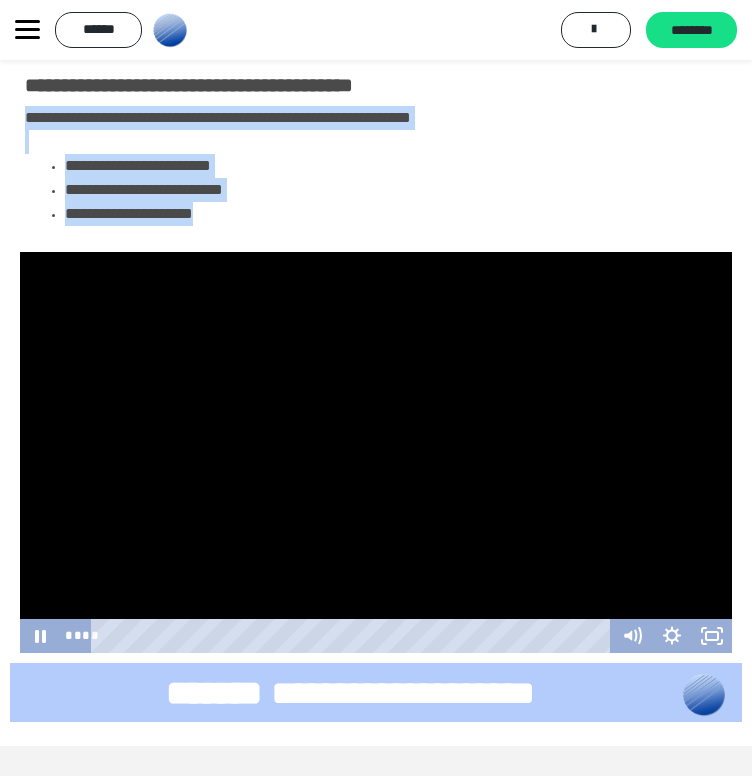 type 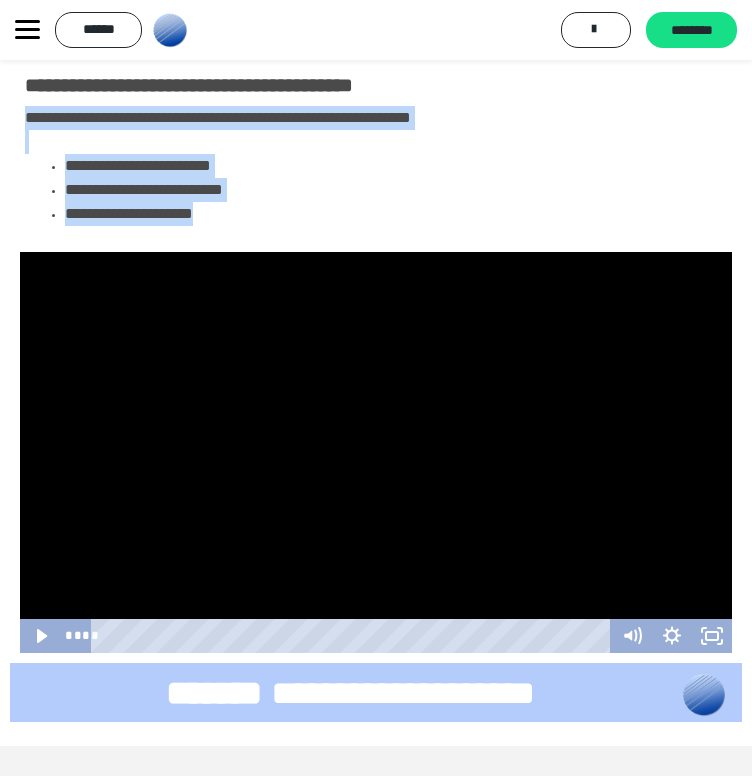 click at bounding box center [376, 452] 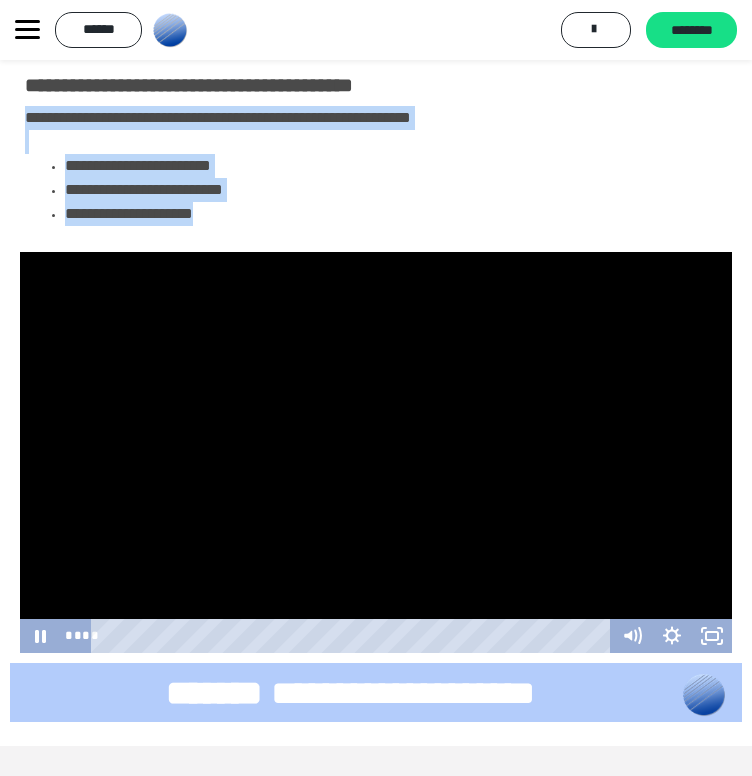 click at bounding box center (376, 452) 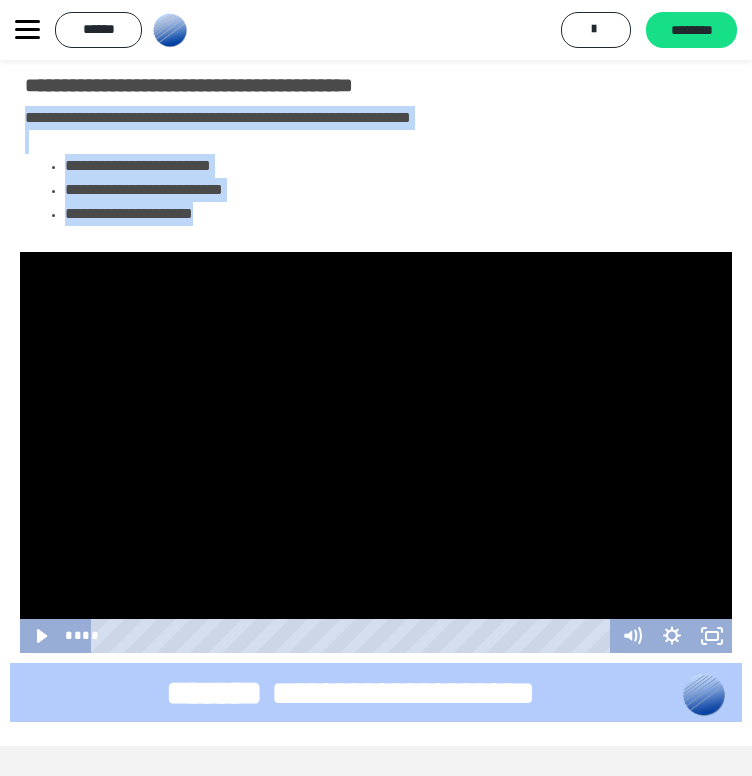click at bounding box center (376, 452) 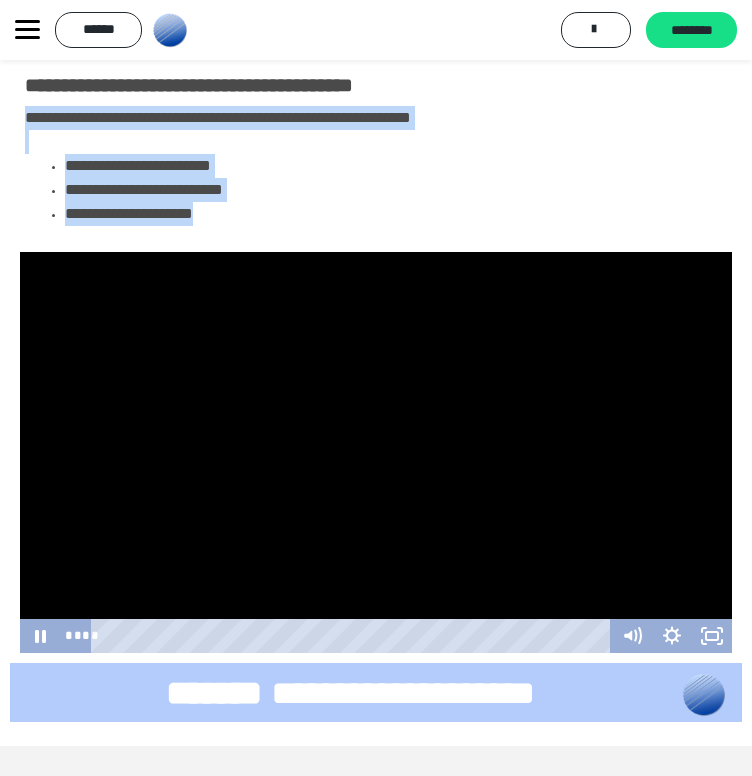 click at bounding box center (376, 452) 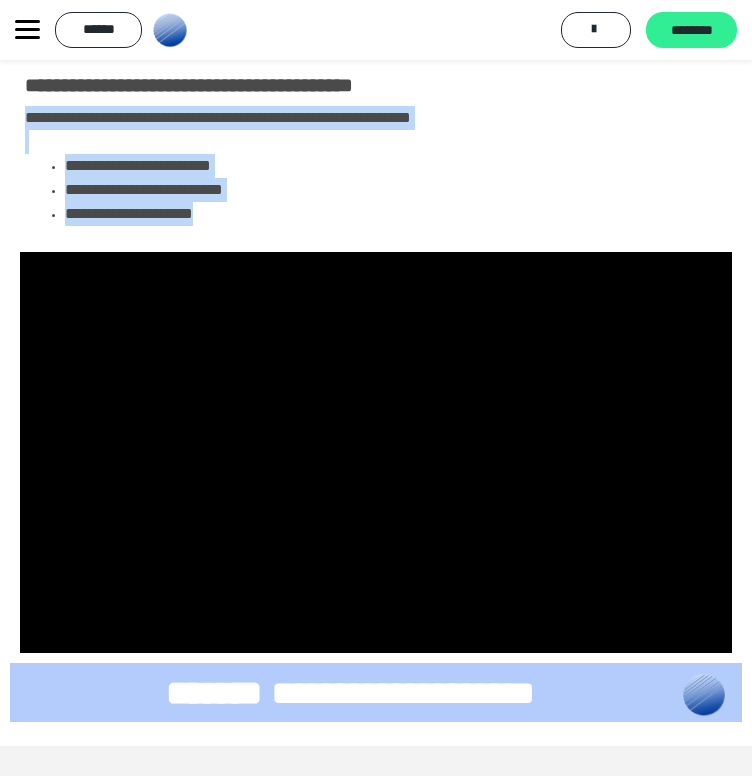 click on "********" at bounding box center (691, 31) 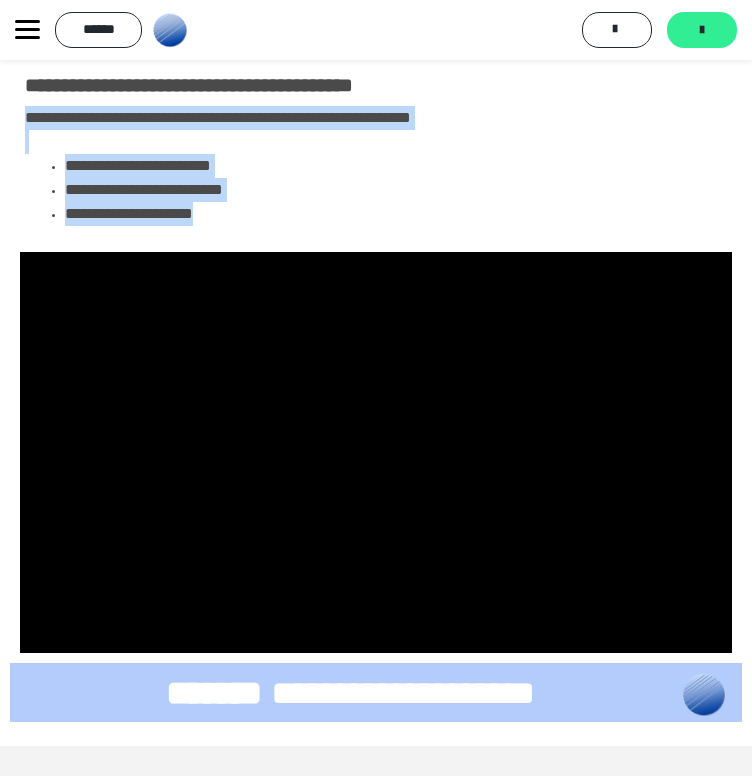 drag, startPoint x: 687, startPoint y: 33, endPoint x: 687, endPoint y: 13, distance: 20 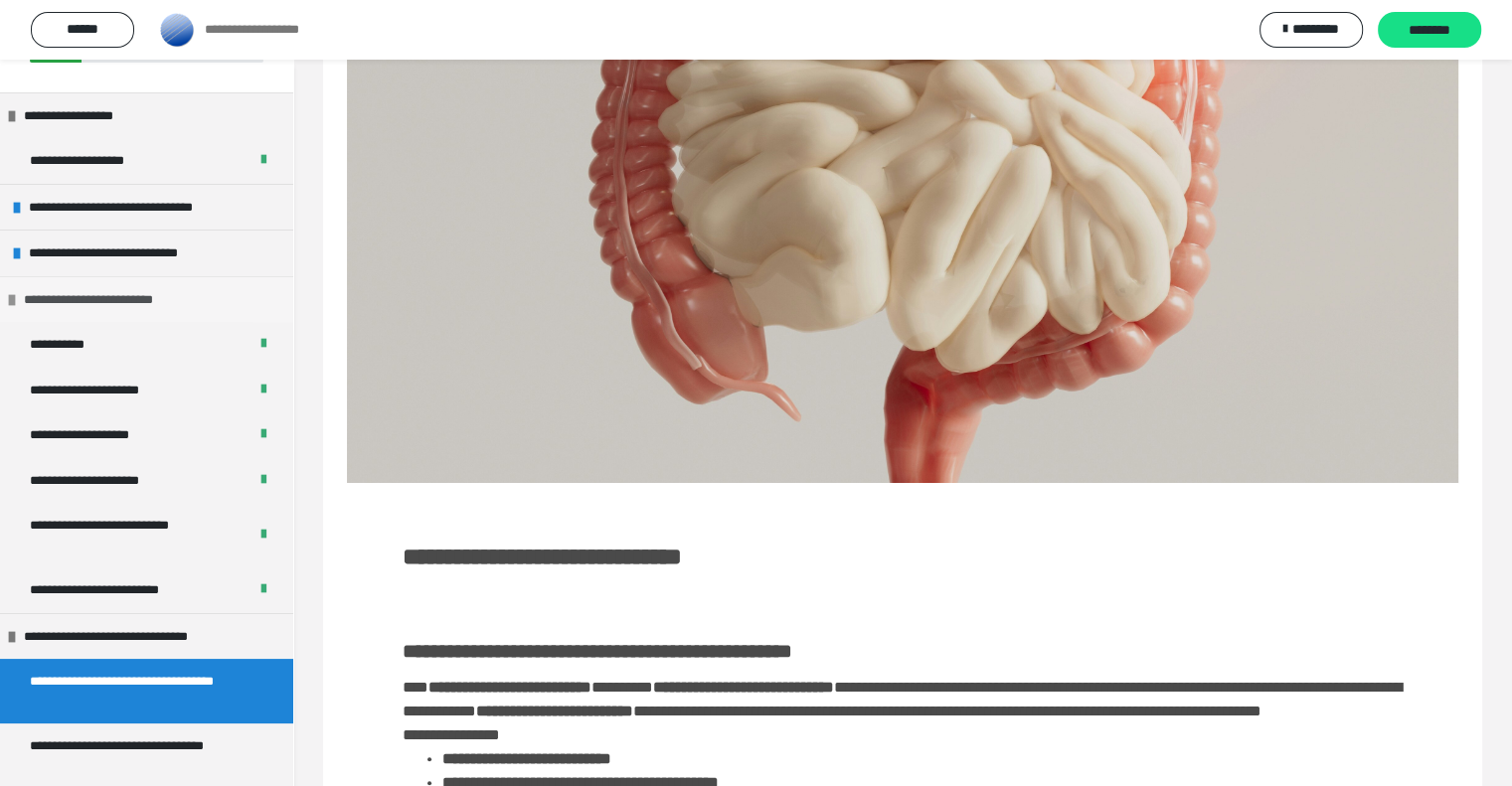 click at bounding box center [12, 300] 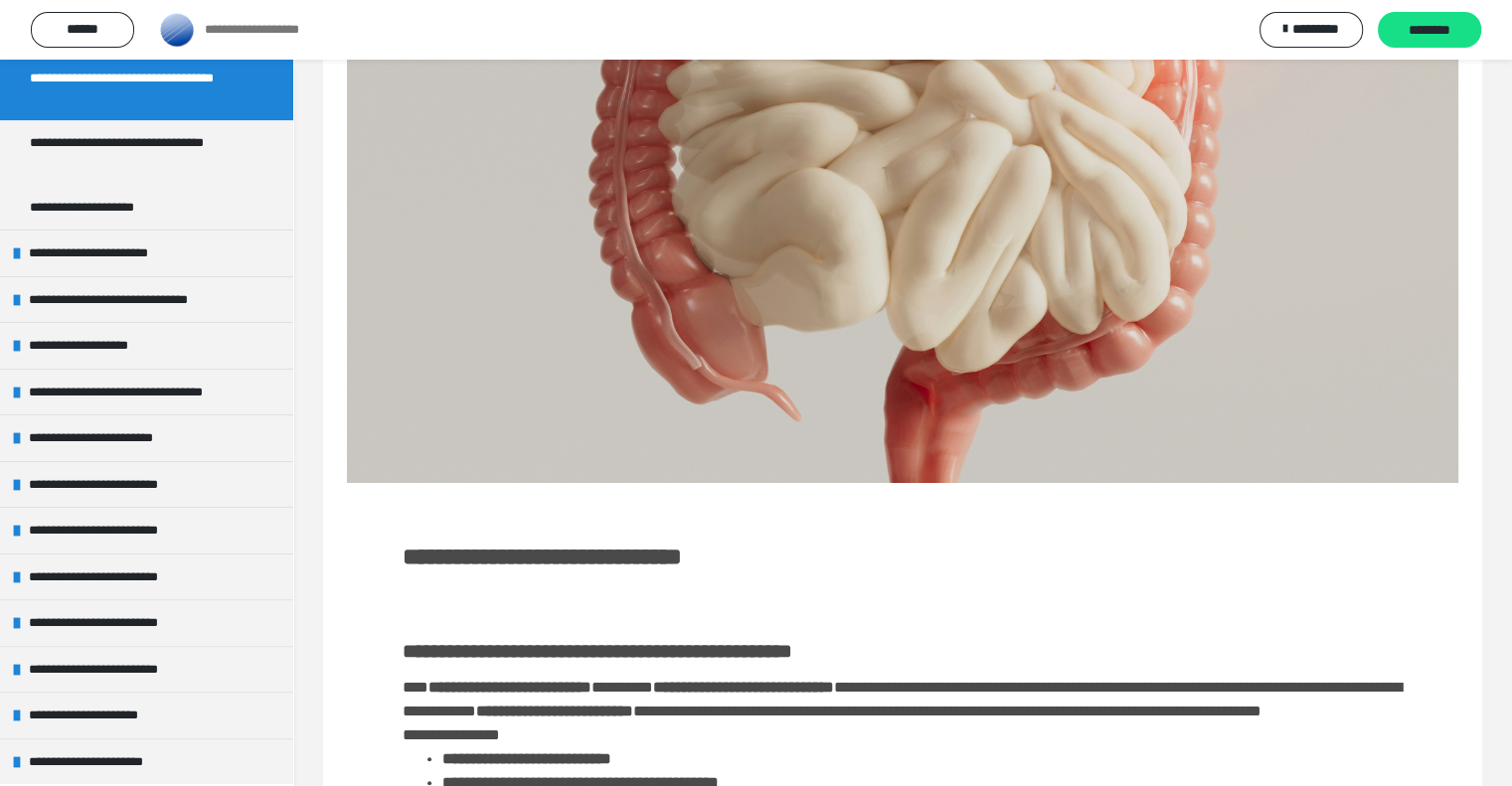 scroll, scrollTop: 415, scrollLeft: 0, axis: vertical 